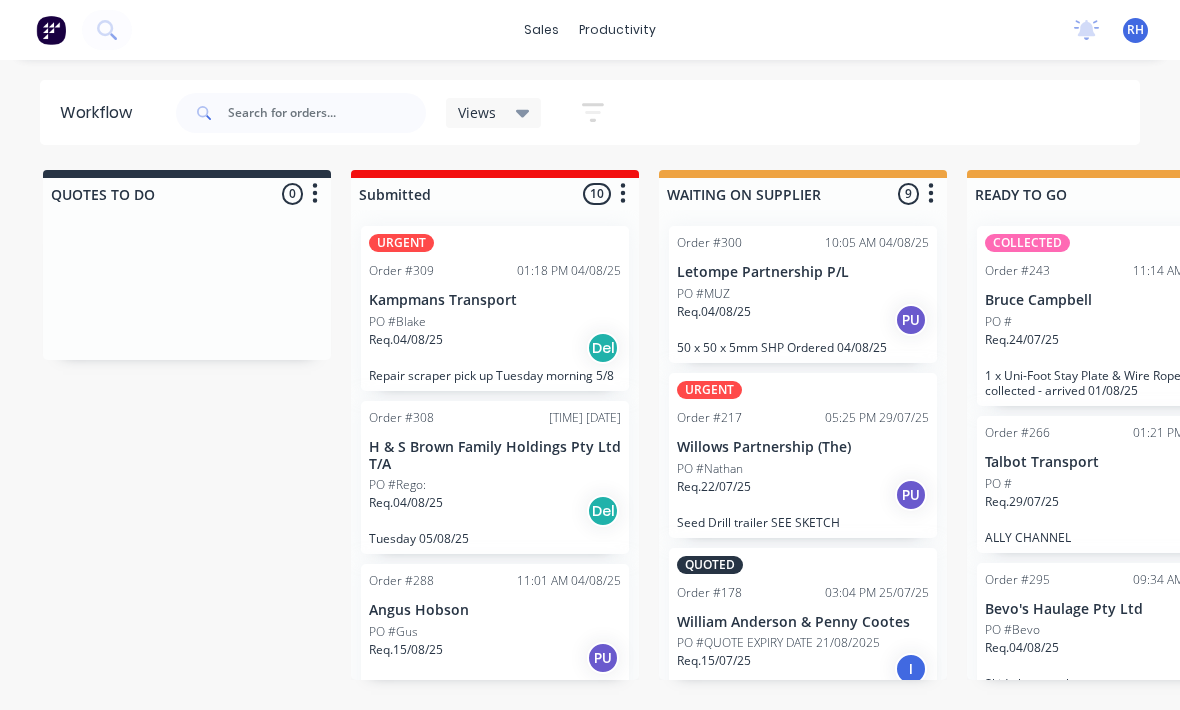 scroll, scrollTop: 26, scrollLeft: 719, axis: both 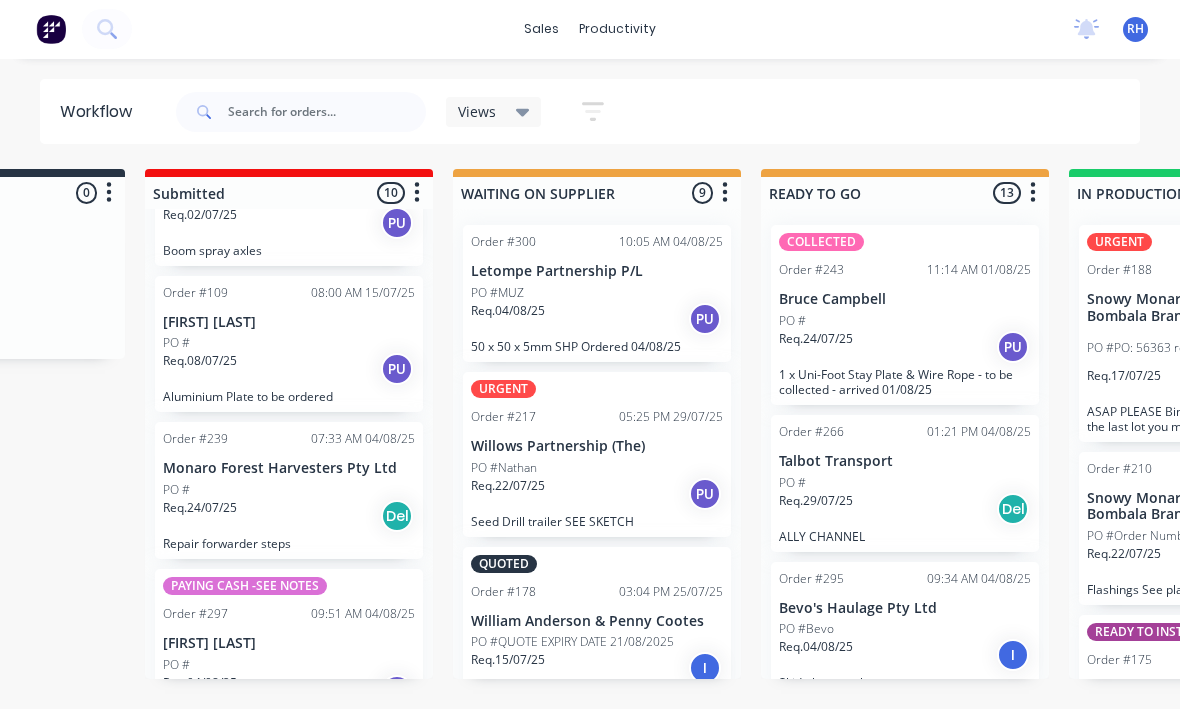 click on "Req. 24/07/25 Del" at bounding box center [289, 517] 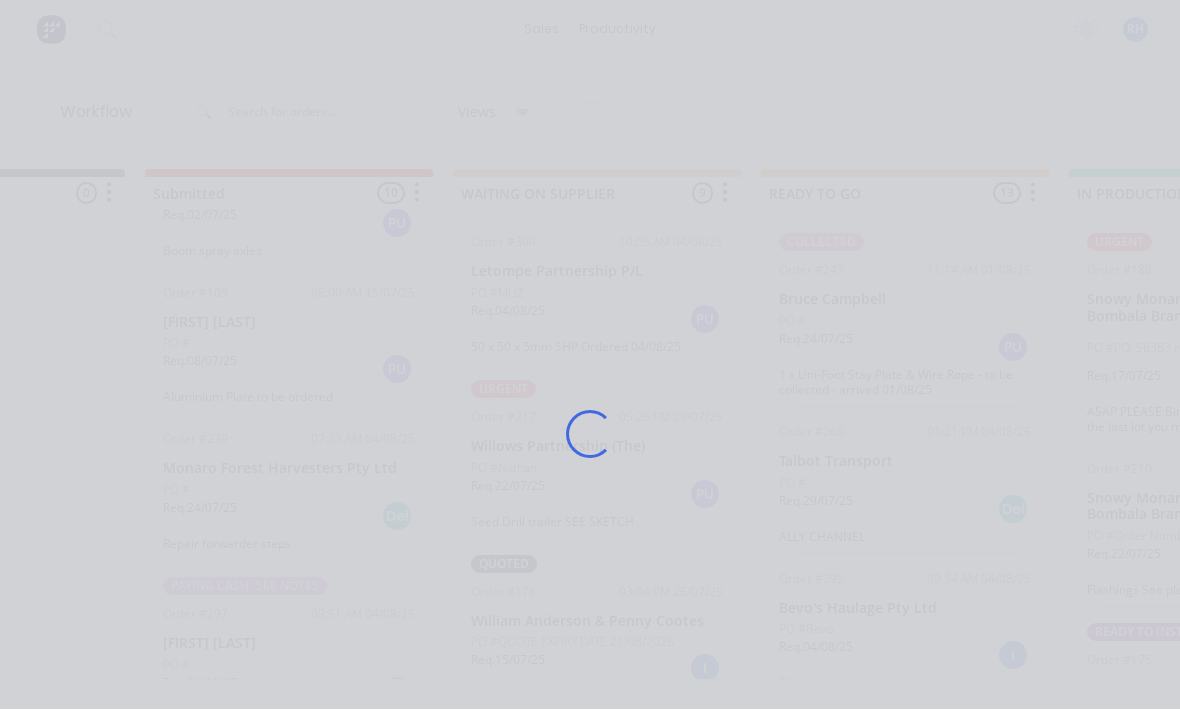scroll, scrollTop: 37, scrollLeft: 0, axis: vertical 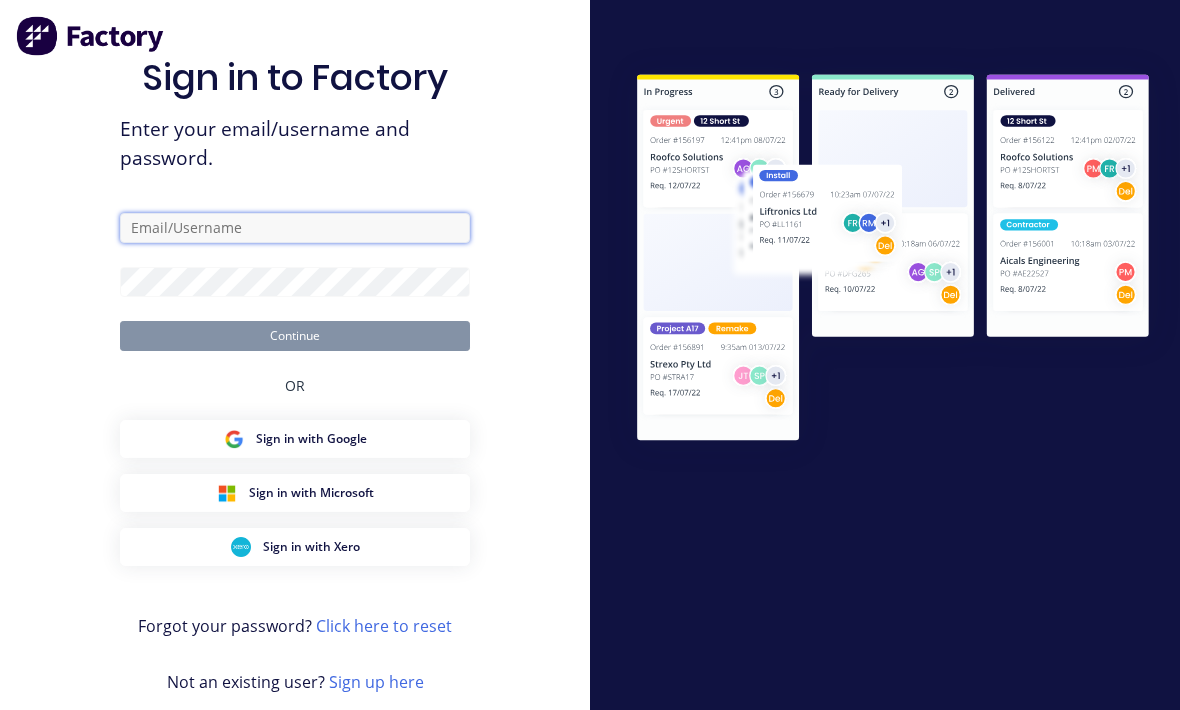 click at bounding box center (295, 228) 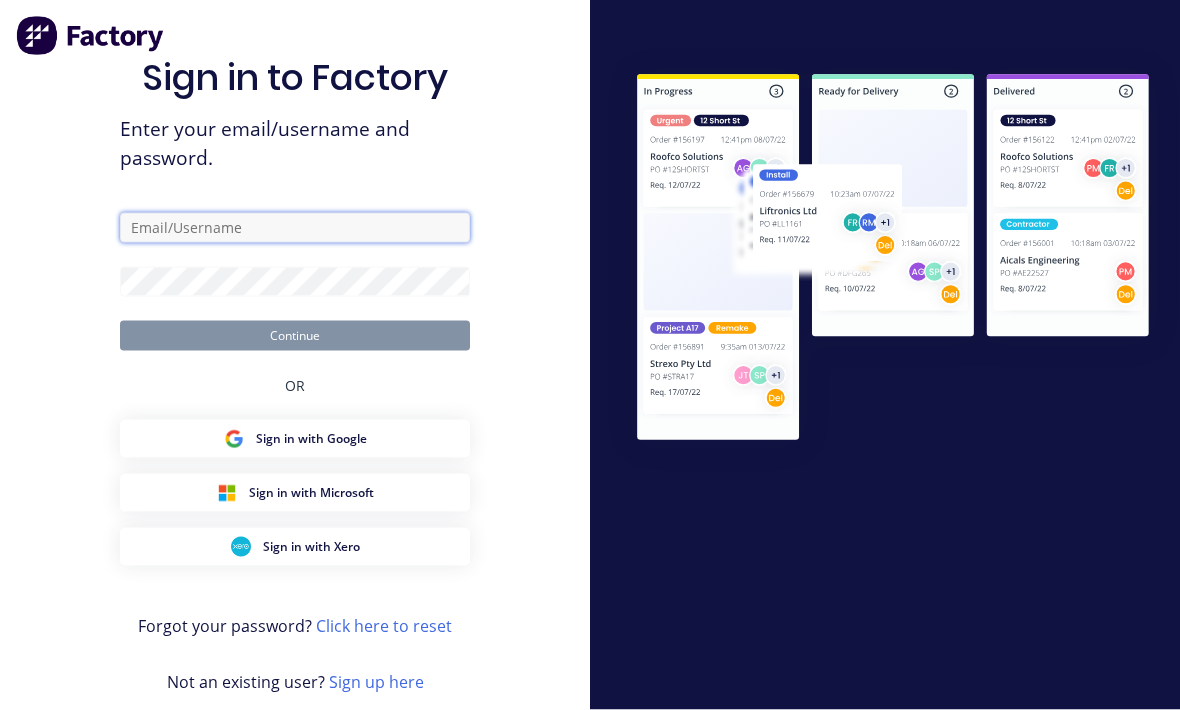 type on "[EMAIL]" 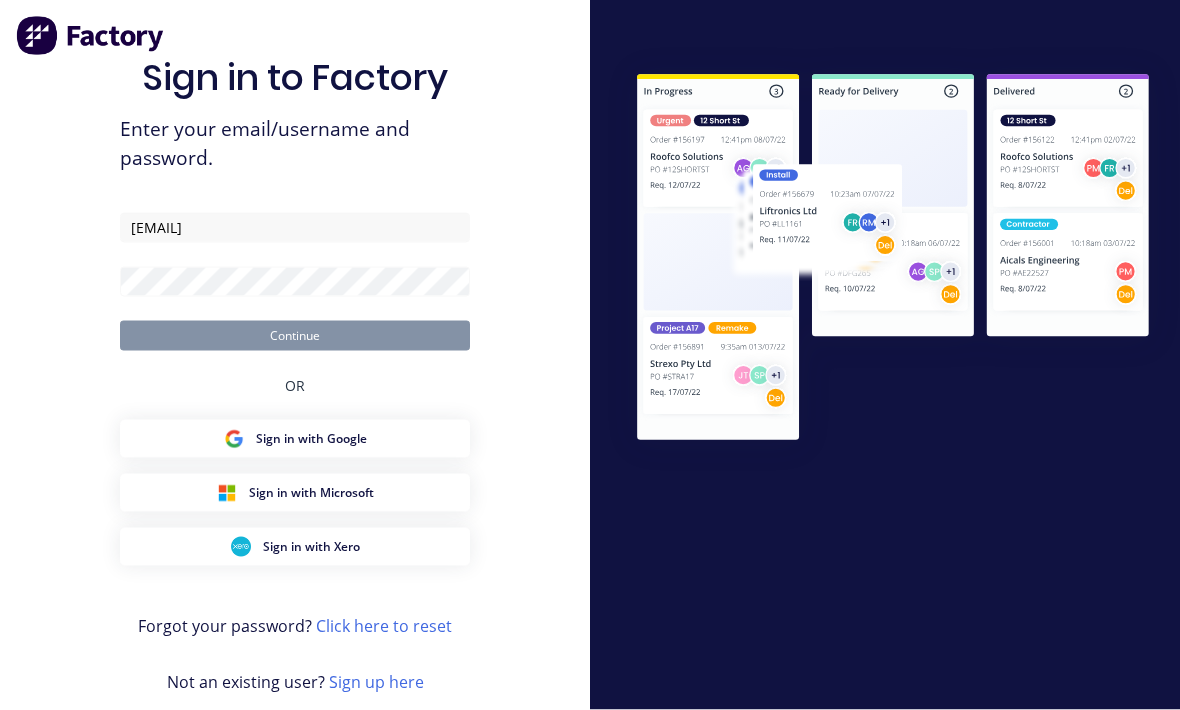 click on "Continue" at bounding box center [295, 336] 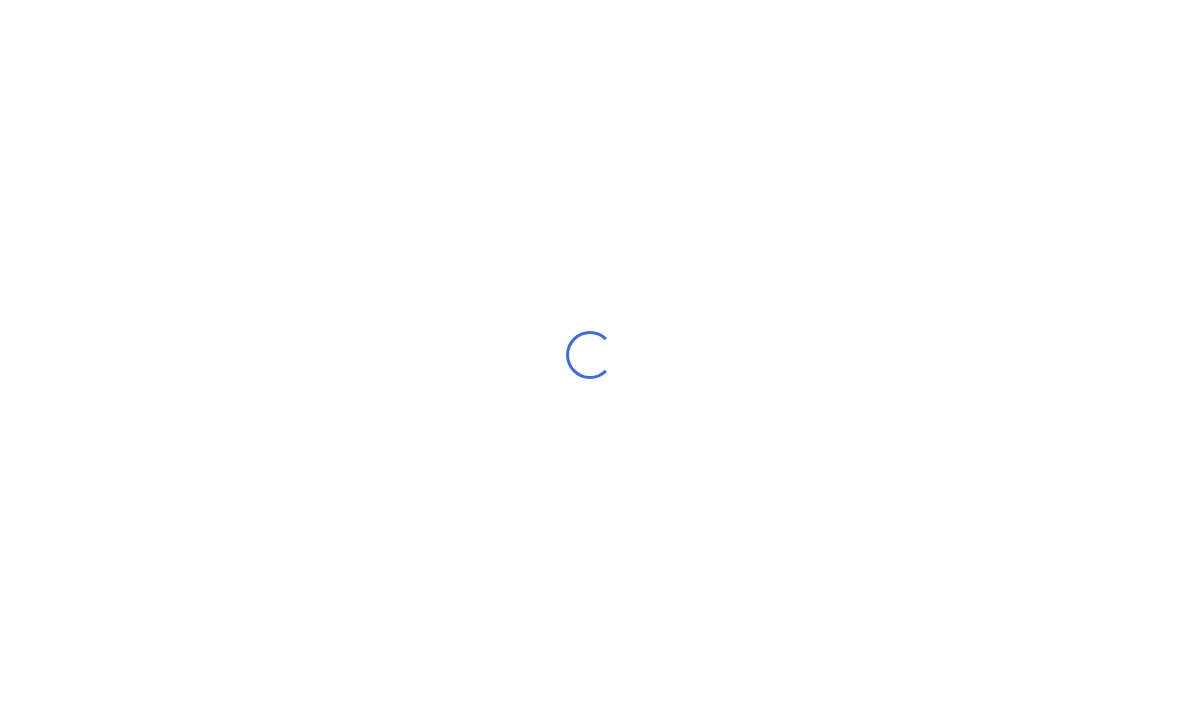 scroll, scrollTop: 26, scrollLeft: 0, axis: vertical 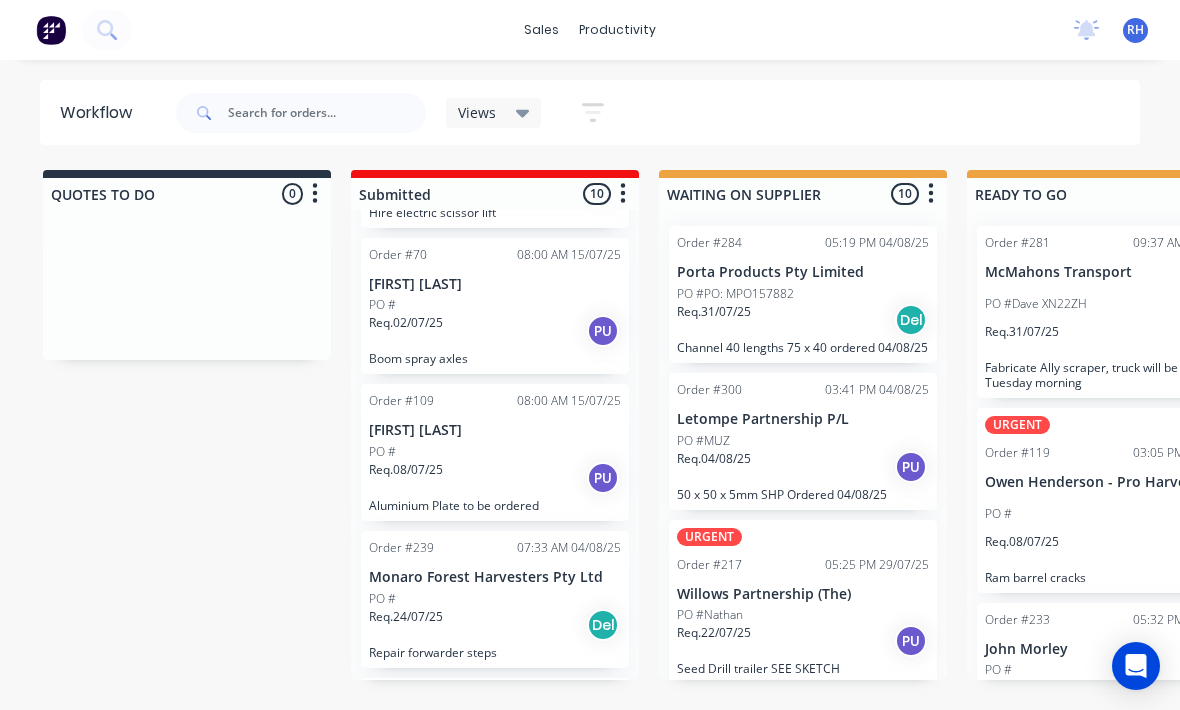 click on "Req. 24/07/25 Del" at bounding box center (495, 625) 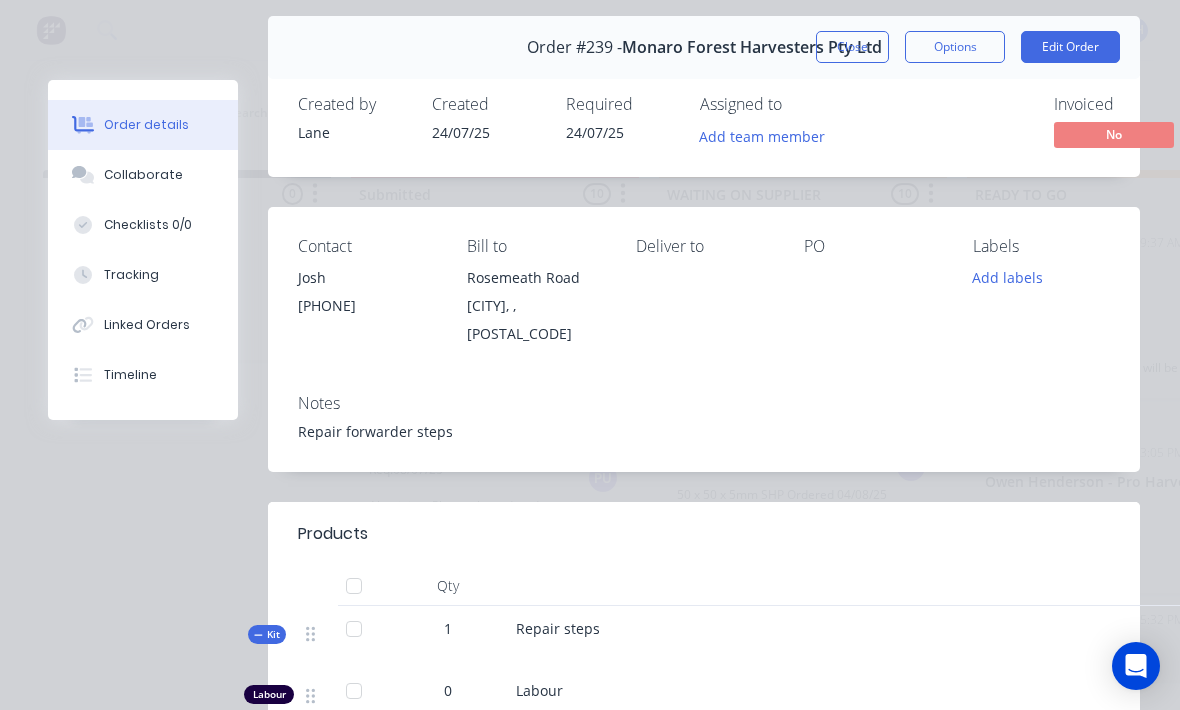 scroll, scrollTop: 54, scrollLeft: 0, axis: vertical 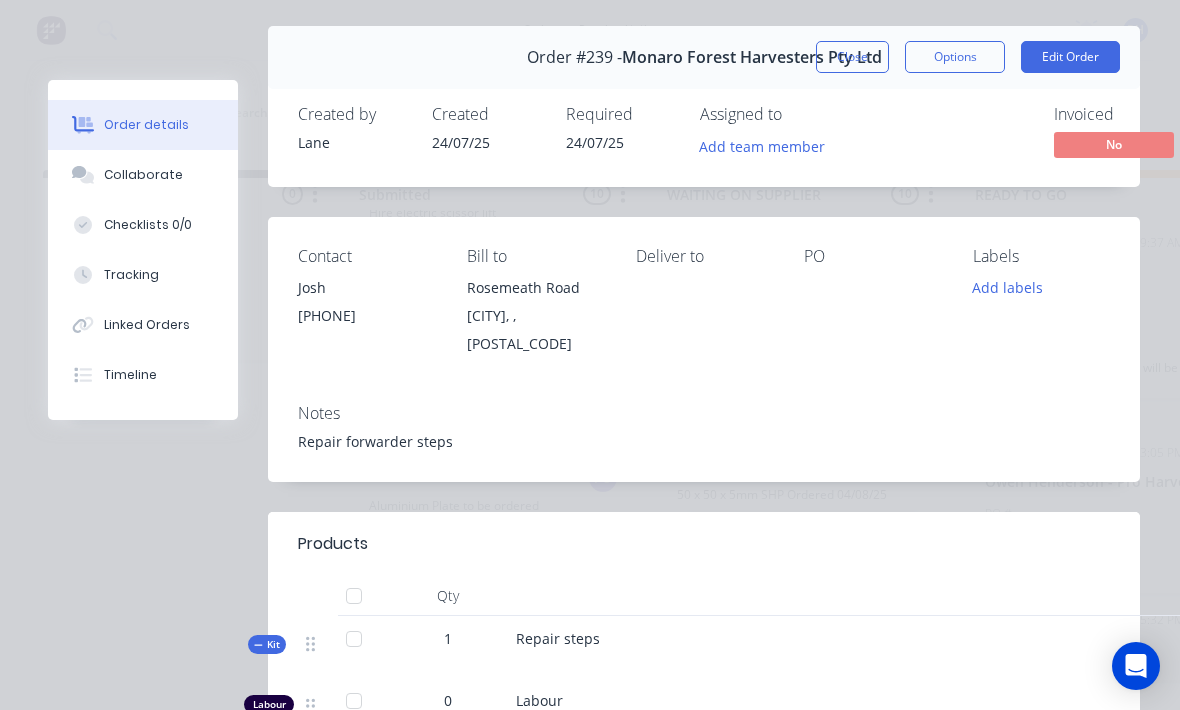 click on "Close" at bounding box center [852, 57] 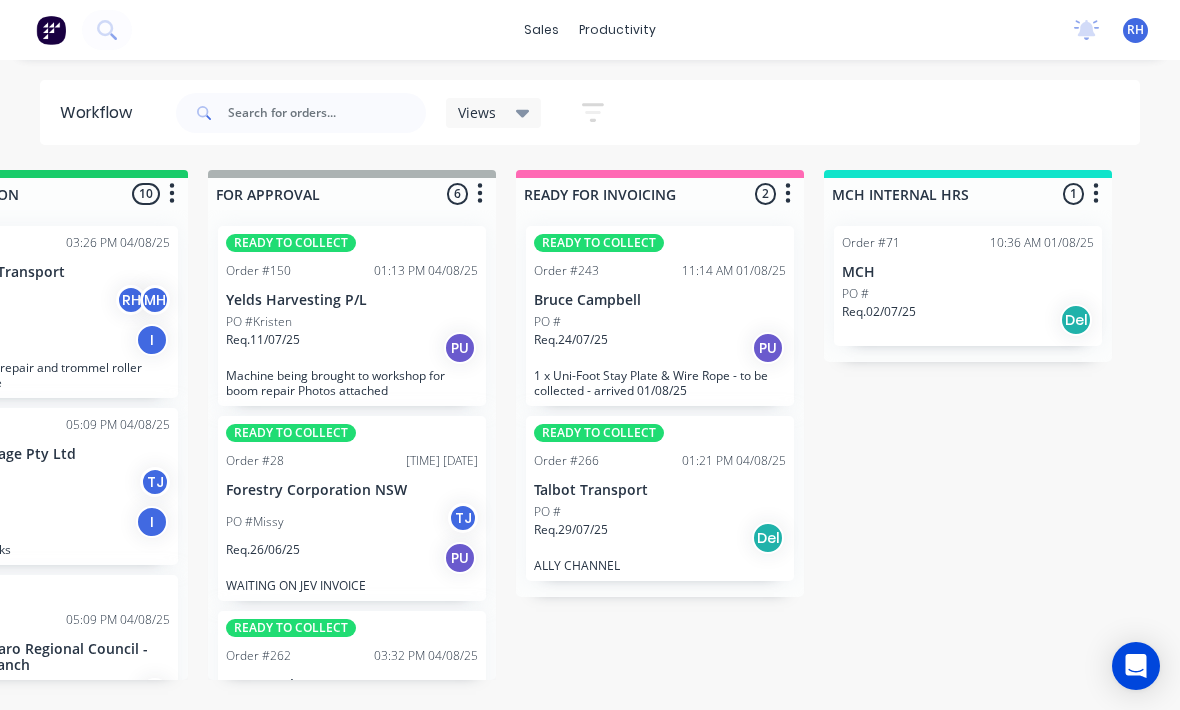 scroll, scrollTop: 26, scrollLeft: 1374, axis: both 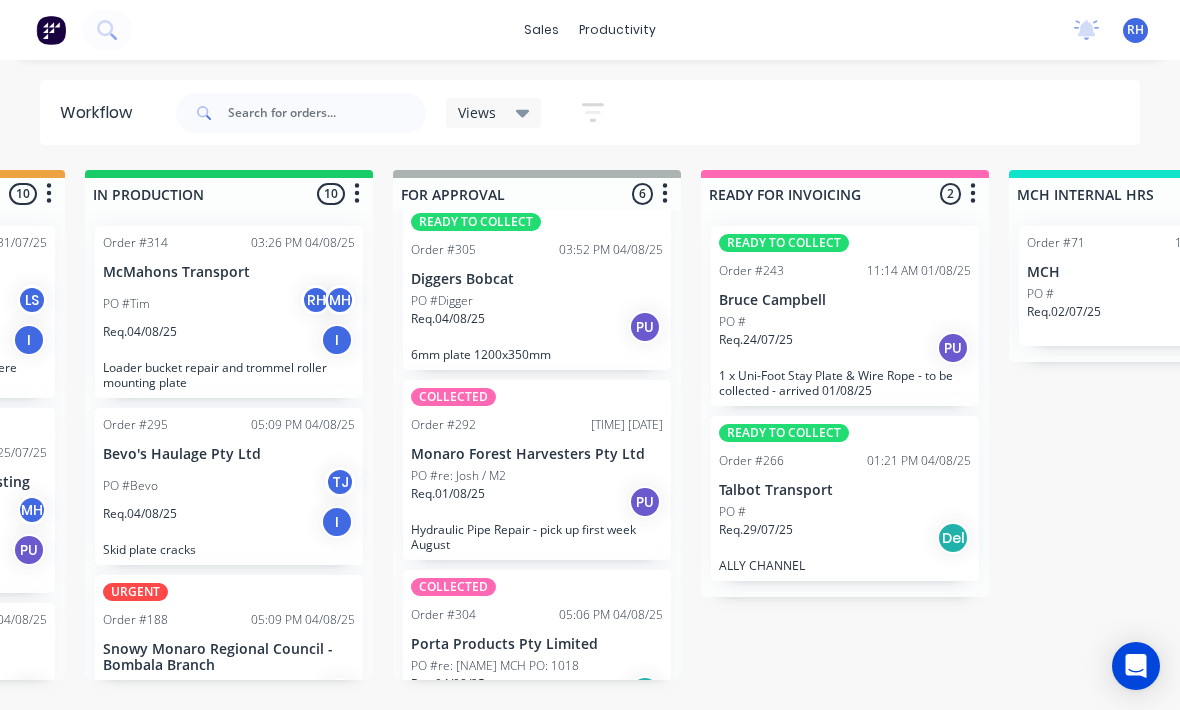 click at bounding box center (107, 30) 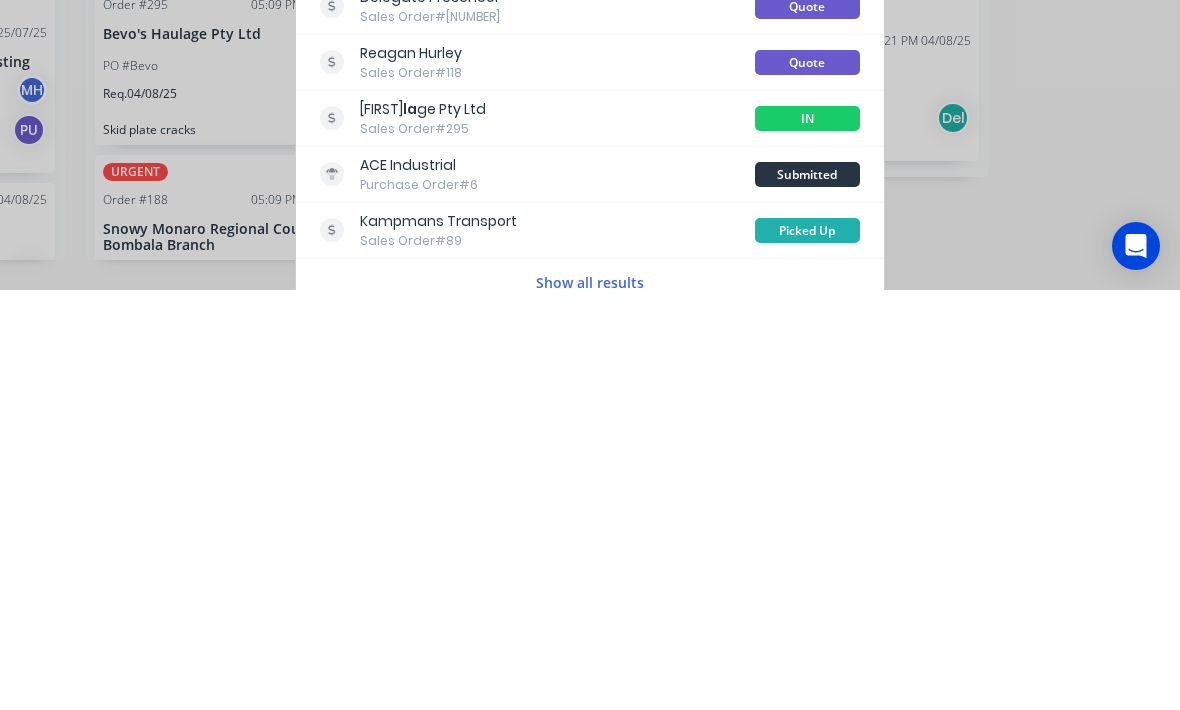 scroll, scrollTop: 36, scrollLeft: 1190, axis: both 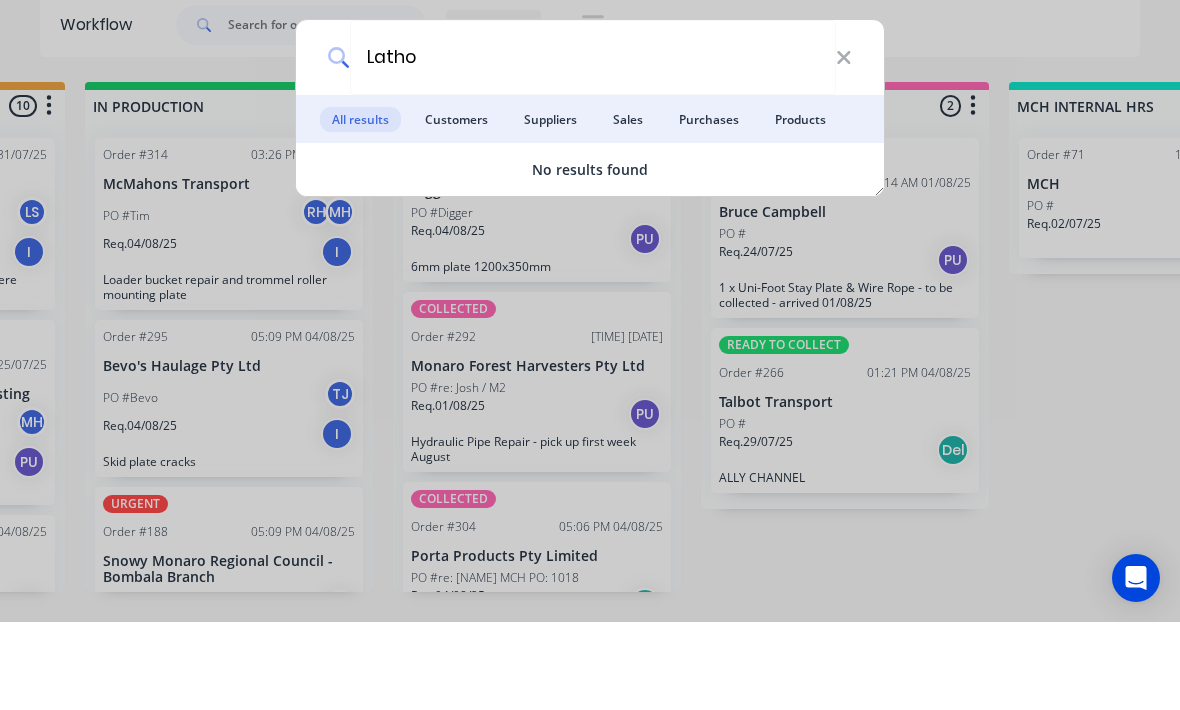 type on "Latho" 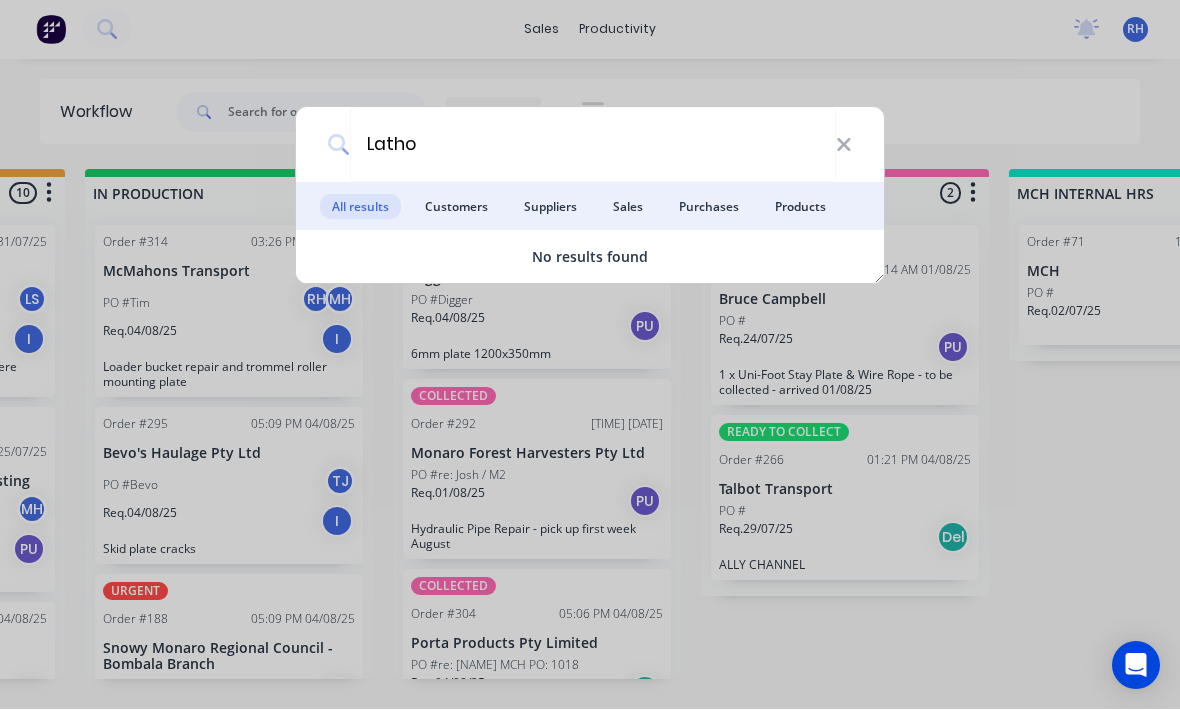 click 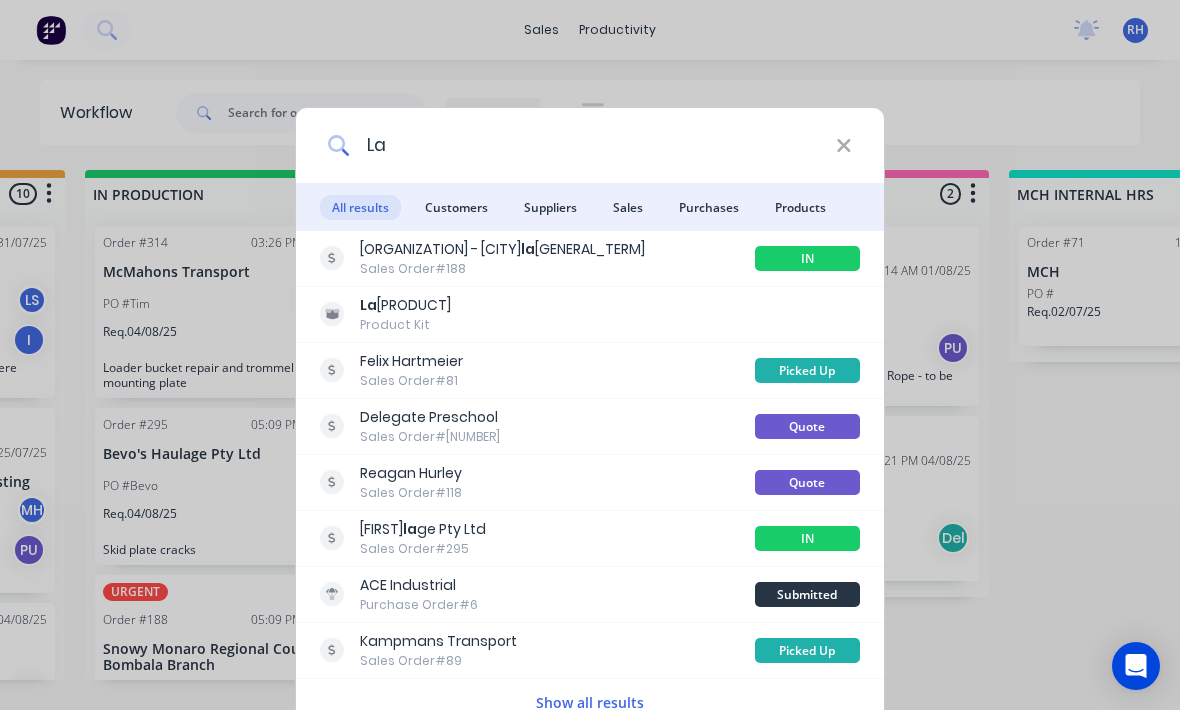 type on "La" 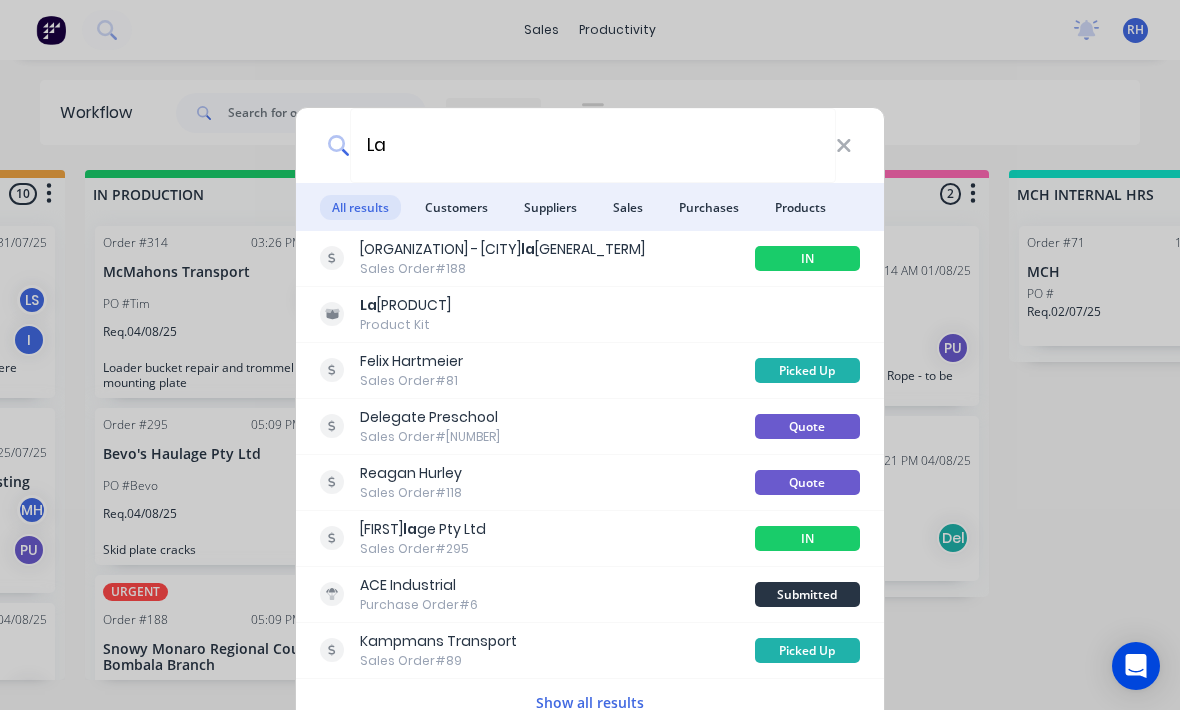 click 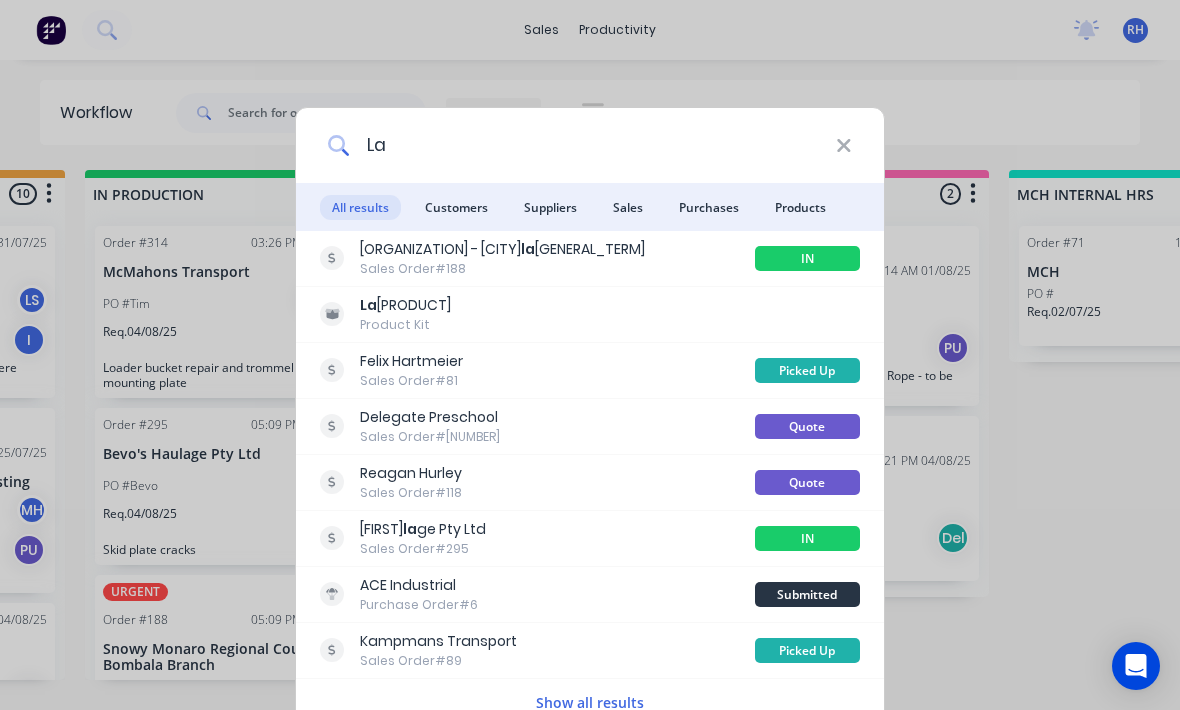 type 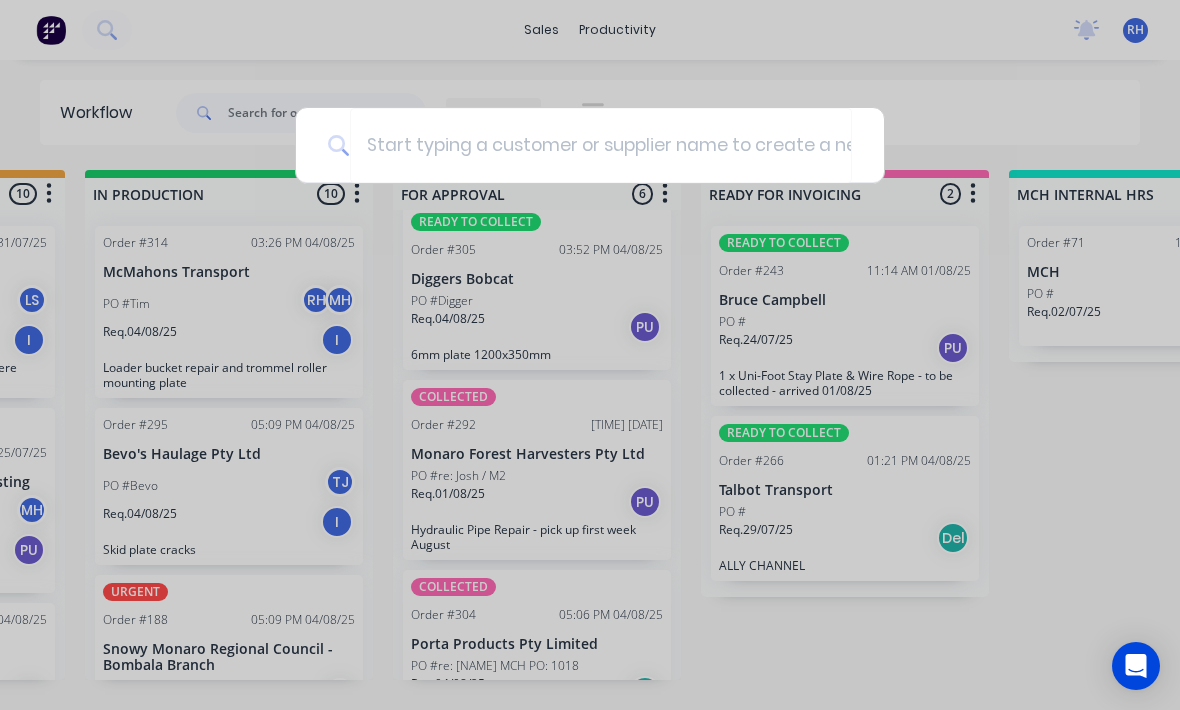 click at bounding box center [590, 355] 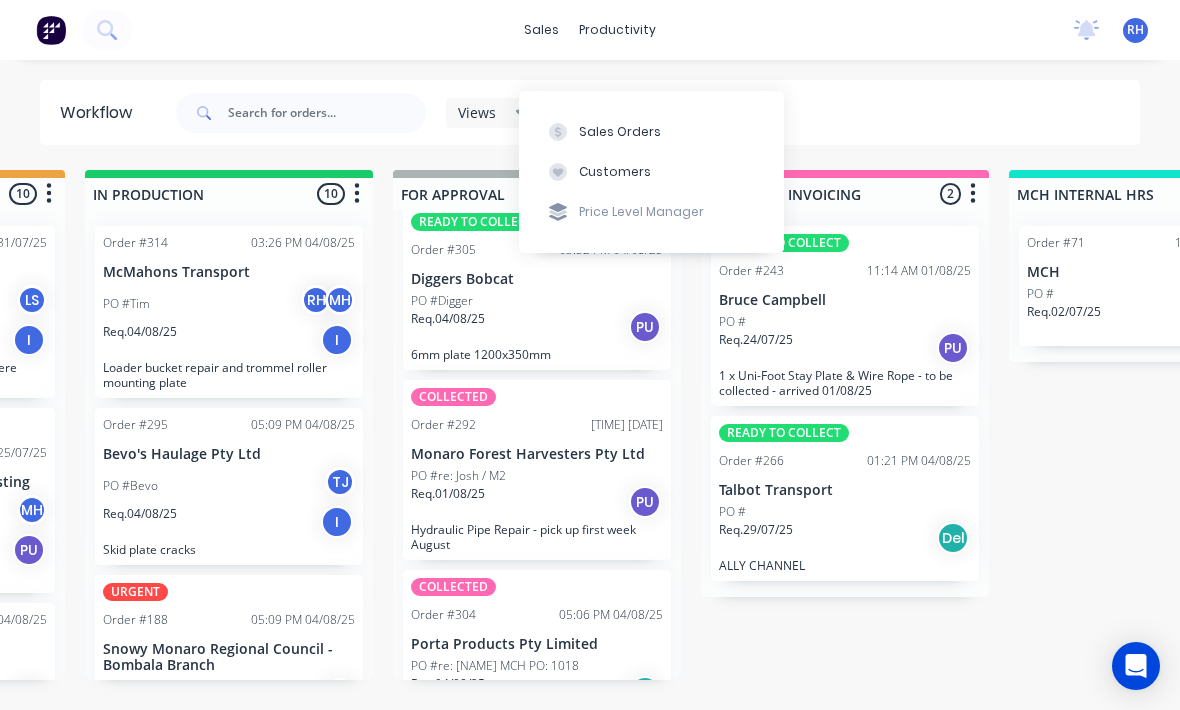 click on "Sales Orders" at bounding box center (620, 132) 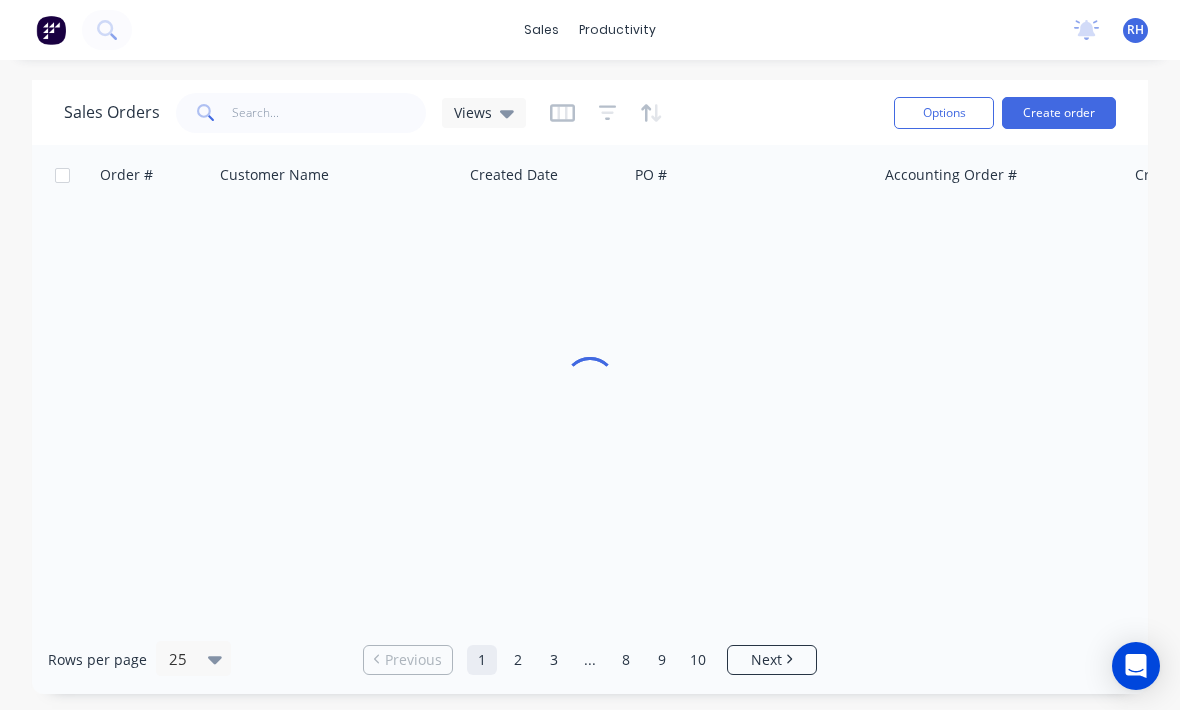 scroll, scrollTop: 36, scrollLeft: 0, axis: vertical 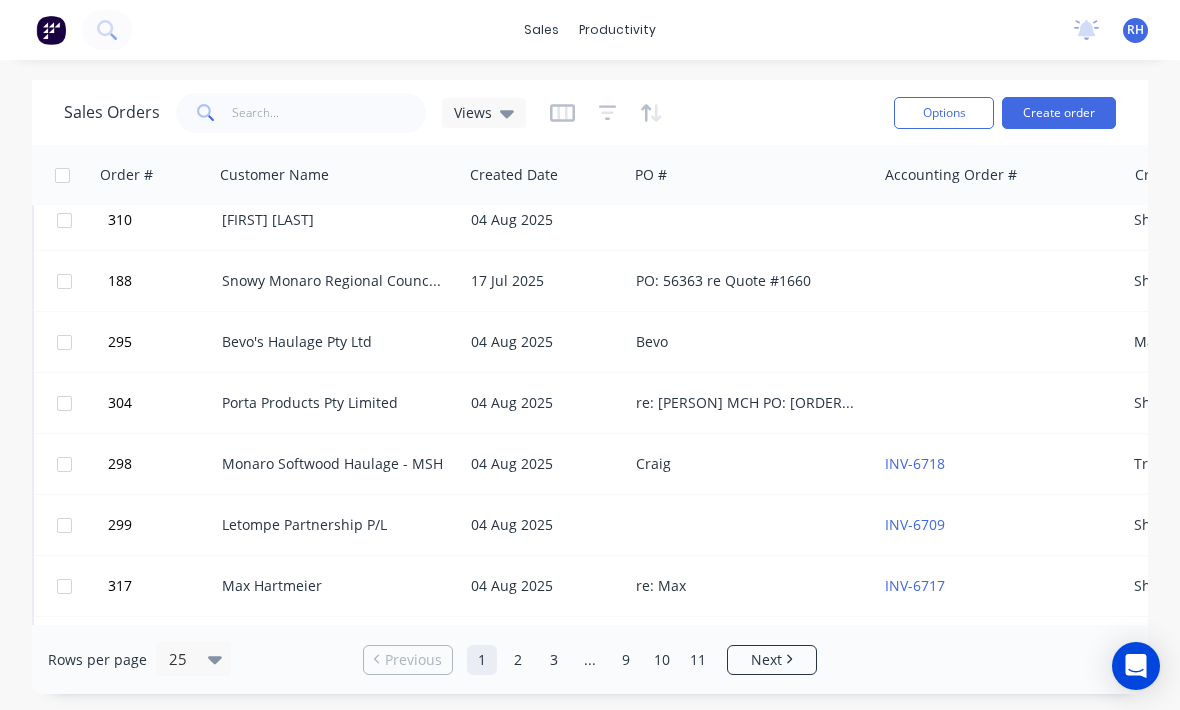click at bounding box center [752, 525] 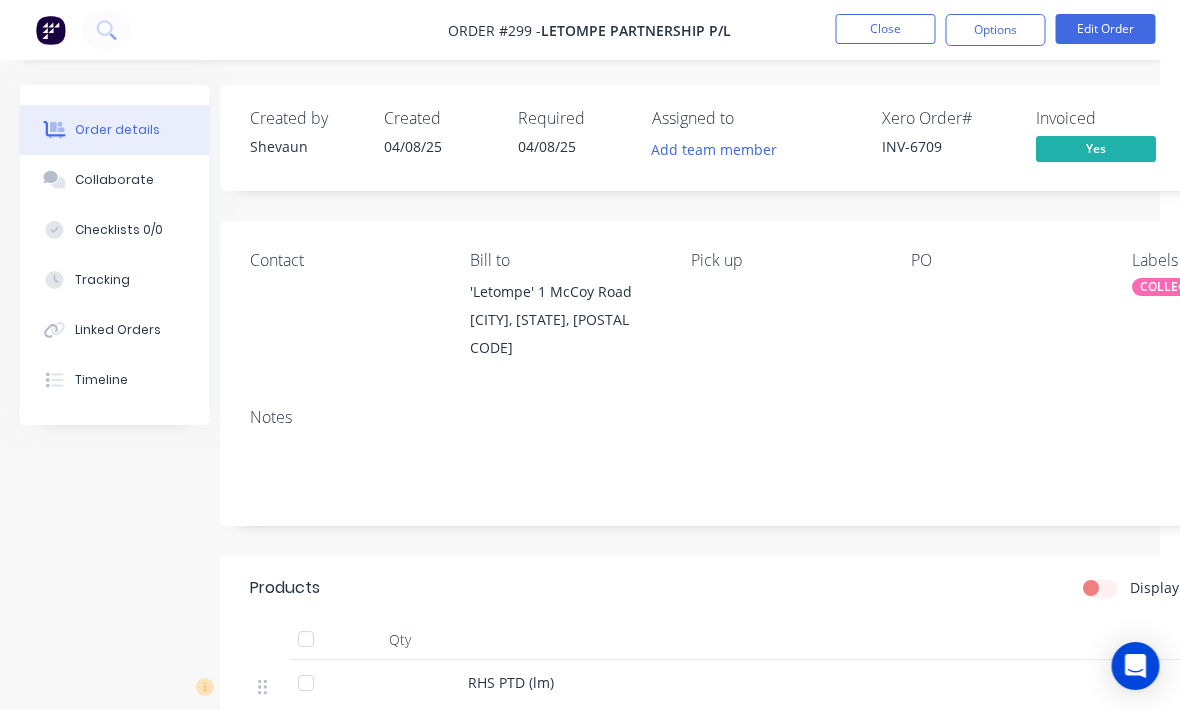 scroll, scrollTop: 0, scrollLeft: 20, axis: horizontal 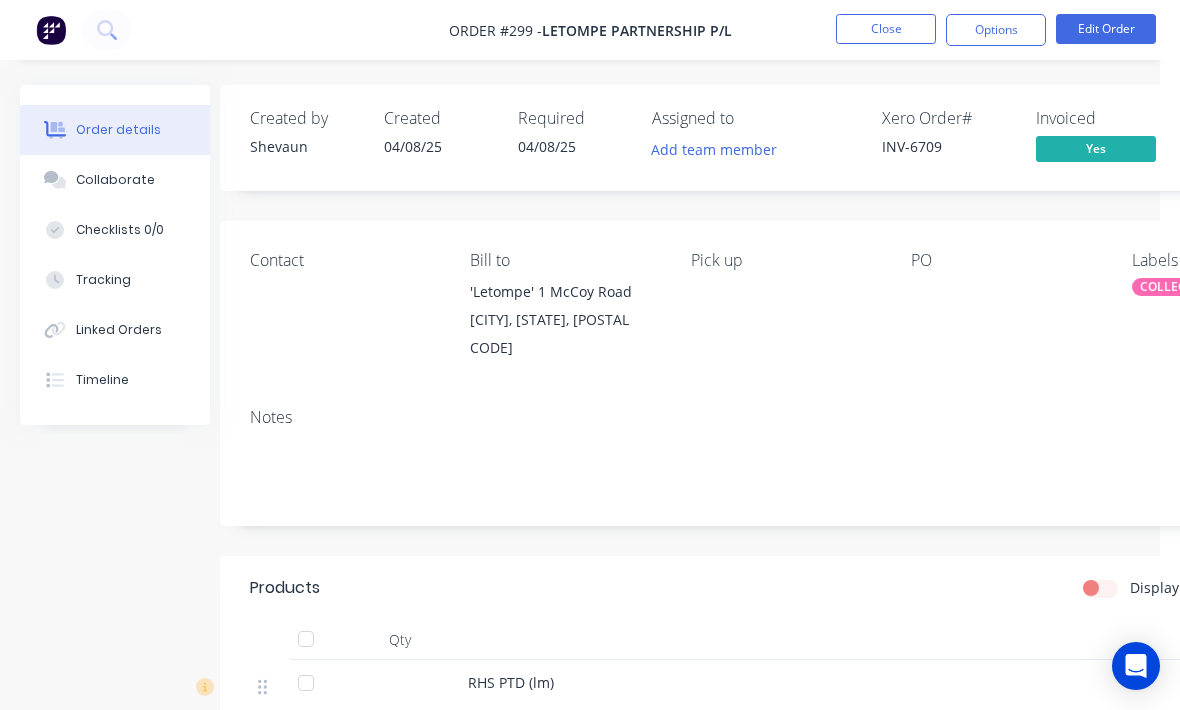 click on "Close" at bounding box center [886, 29] 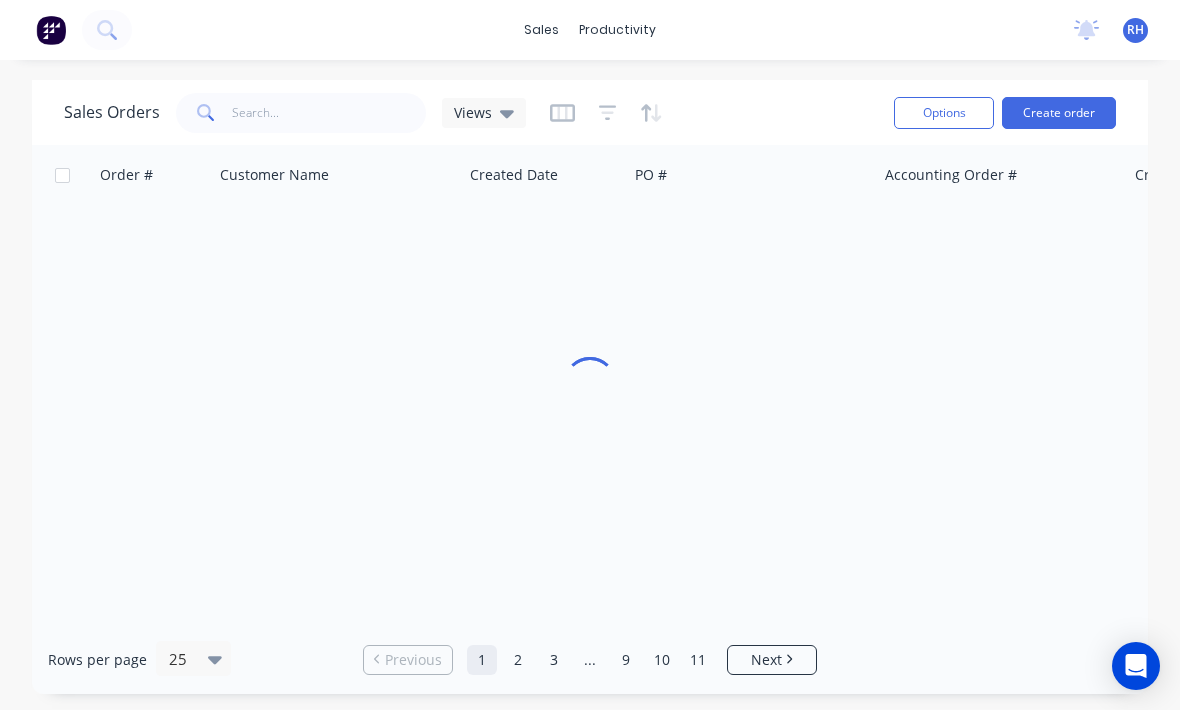 scroll, scrollTop: 0, scrollLeft: 0, axis: both 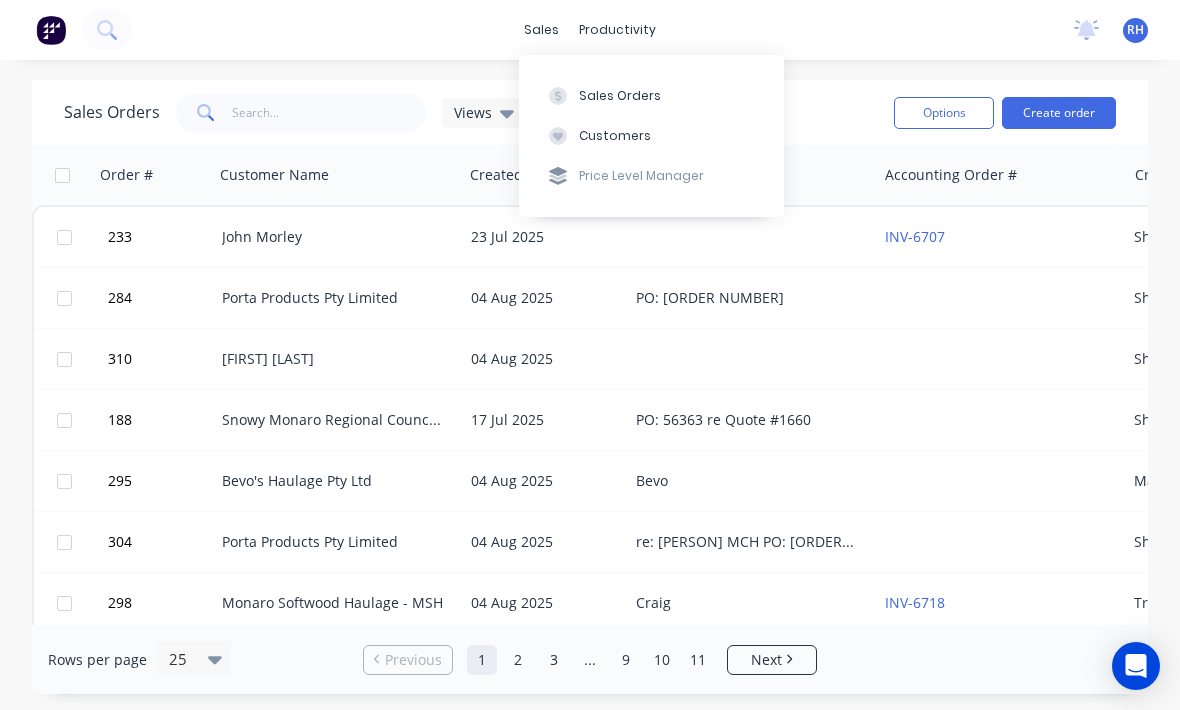 click on "Sales Orders" at bounding box center [620, 96] 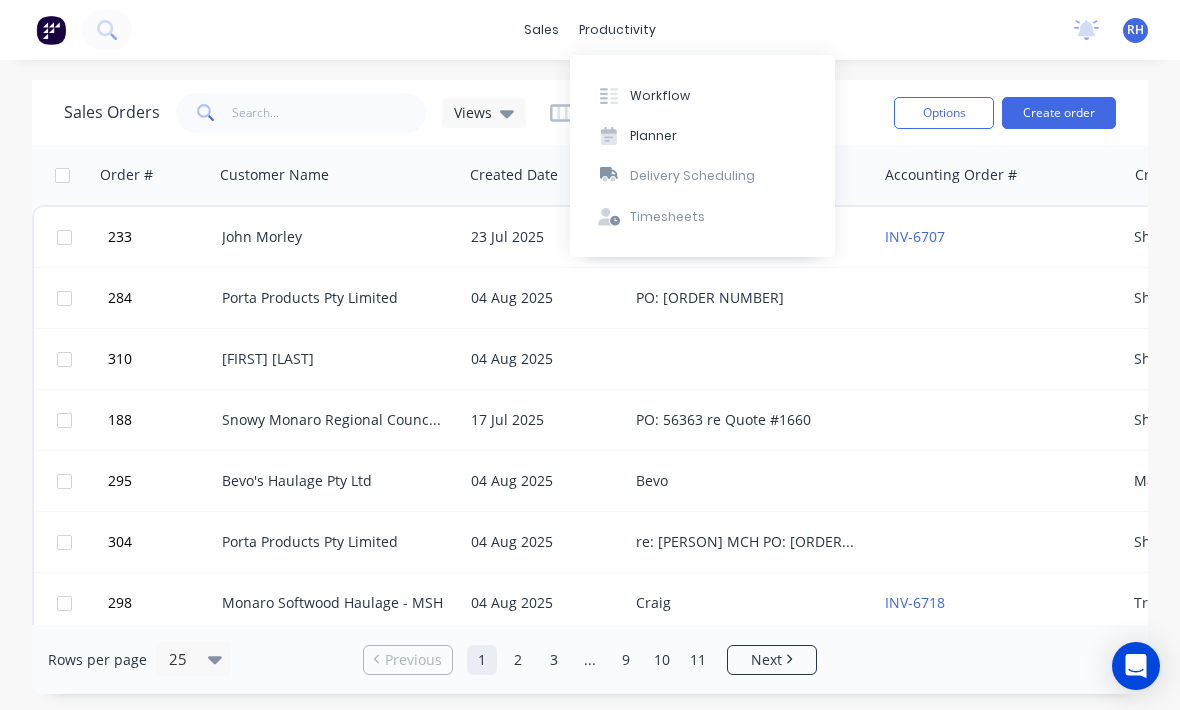 click on "Workflow" at bounding box center [702, 95] 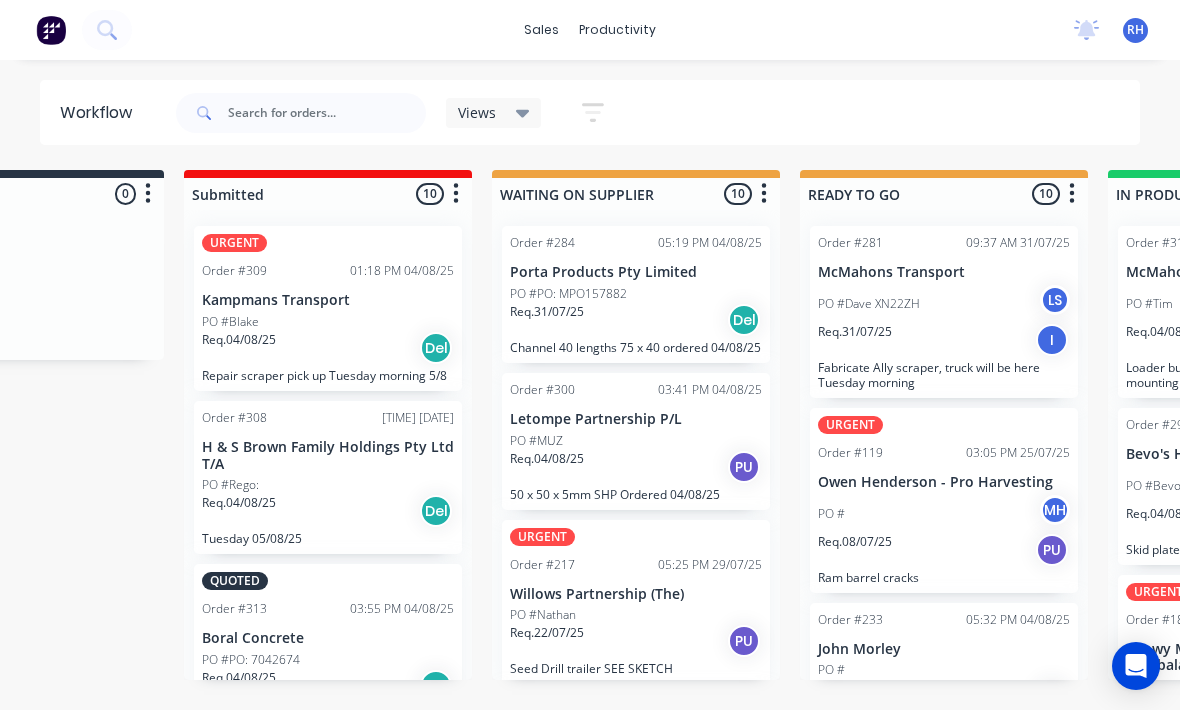 scroll, scrollTop: 0, scrollLeft: 184, axis: horizontal 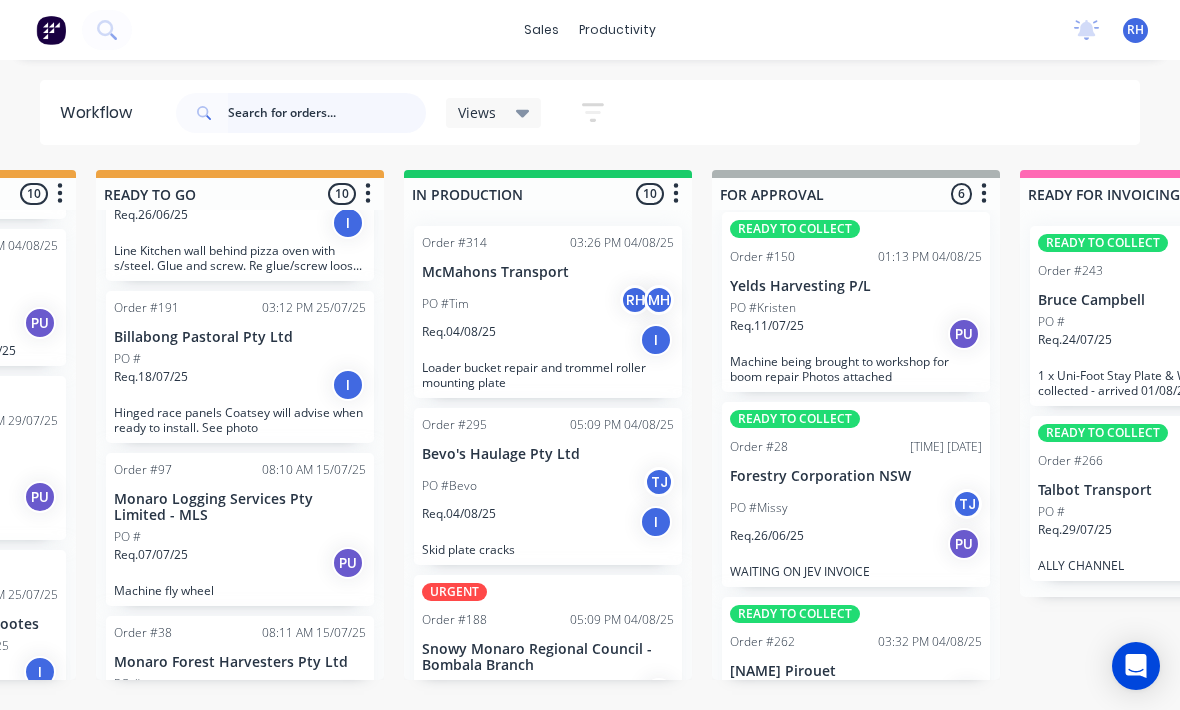 click at bounding box center (327, 113) 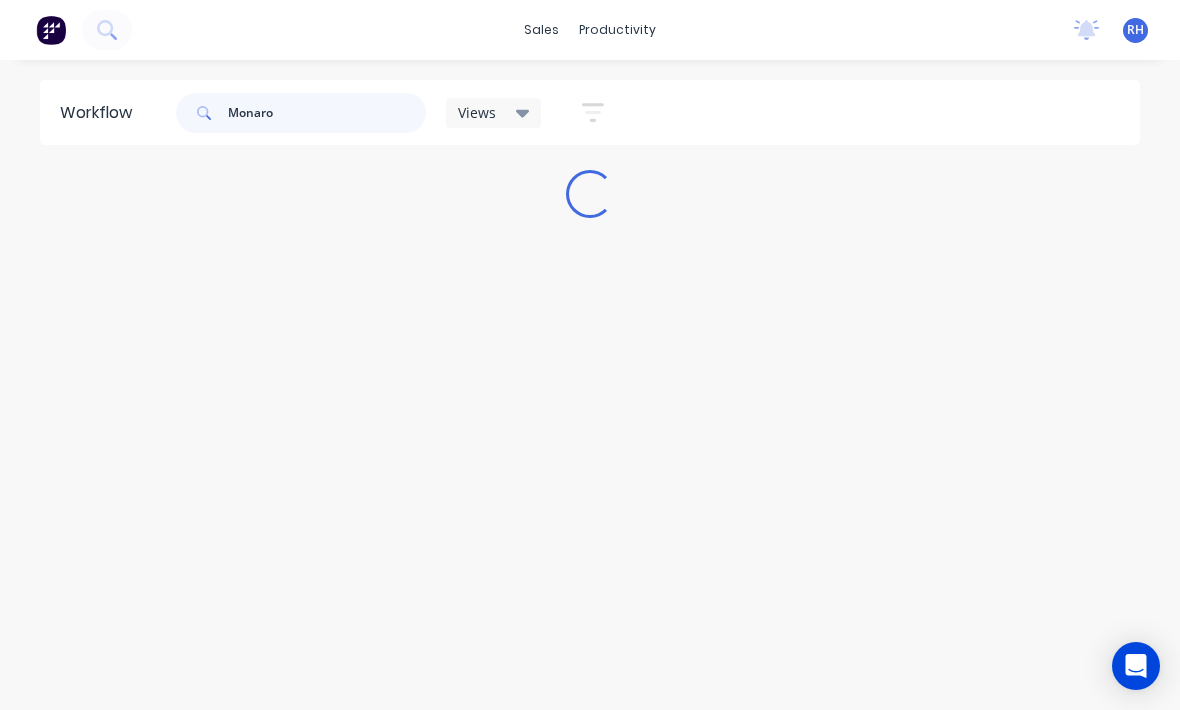 scroll, scrollTop: 0, scrollLeft: 0, axis: both 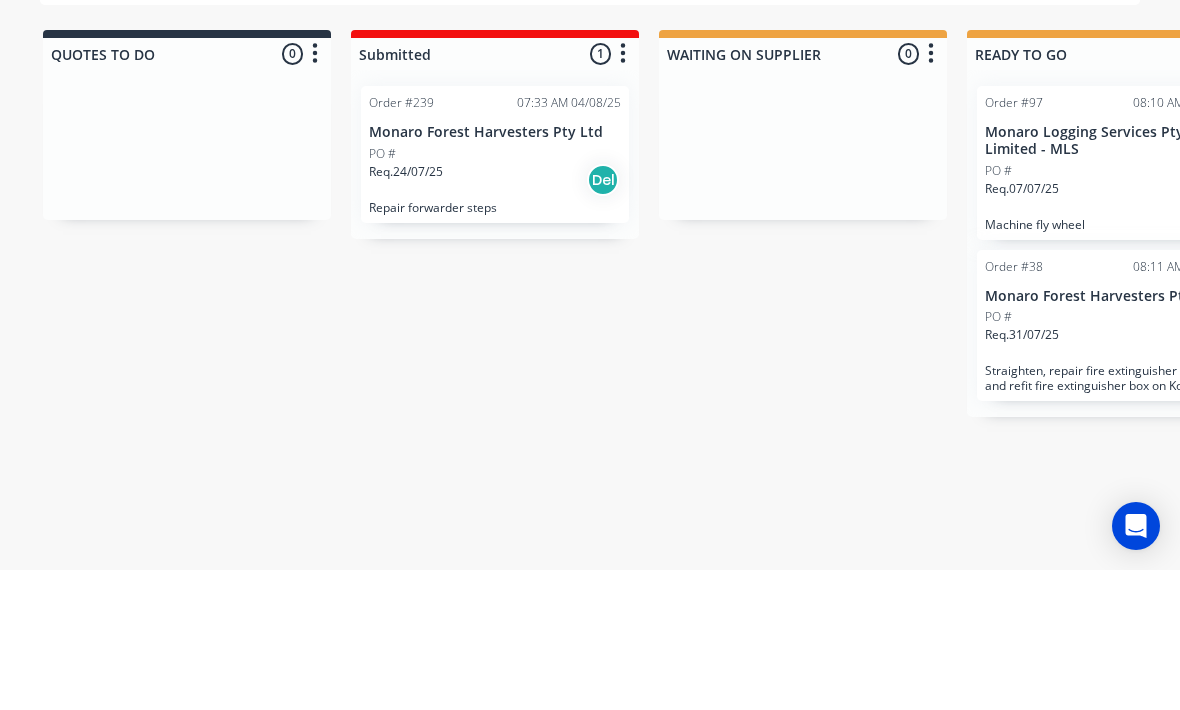 type on "Monaro" 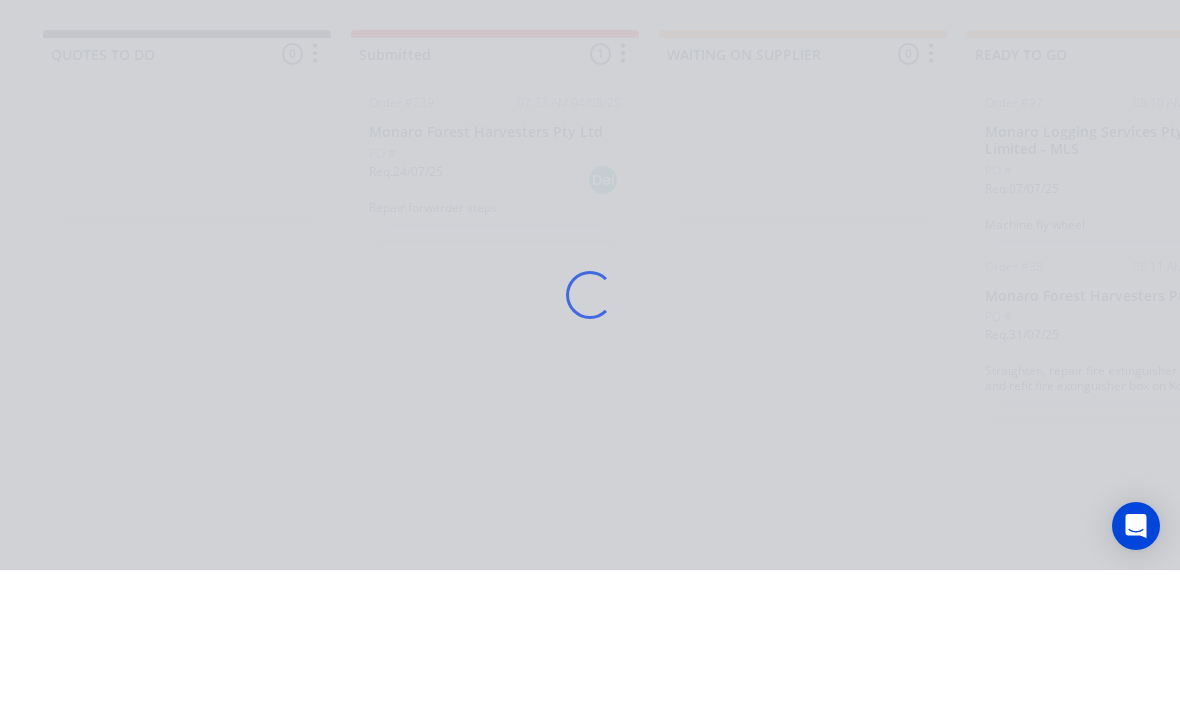 scroll, scrollTop: 26, scrollLeft: 0, axis: vertical 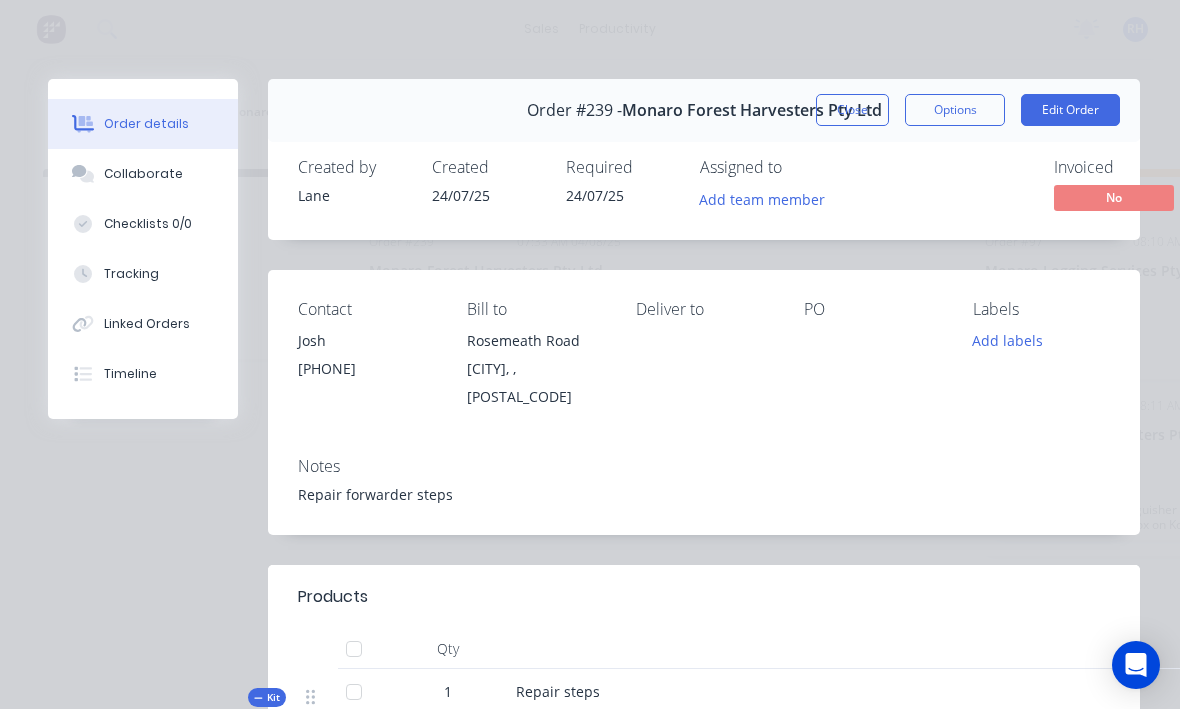 click on "Edit Order" at bounding box center (1070, 111) 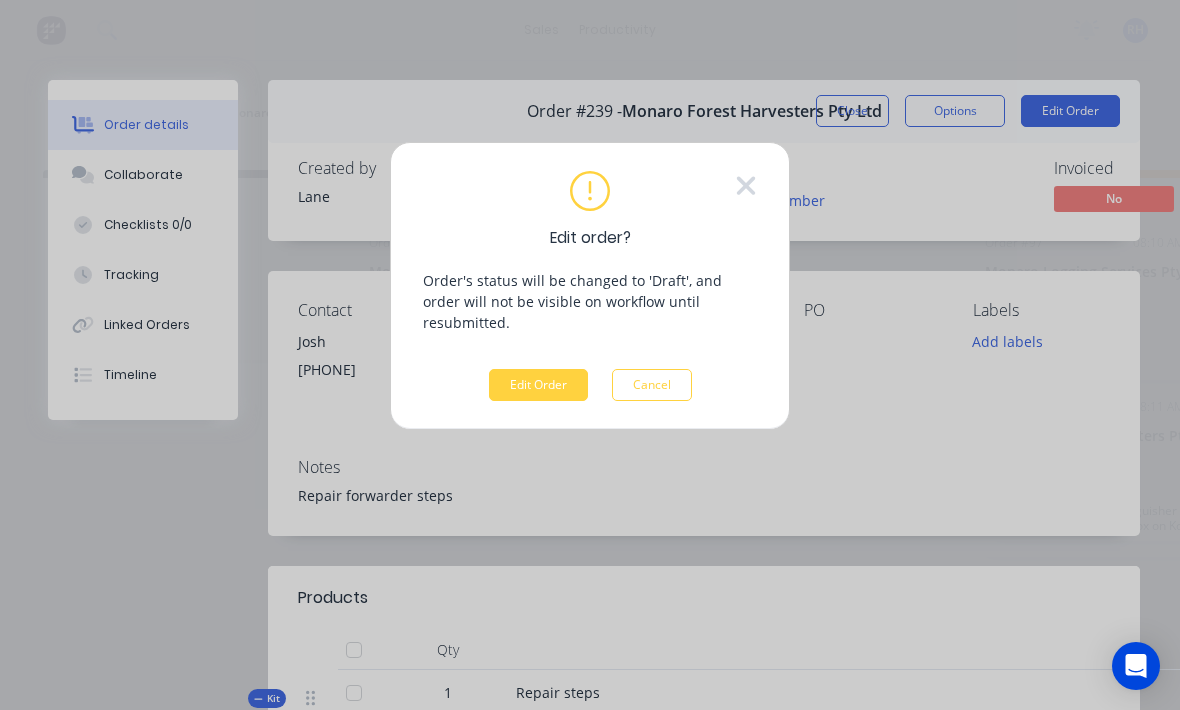 click on "Edit Order" at bounding box center (538, 385) 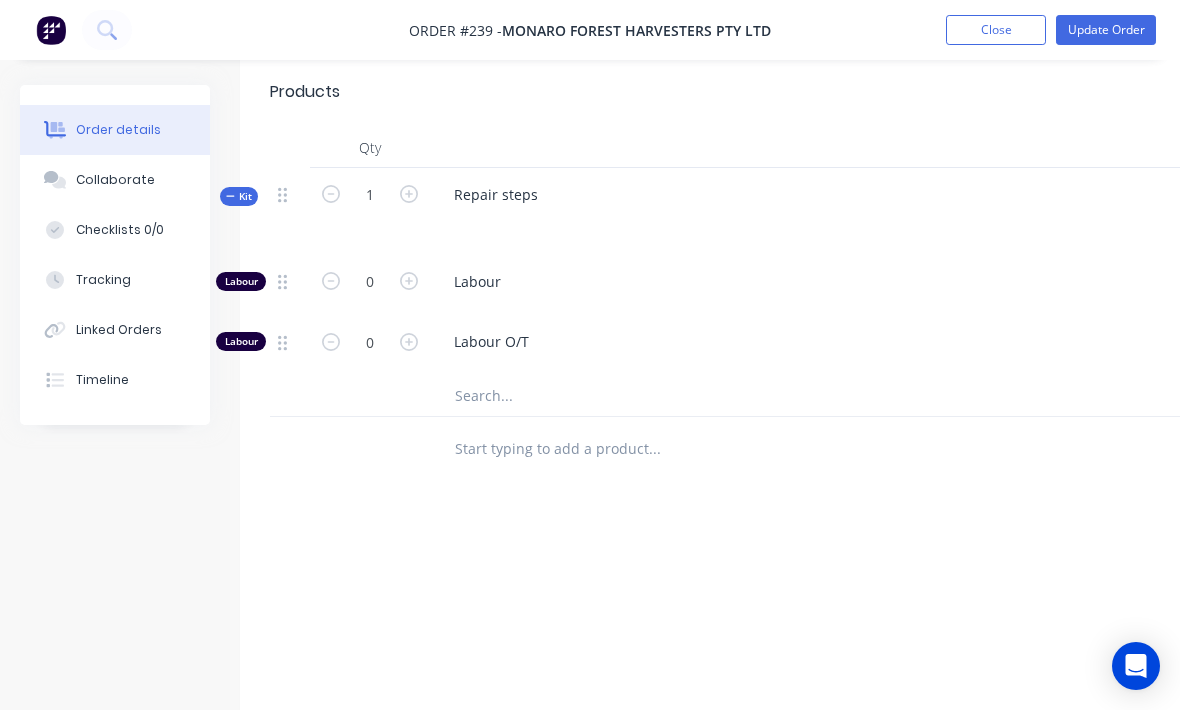 scroll, scrollTop: 565, scrollLeft: 0, axis: vertical 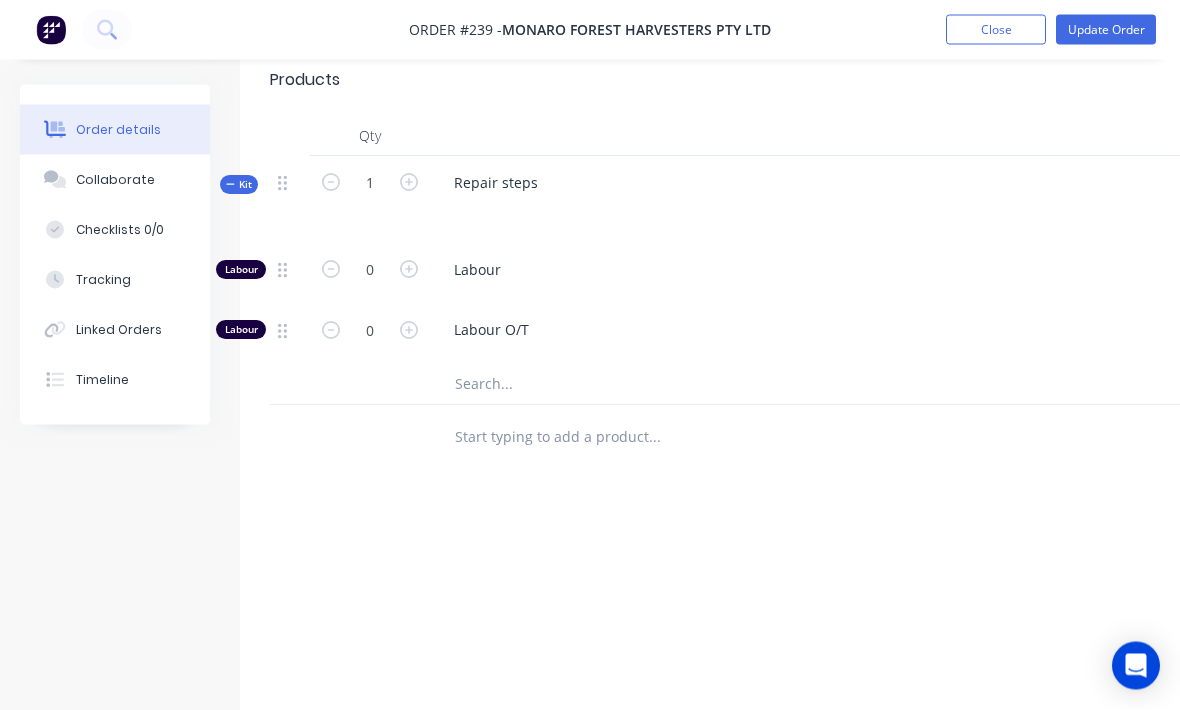 click on "Tracking" at bounding box center (115, 280) 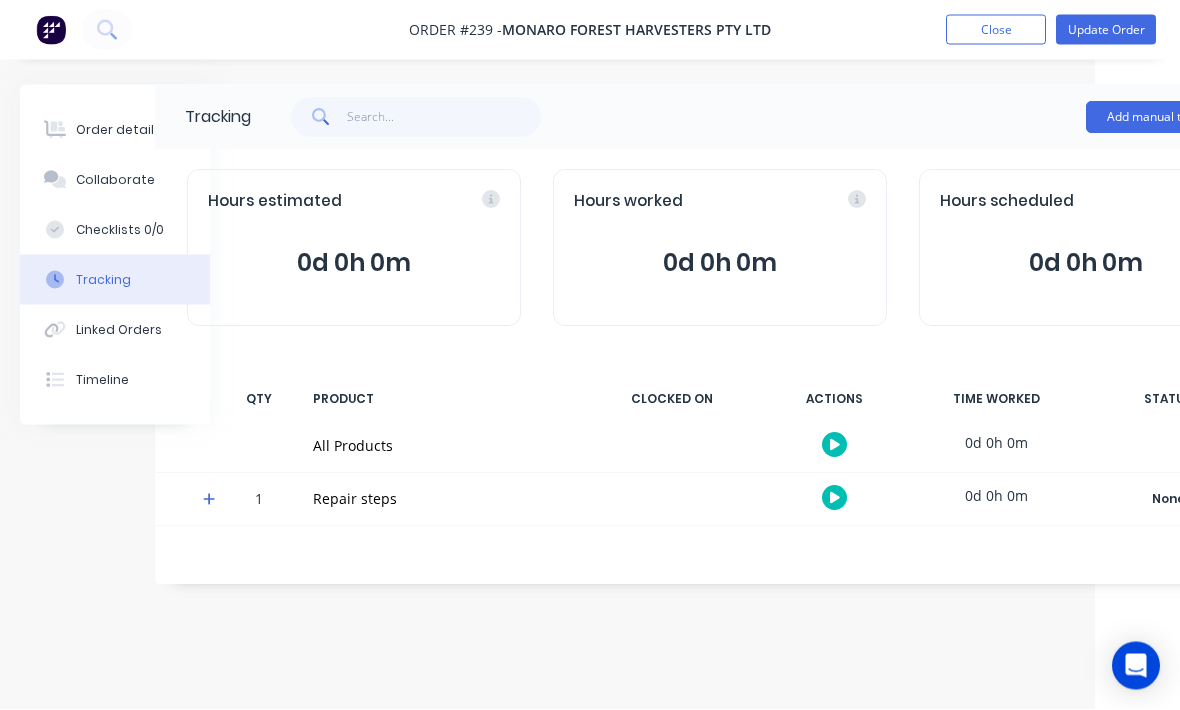 scroll, scrollTop: 0, scrollLeft: 128, axis: horizontal 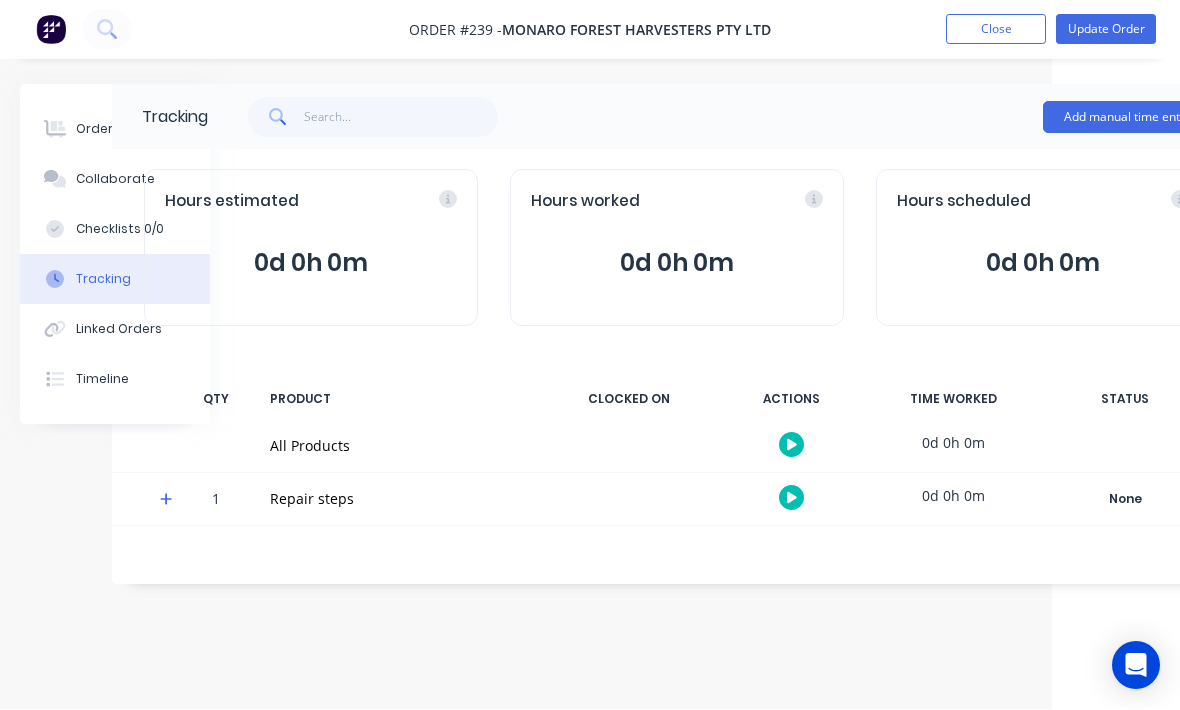 click on "Add manual time entry" at bounding box center [1127, 118] 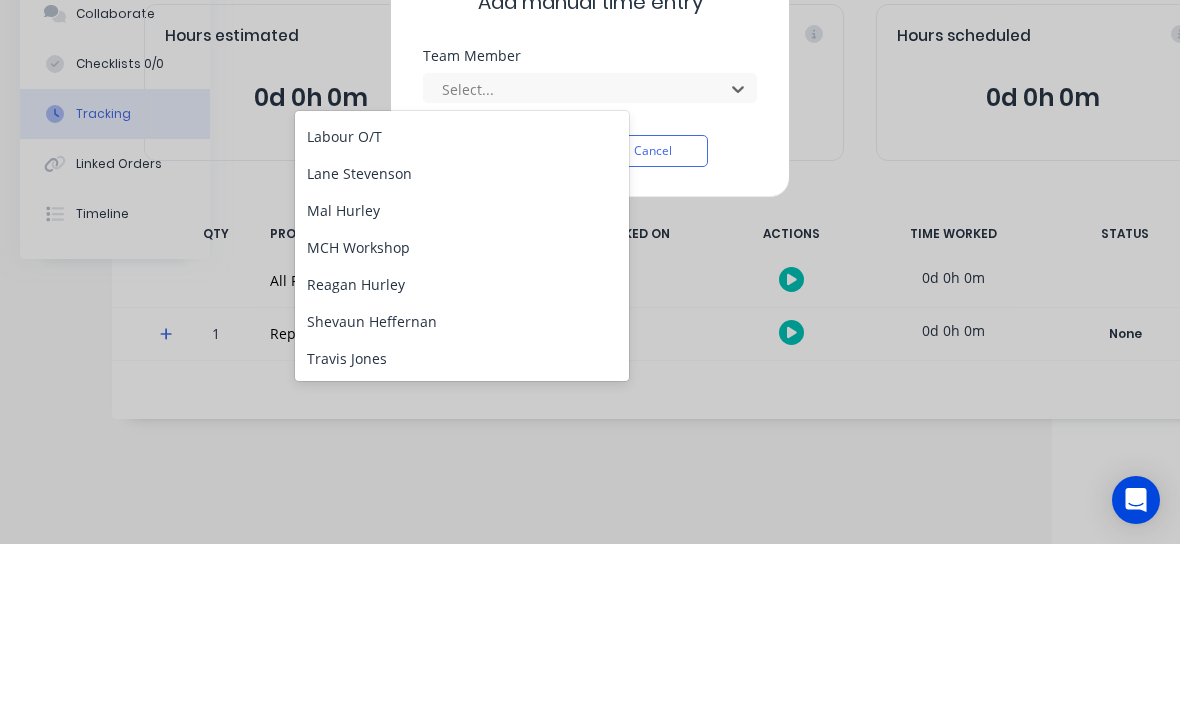 scroll, scrollTop: 108, scrollLeft: 0, axis: vertical 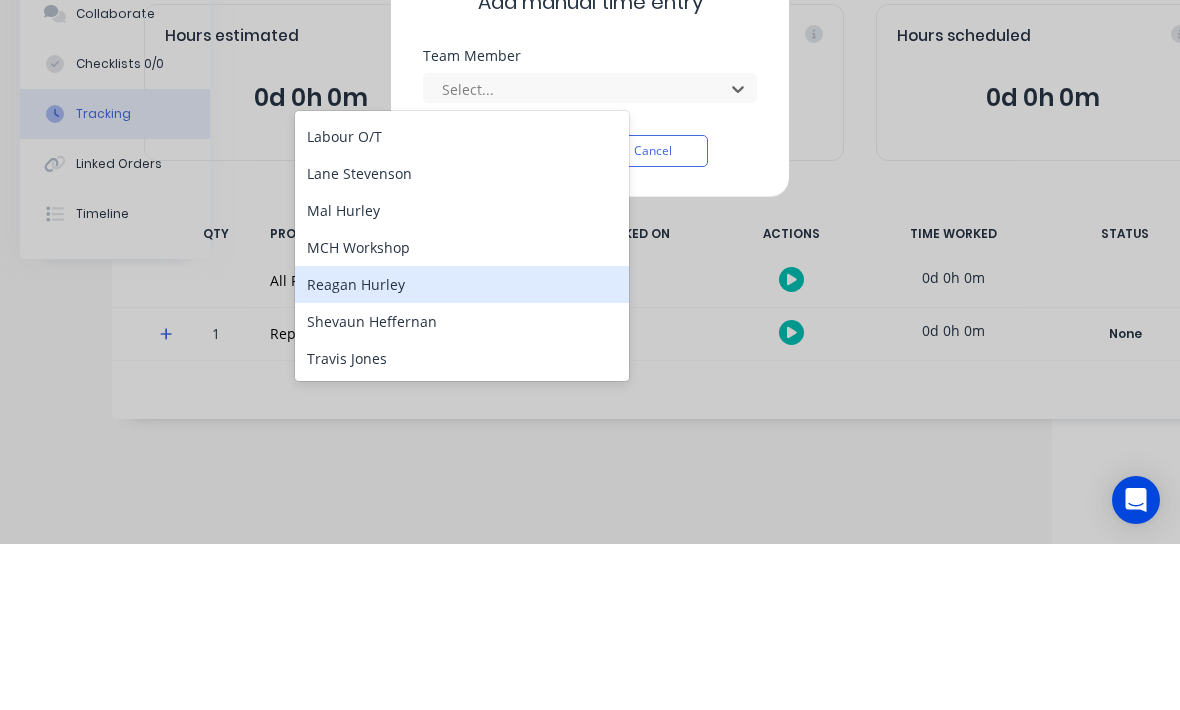 click on "Reagan Hurley" at bounding box center (462, 450) 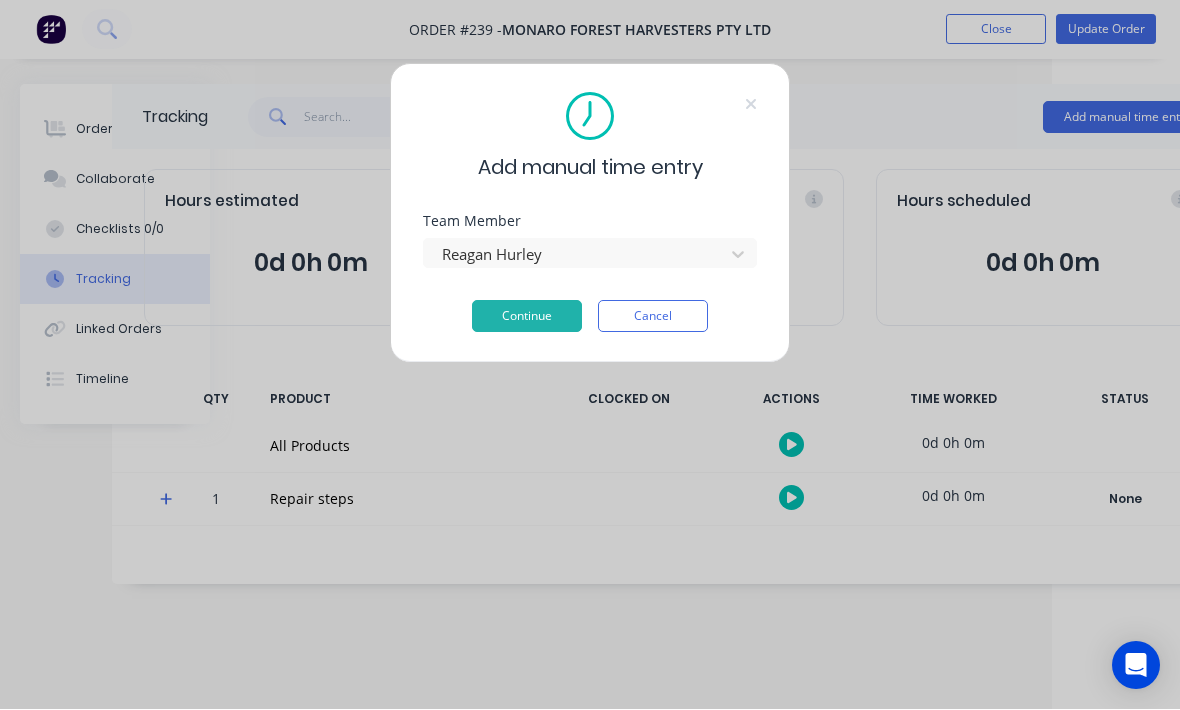 click on "Continue" at bounding box center [527, 317] 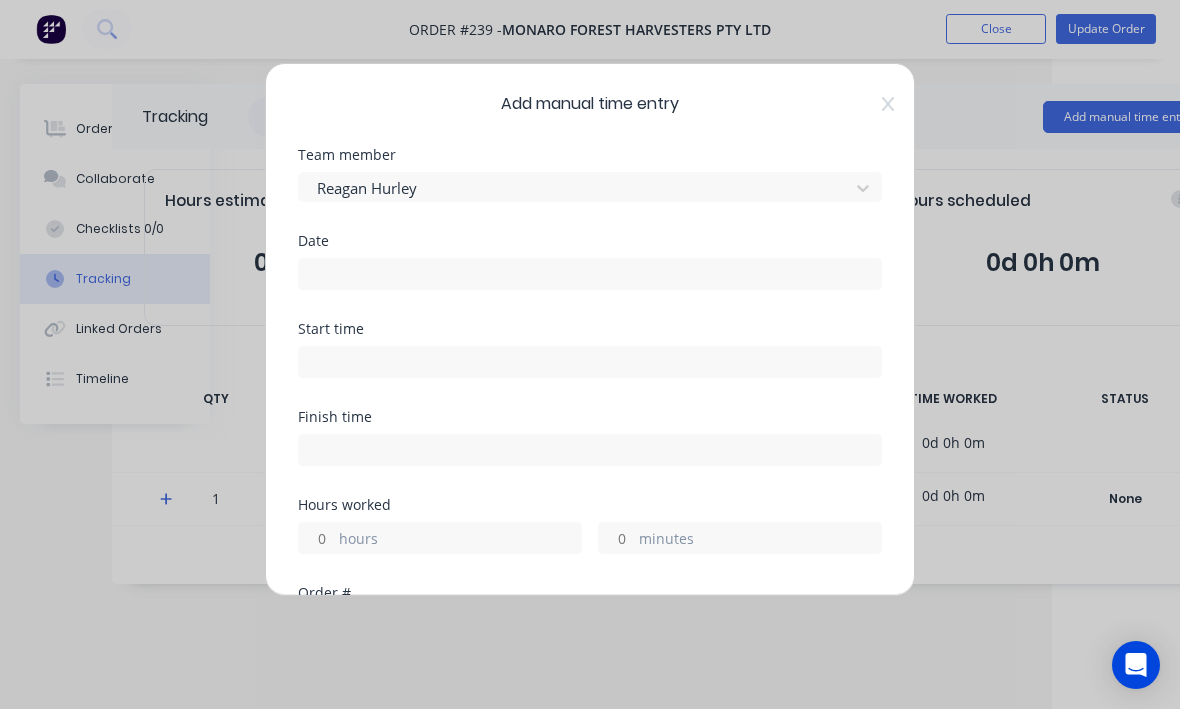 click at bounding box center [590, 275] 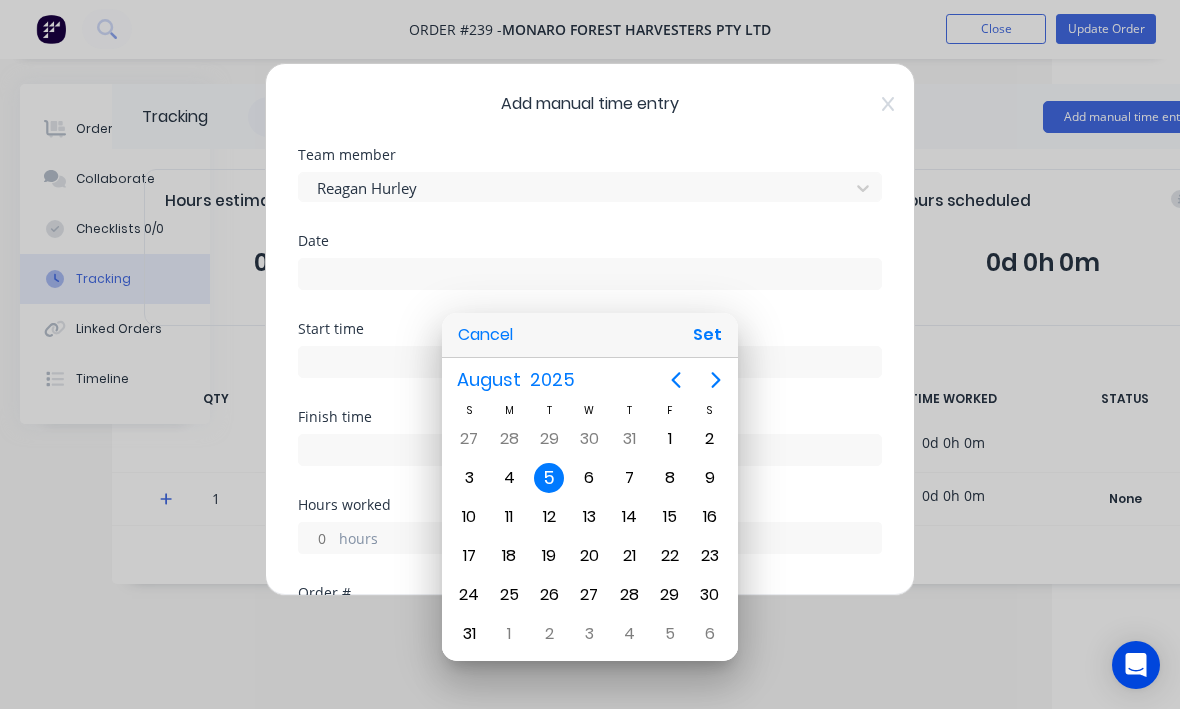 click on "Set" at bounding box center [707, 336] 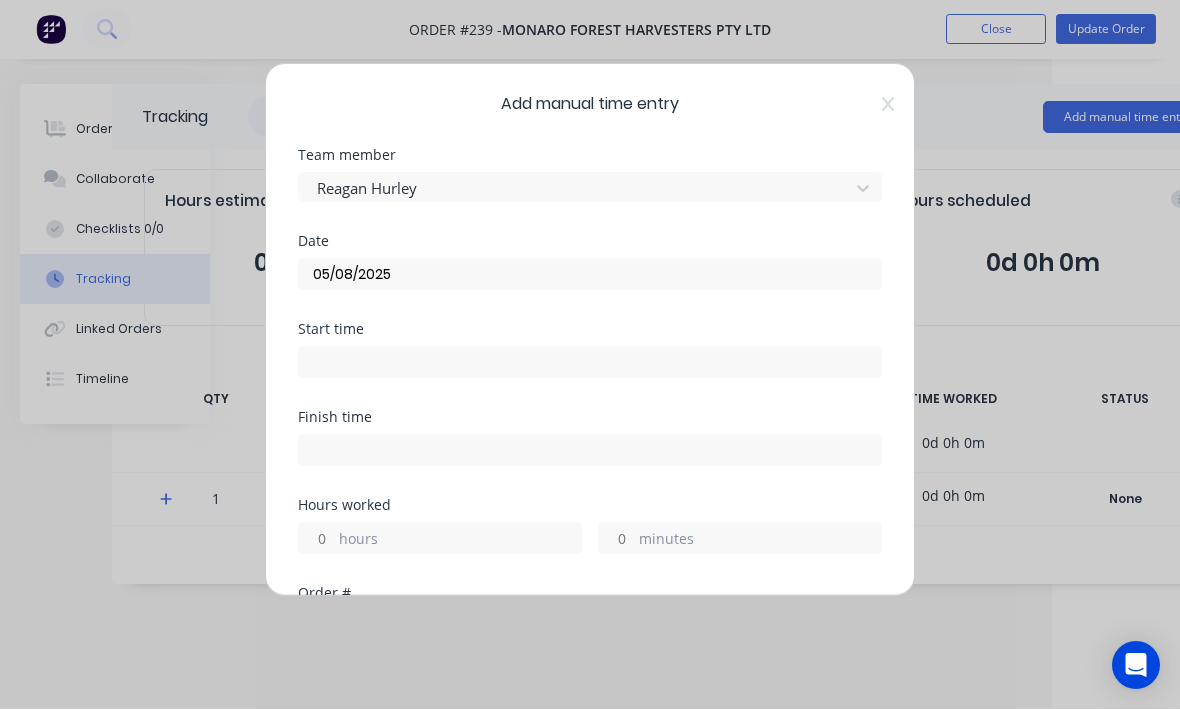 click on "Start time" at bounding box center [590, 367] 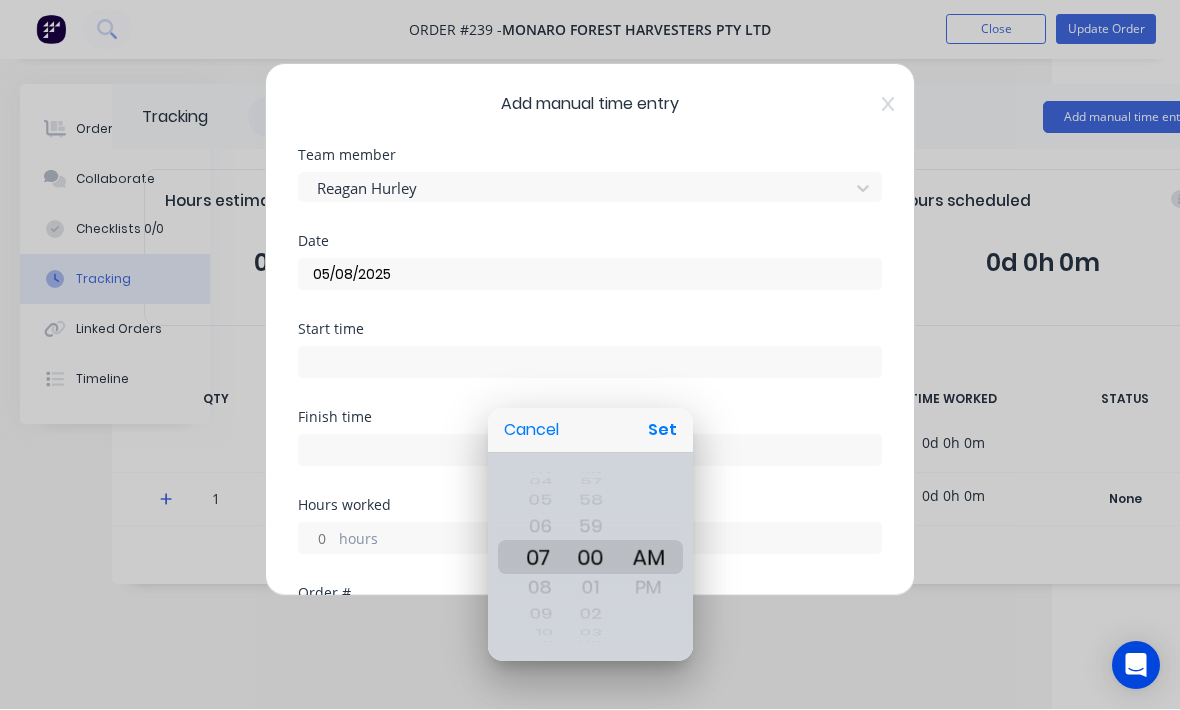 click on "Set" at bounding box center [662, 431] 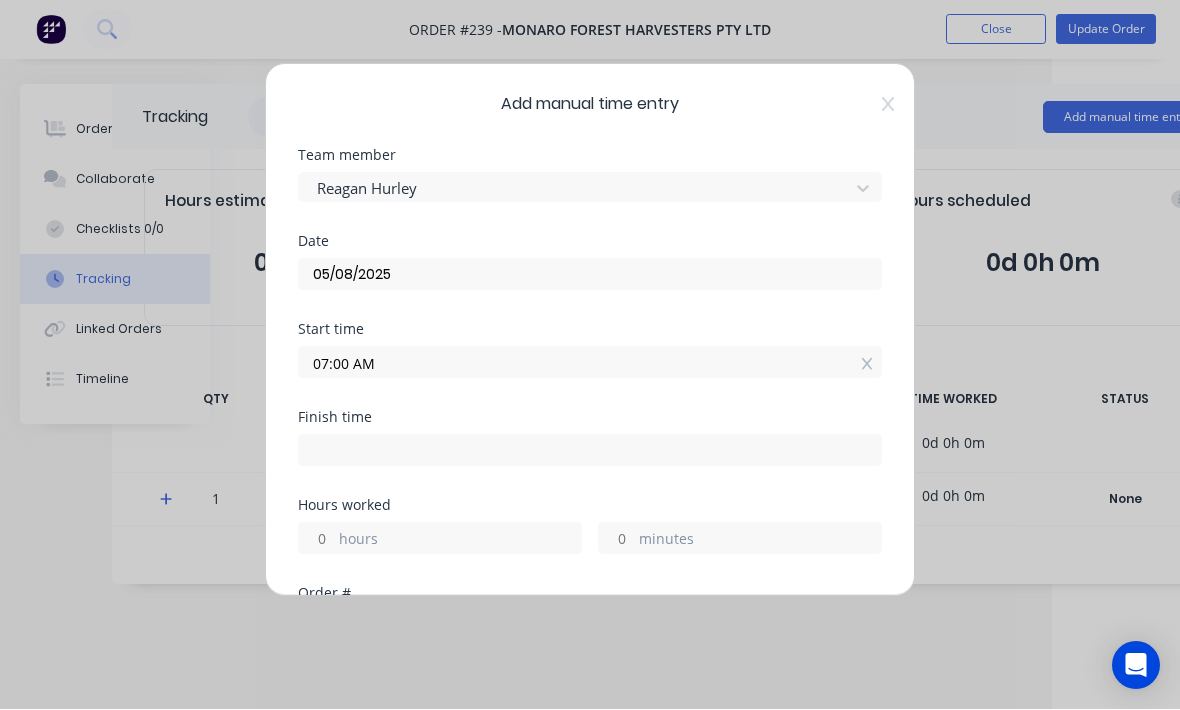 click at bounding box center [590, 451] 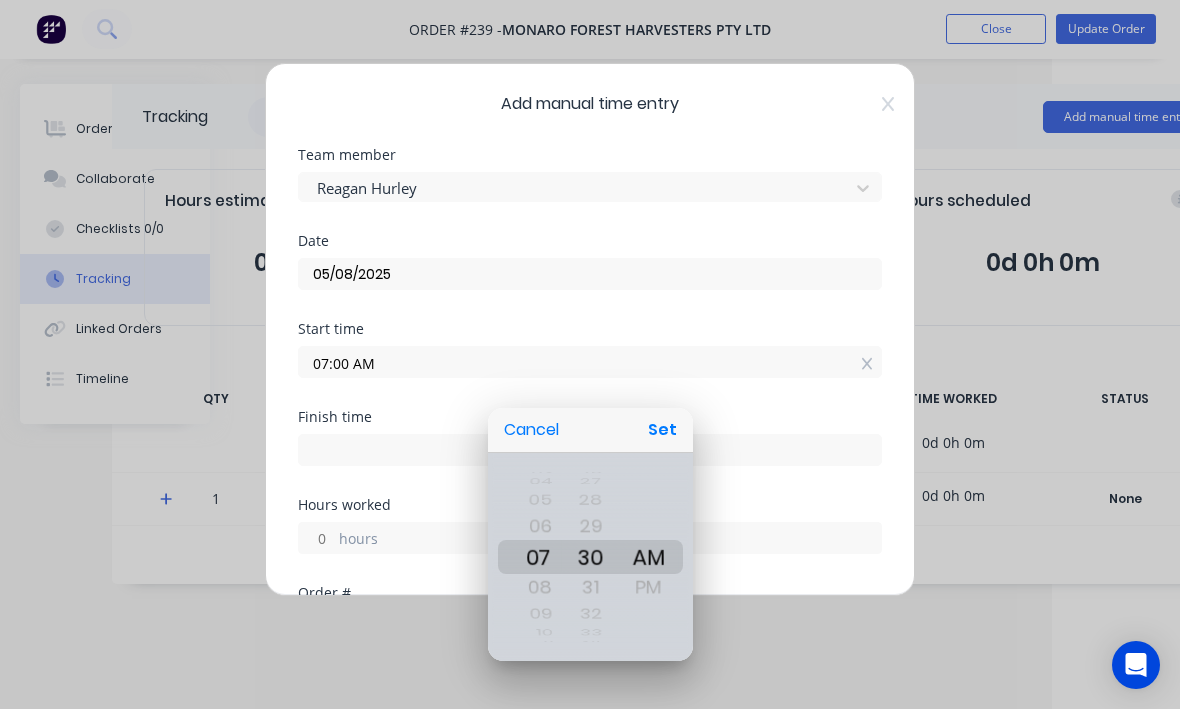 click on "Set" at bounding box center (662, 431) 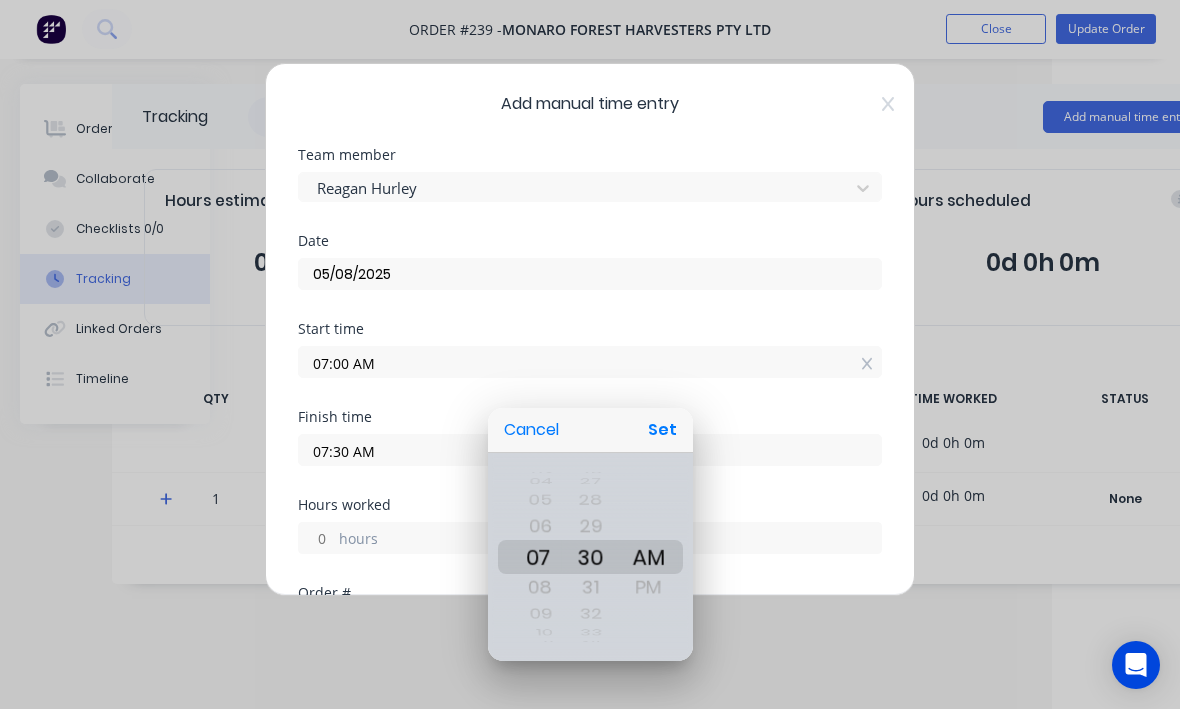 type on "0" 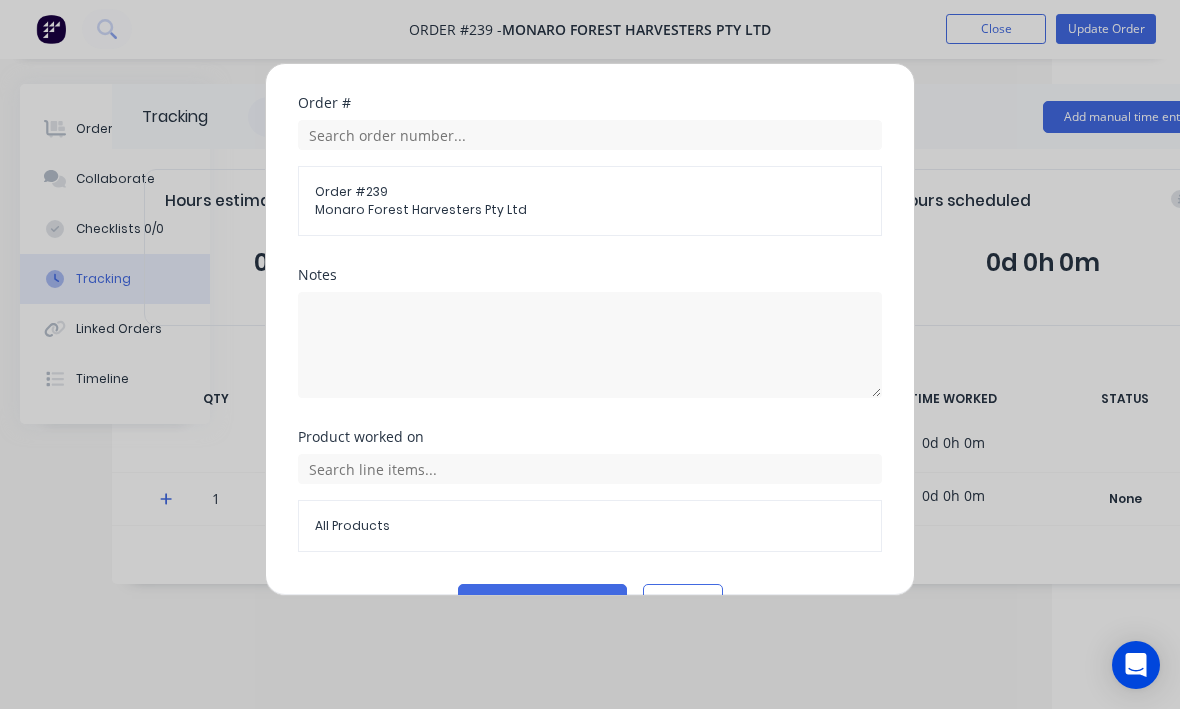 scroll, scrollTop: 490, scrollLeft: 0, axis: vertical 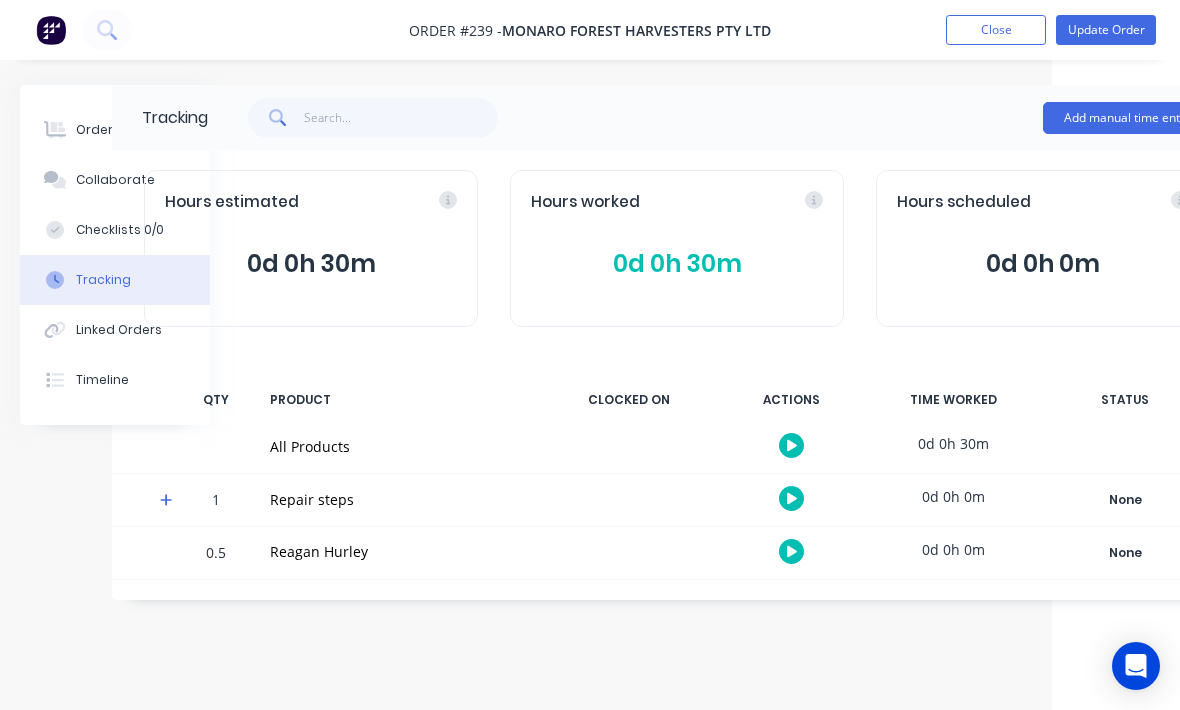 click on "Order details" at bounding box center (118, 130) 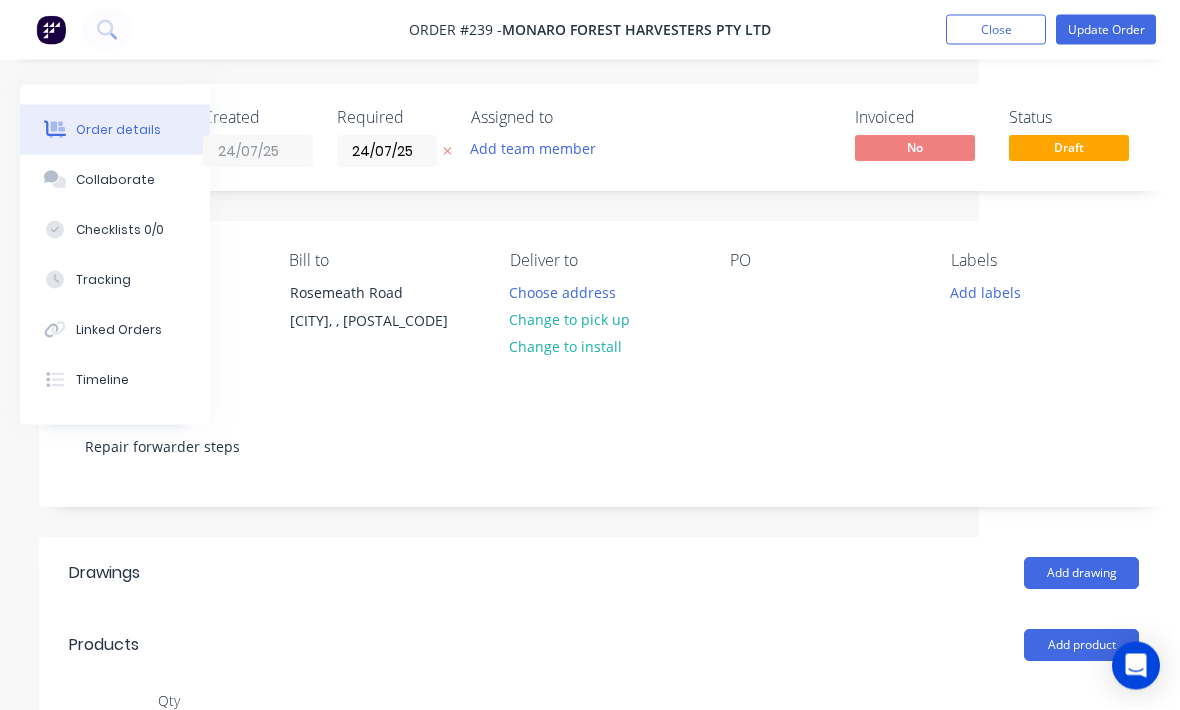 scroll, scrollTop: 0, scrollLeft: 210, axis: horizontal 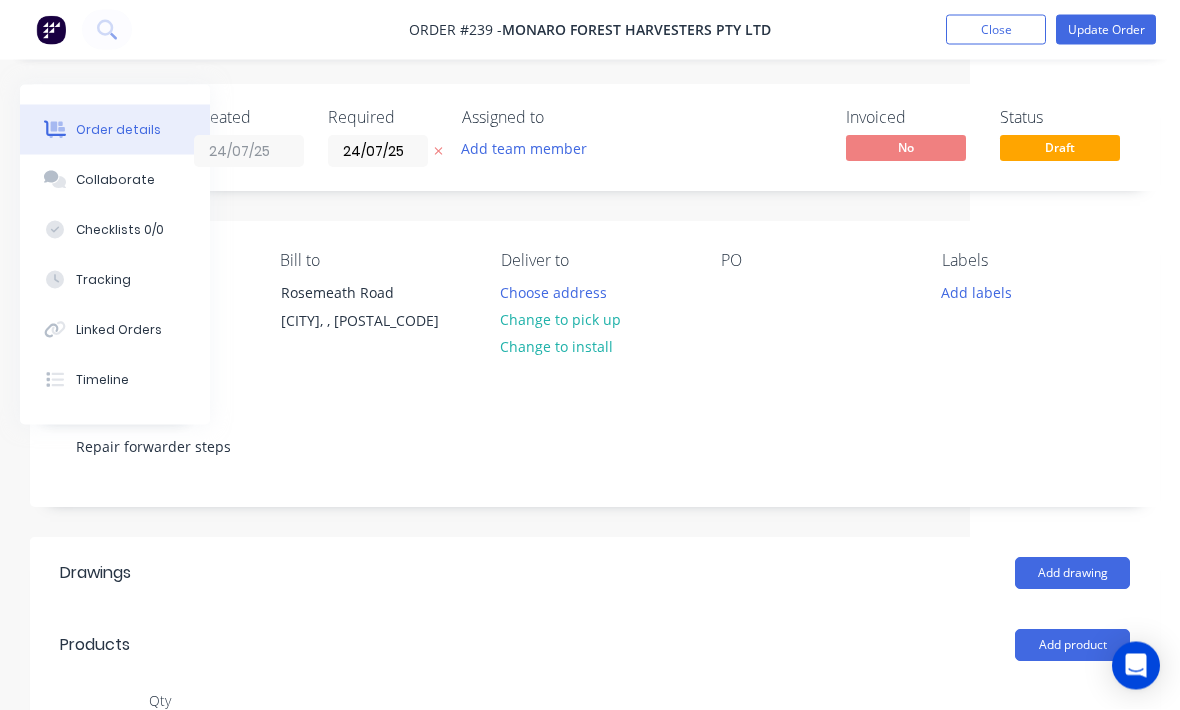 click on "Update Order" at bounding box center [1106, 30] 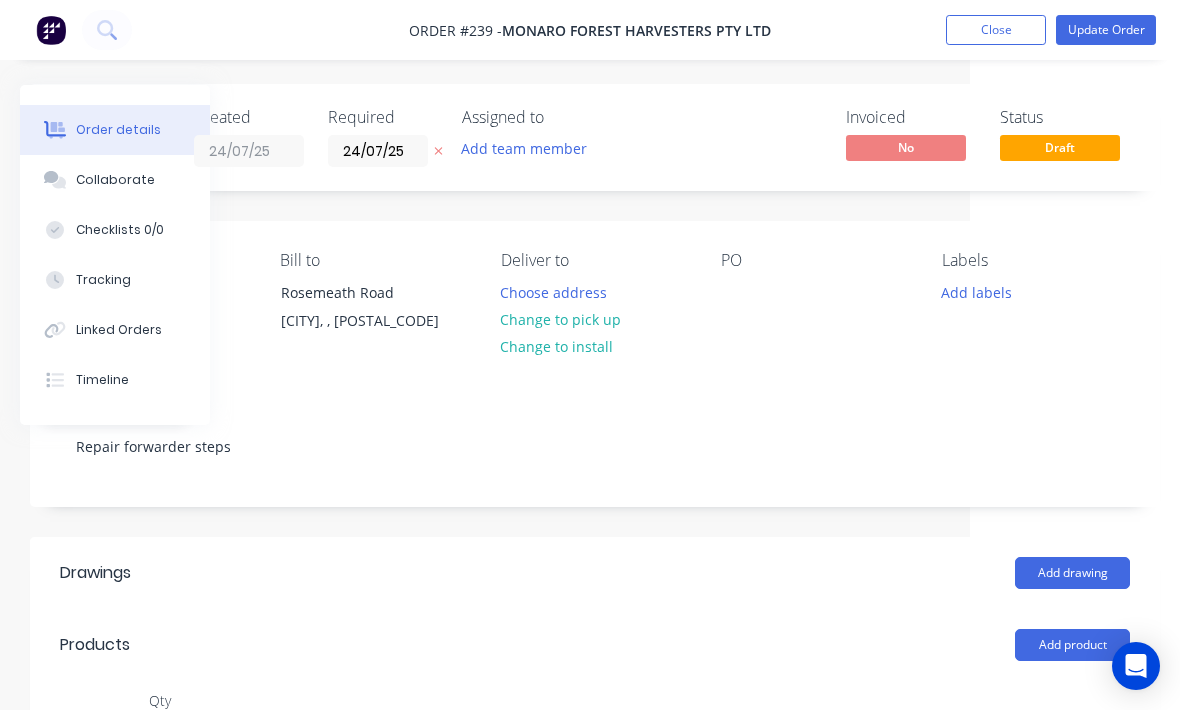 scroll, scrollTop: 0, scrollLeft: 210, axis: horizontal 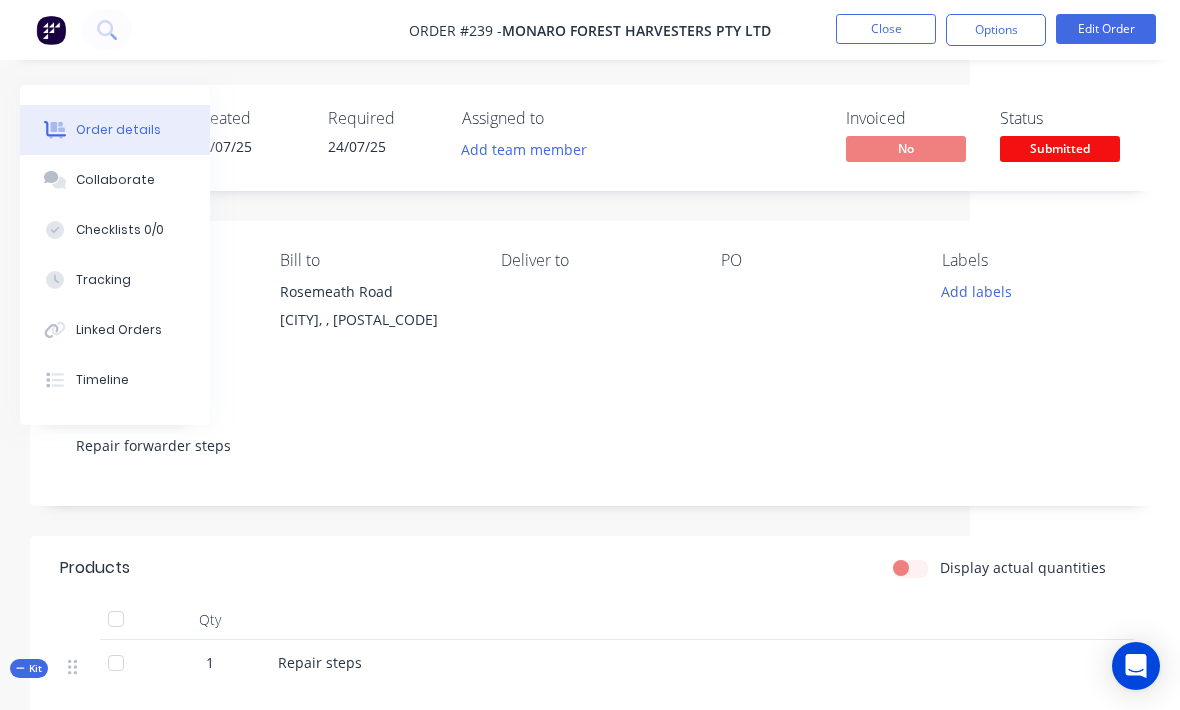click at bounding box center (51, 30) 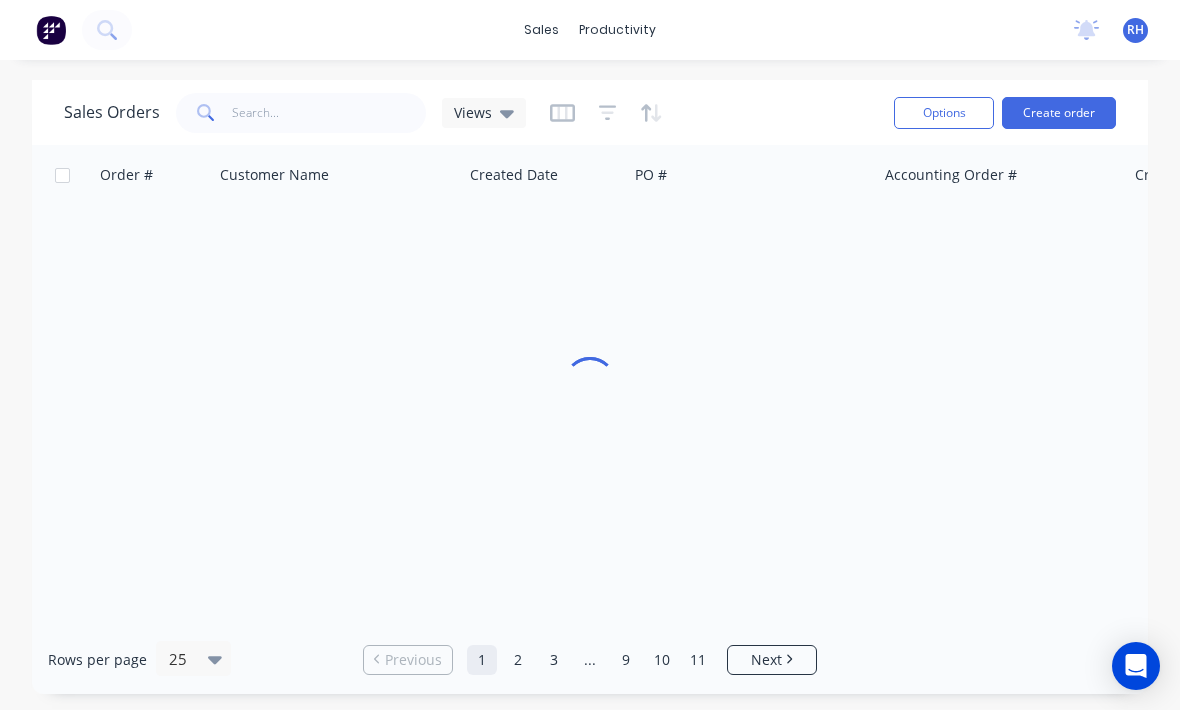 scroll, scrollTop: 0, scrollLeft: 0, axis: both 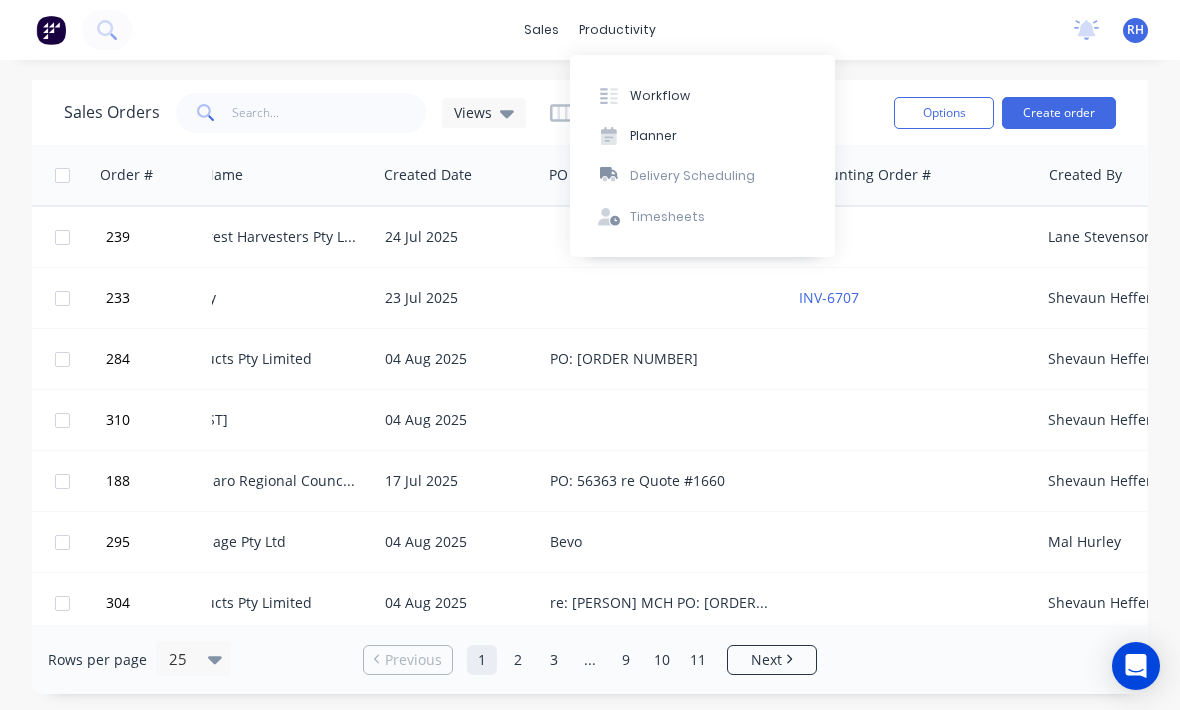 click on "Workflow" at bounding box center (660, 96) 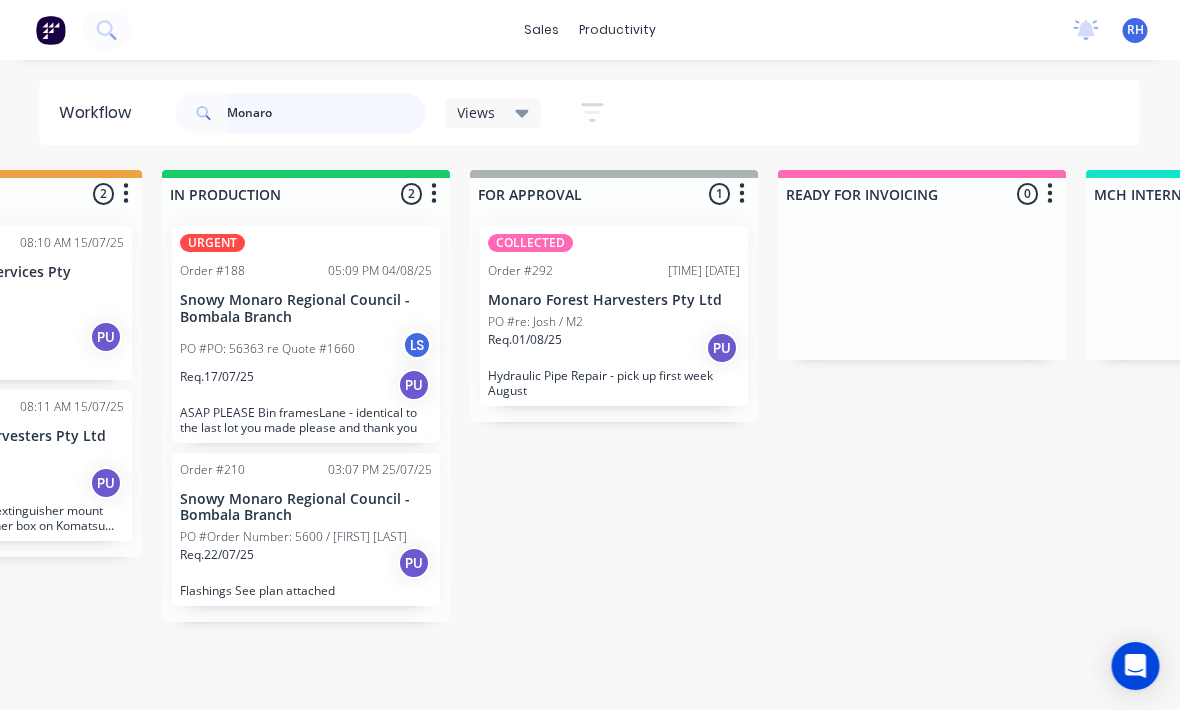 click on "Monaro" at bounding box center (327, 113) 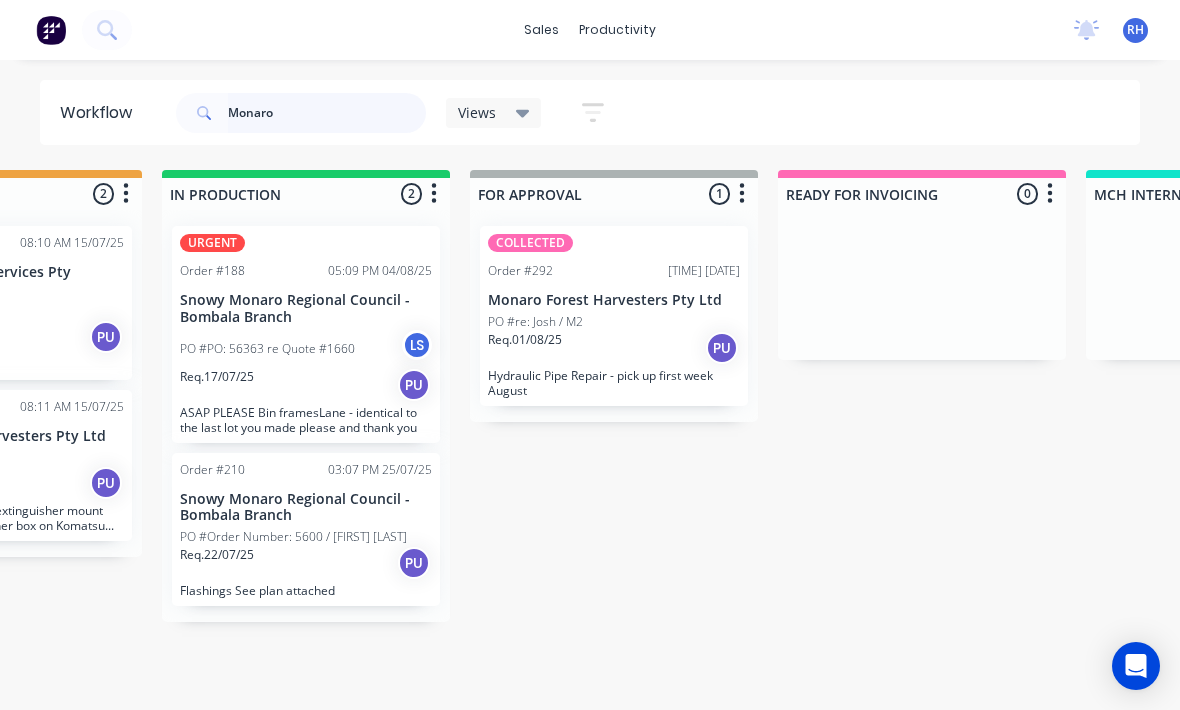 scroll, scrollTop: 0, scrollLeft: 1112, axis: horizontal 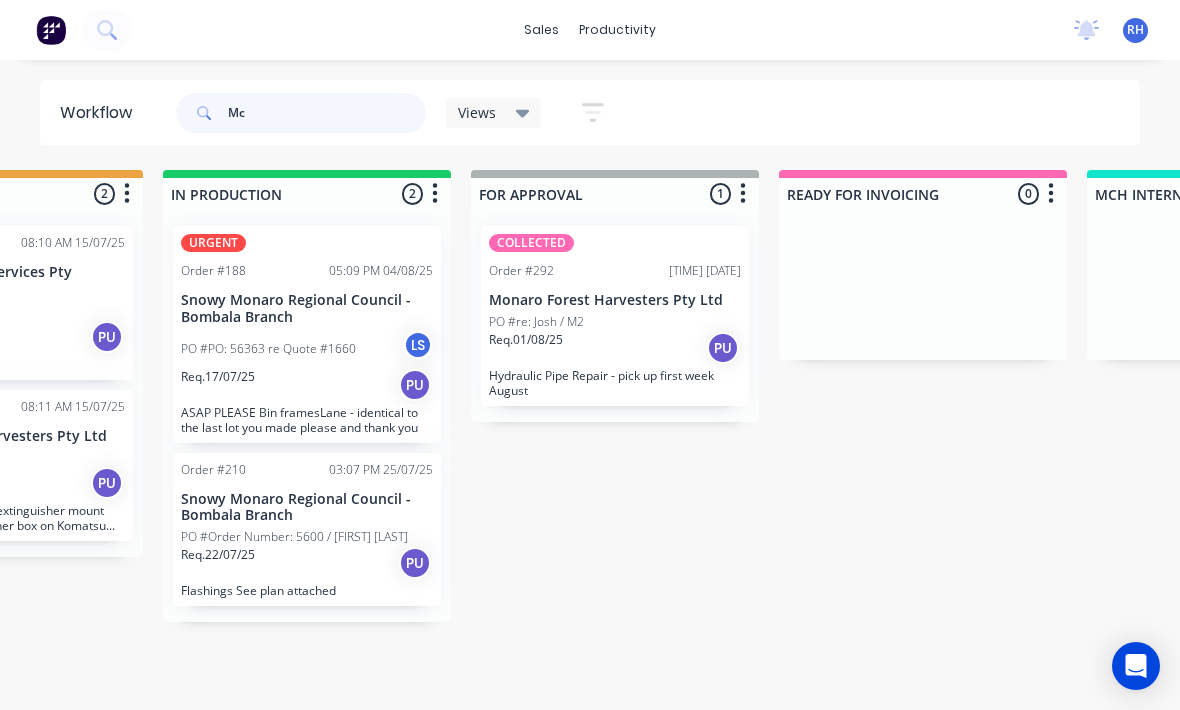 type on "Mch" 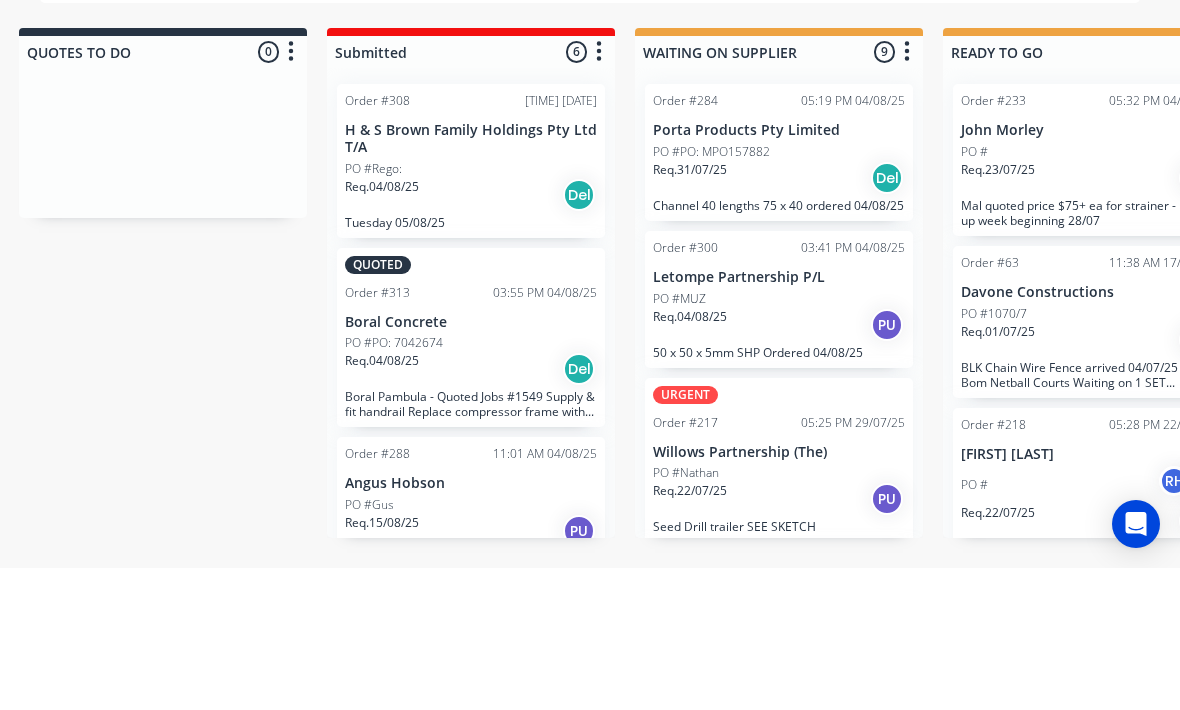 scroll, scrollTop: 0, scrollLeft: 40, axis: horizontal 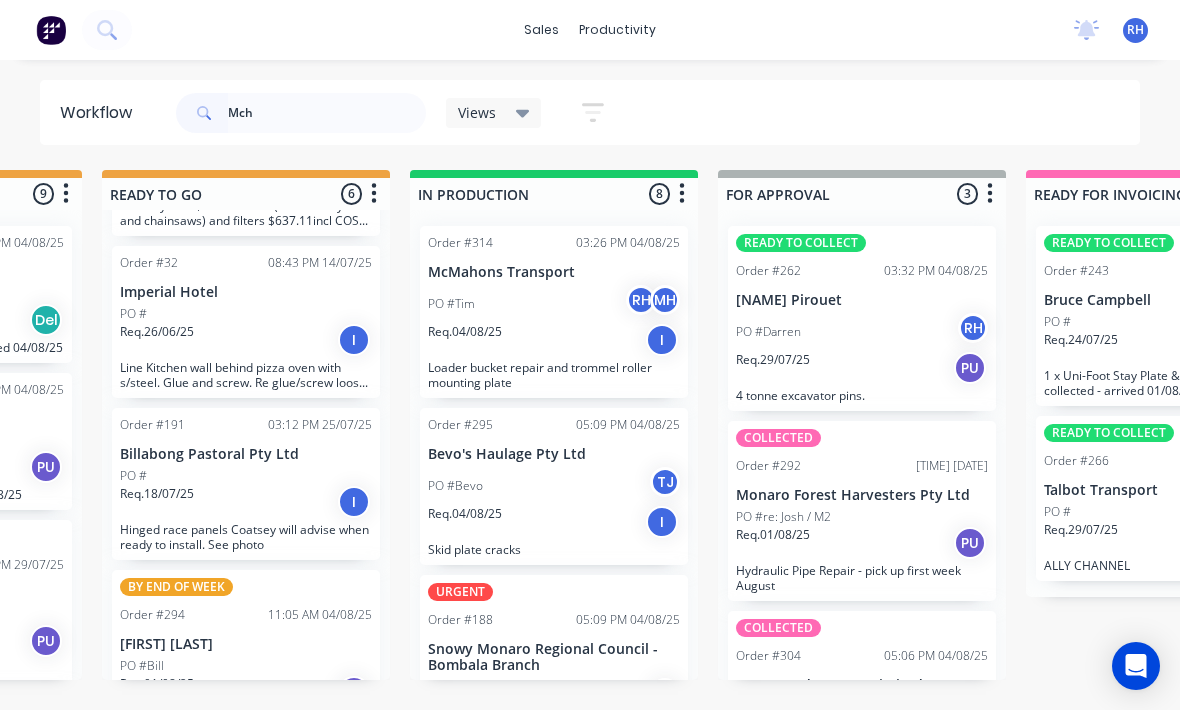 click at bounding box center (51, 30) 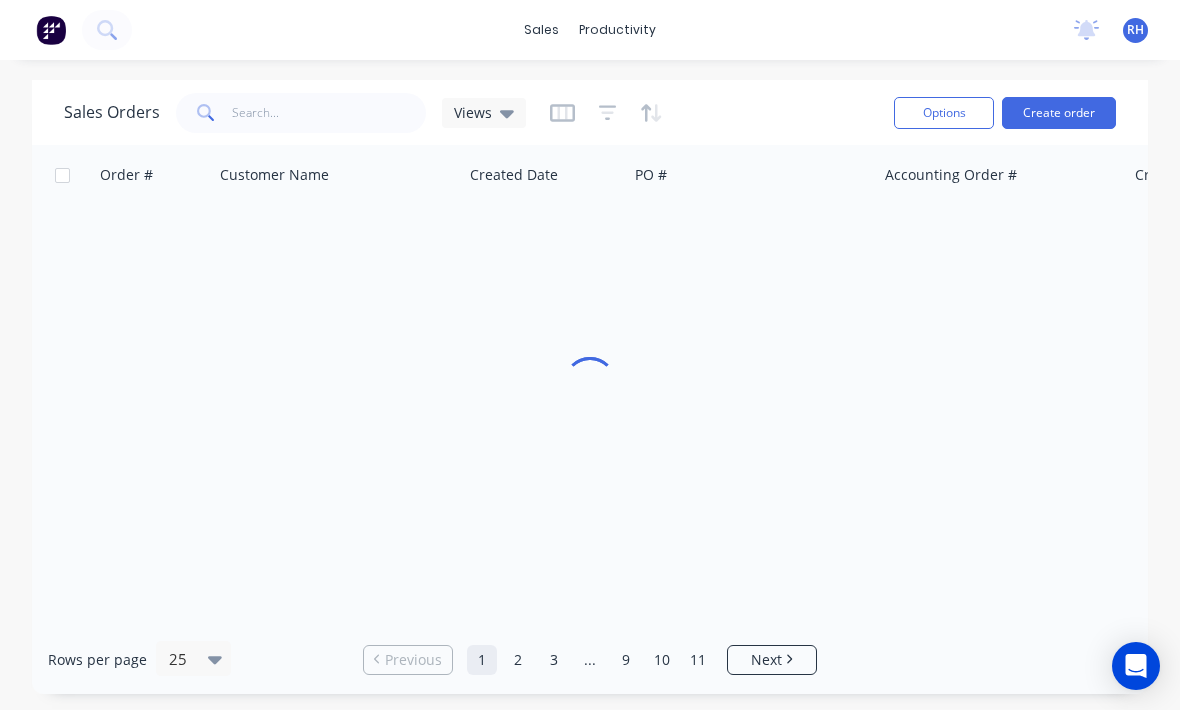 scroll, scrollTop: 0, scrollLeft: 0, axis: both 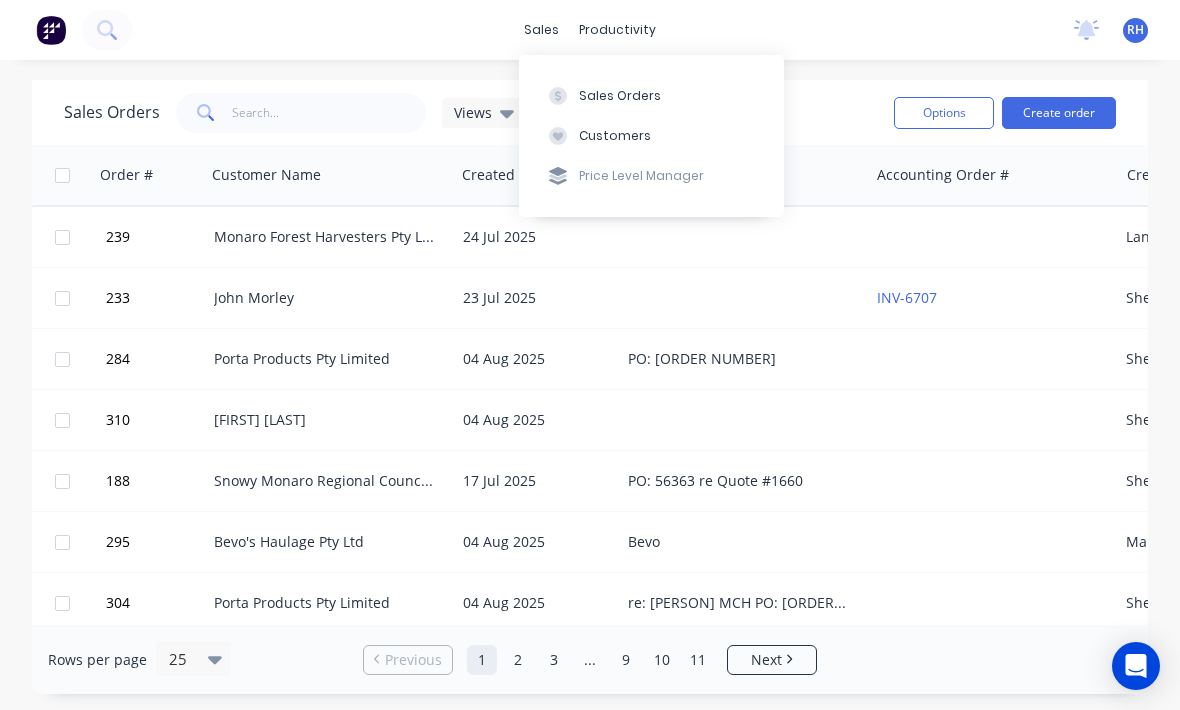 click on "Sales Orders" at bounding box center [620, 96] 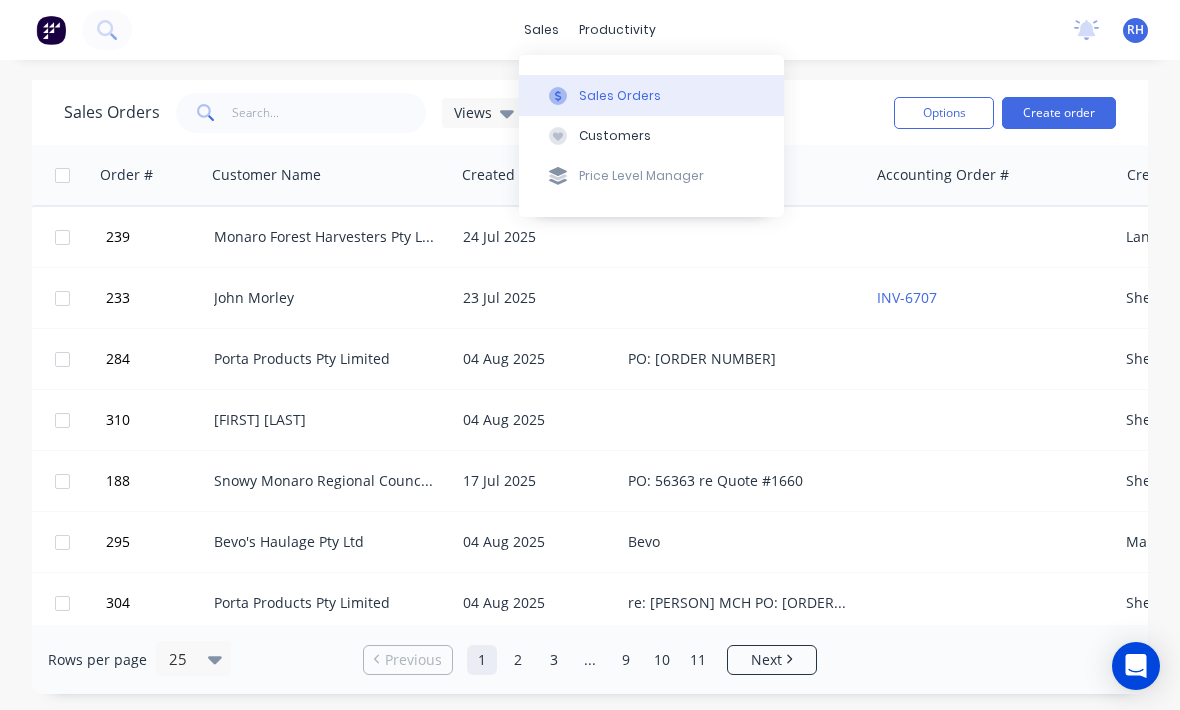 click on "Create order" at bounding box center (1059, 113) 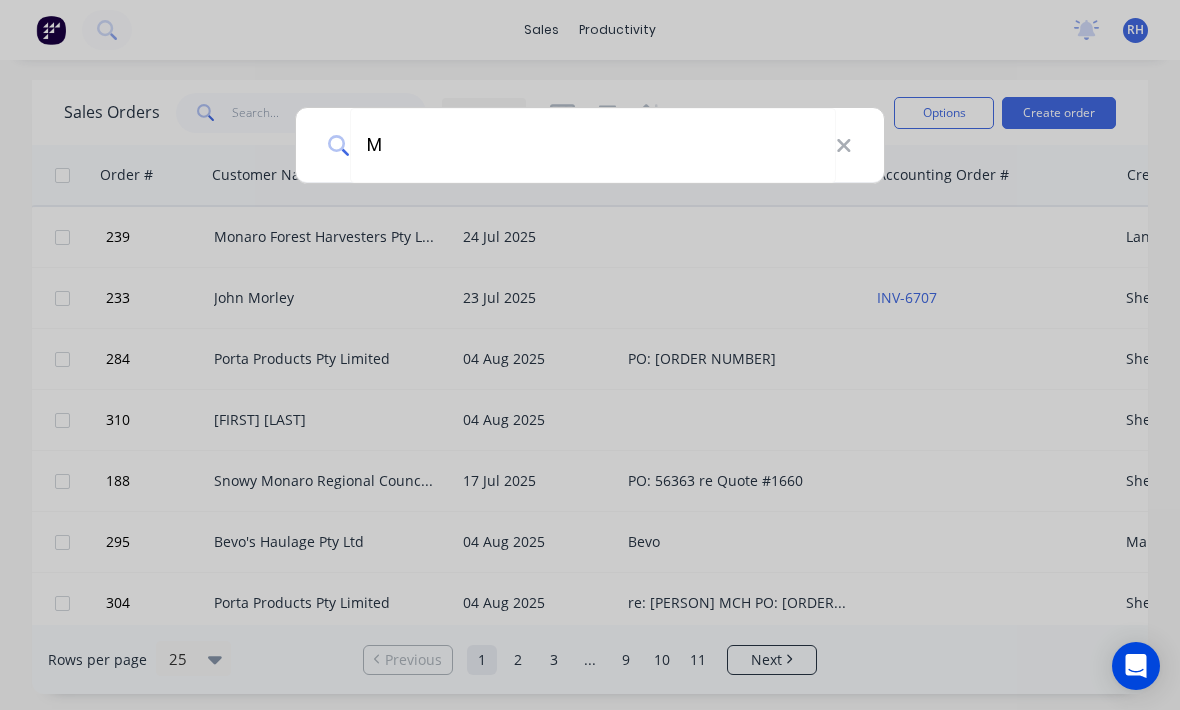 type on "Mc" 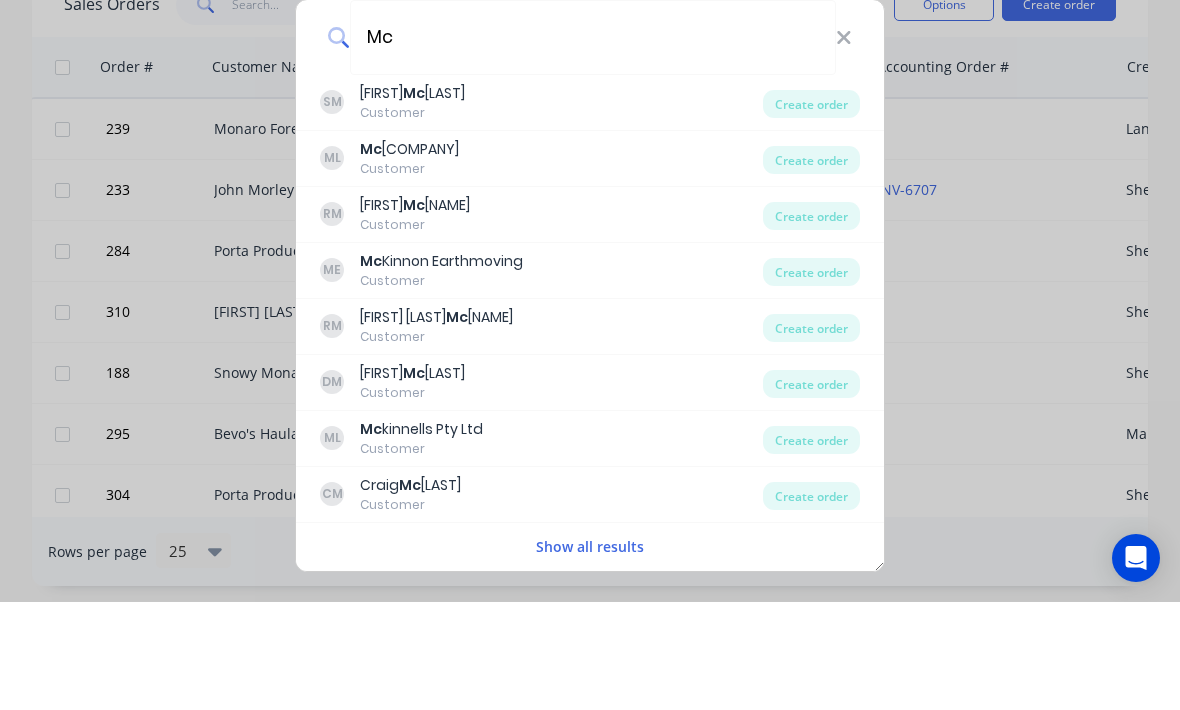 click on "ML Mc Mahon's Earthmoving Pty Ltd Customer" at bounding box center [541, 266] 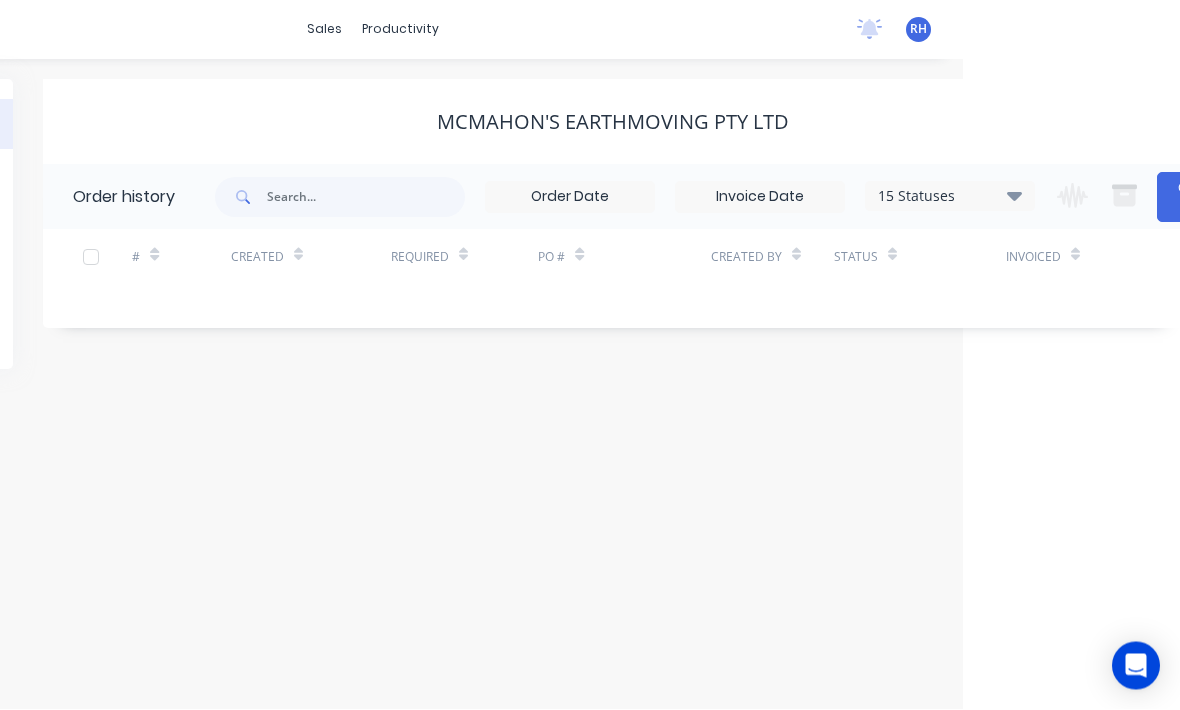 scroll, scrollTop: 0, scrollLeft: 304, axis: horizontal 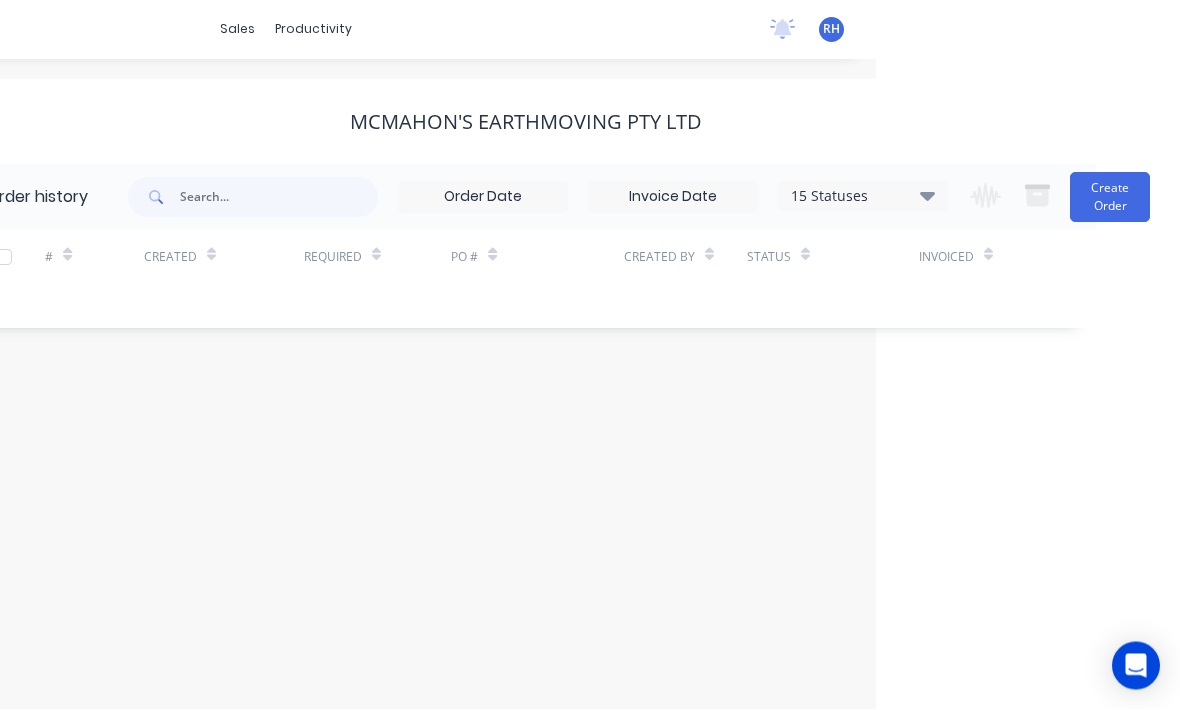 click on "Create Order" at bounding box center [1110, 198] 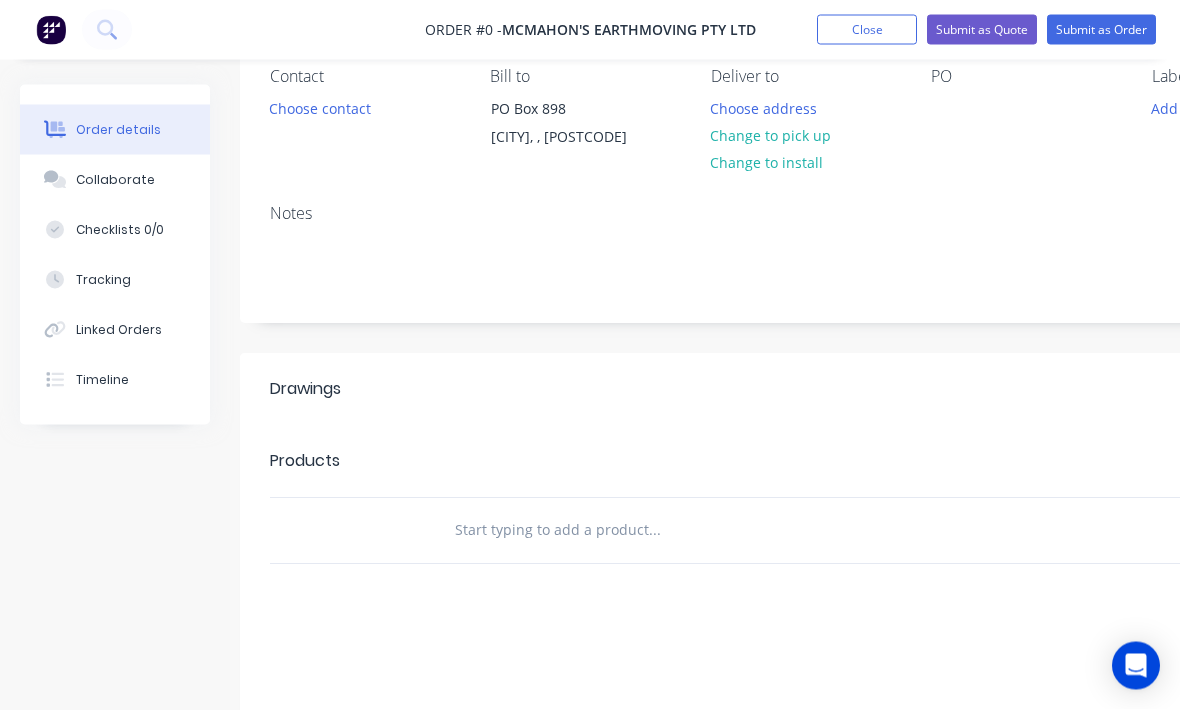 scroll, scrollTop: 194, scrollLeft: 0, axis: vertical 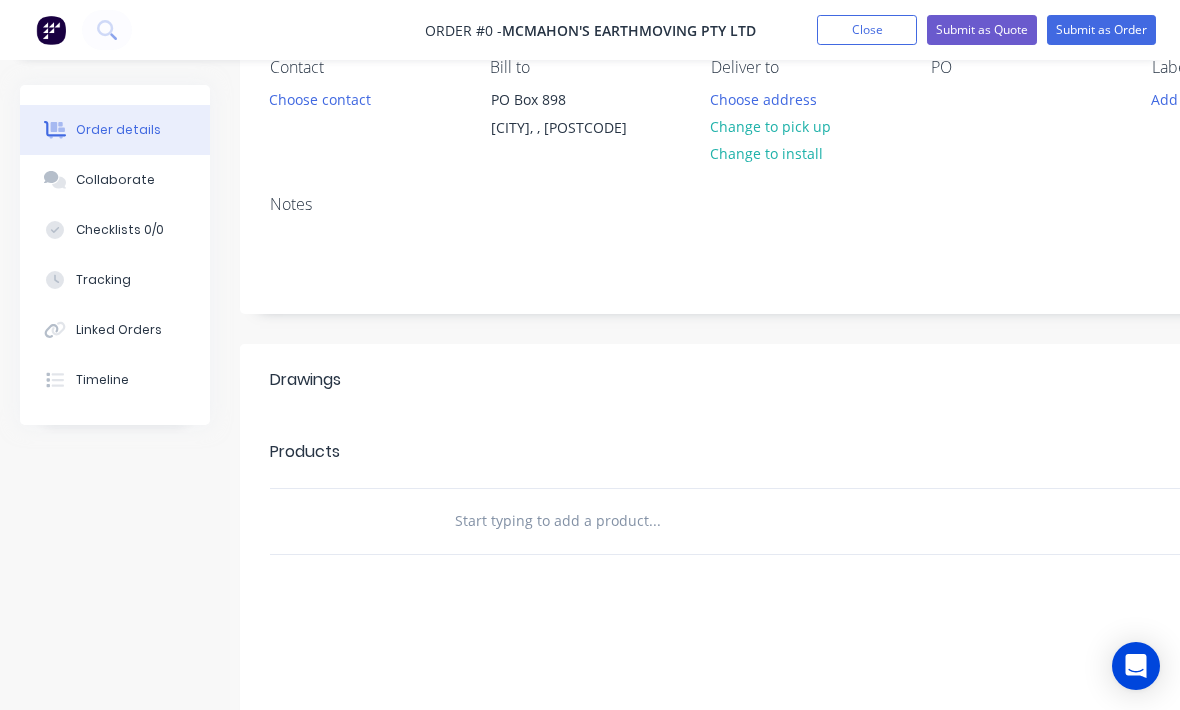 click at bounding box center (654, 521) 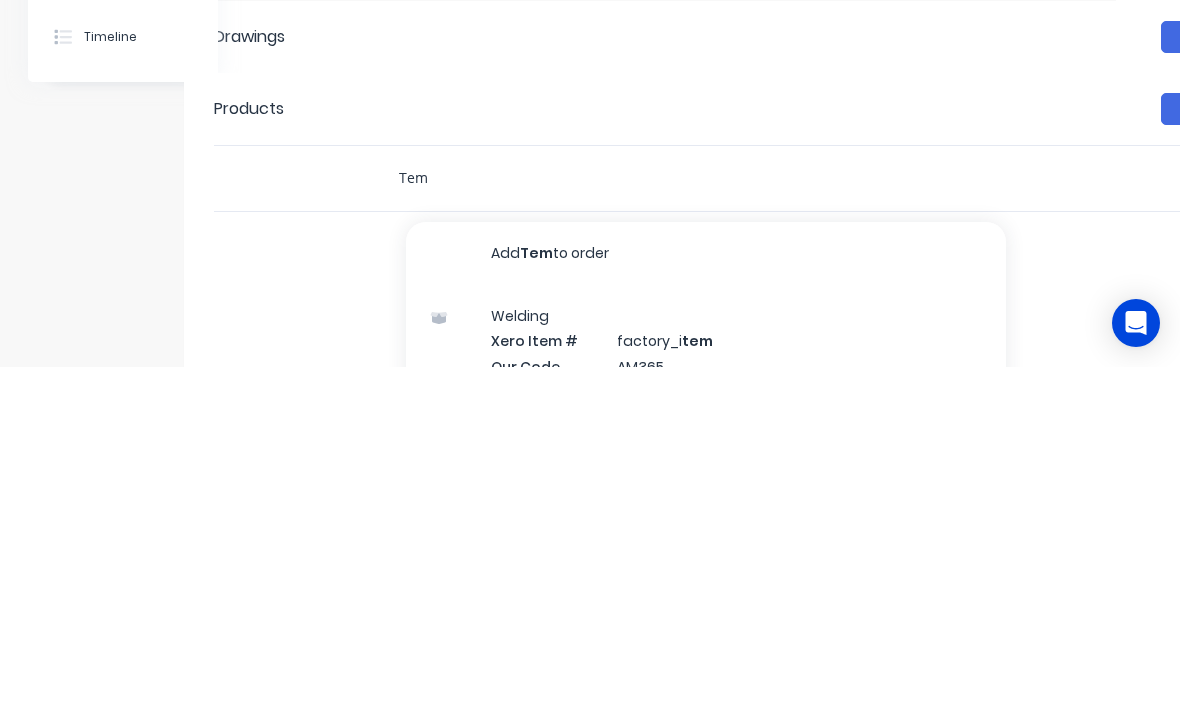 scroll, scrollTop: 214, scrollLeft: 0, axis: vertical 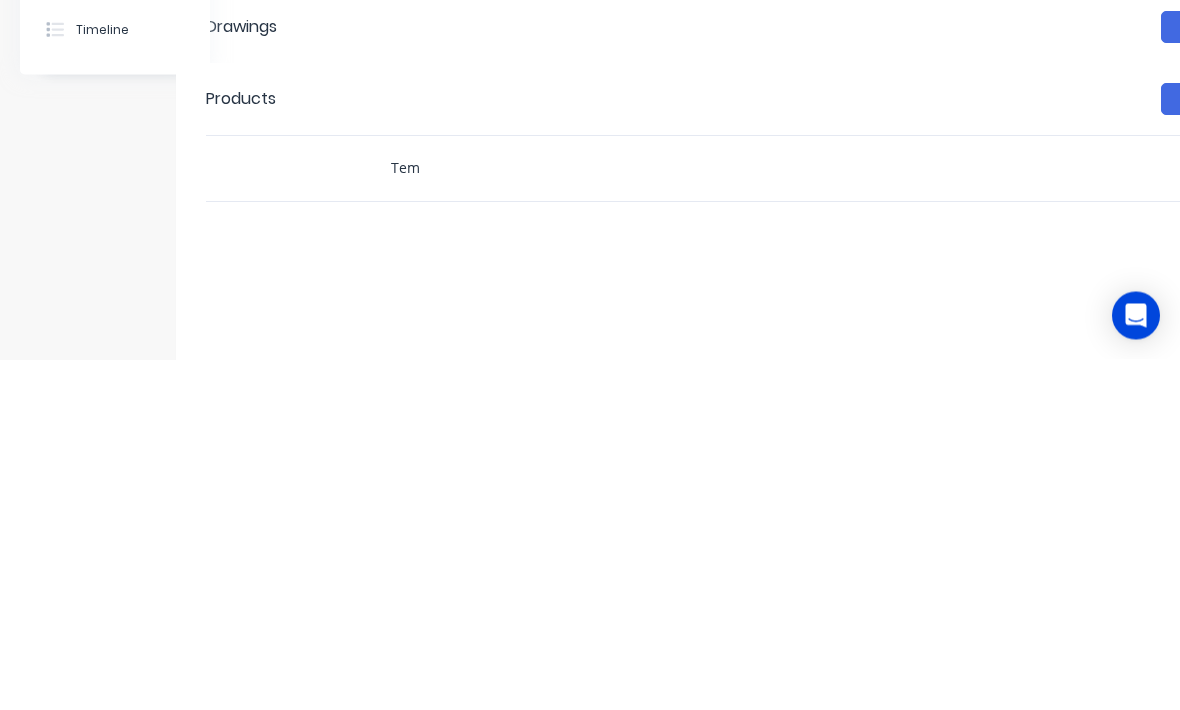 click on "Tem" at bounding box center [590, 519] 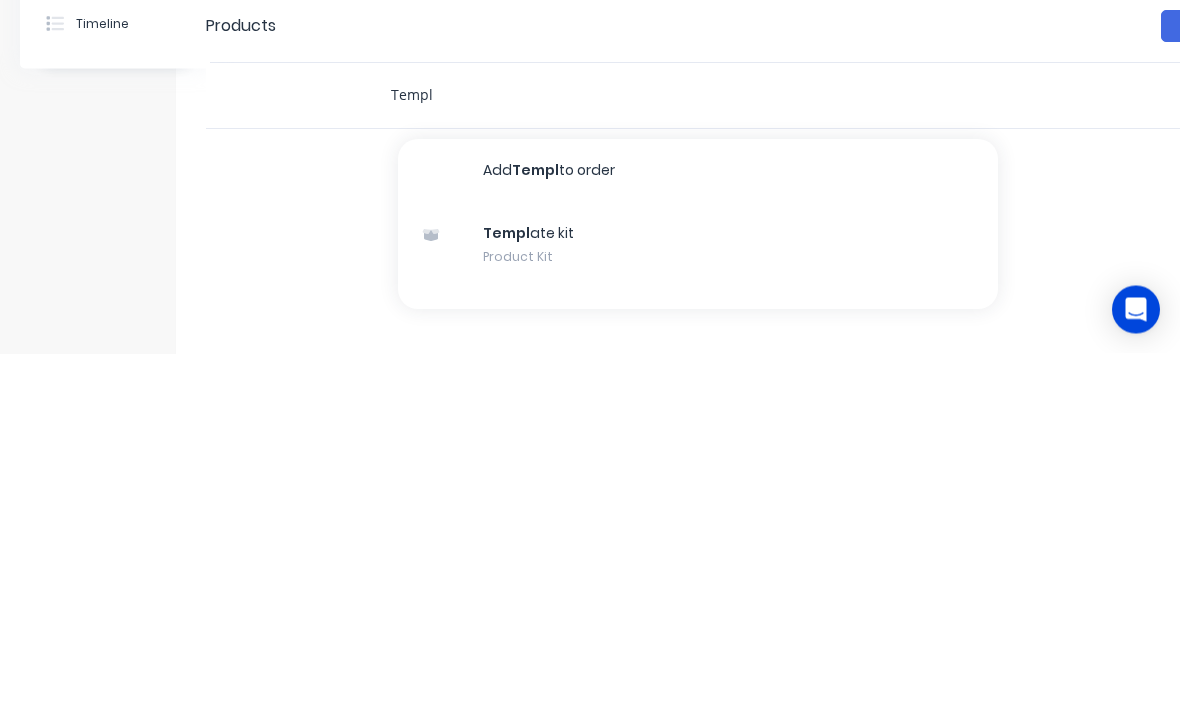 type on "Templ" 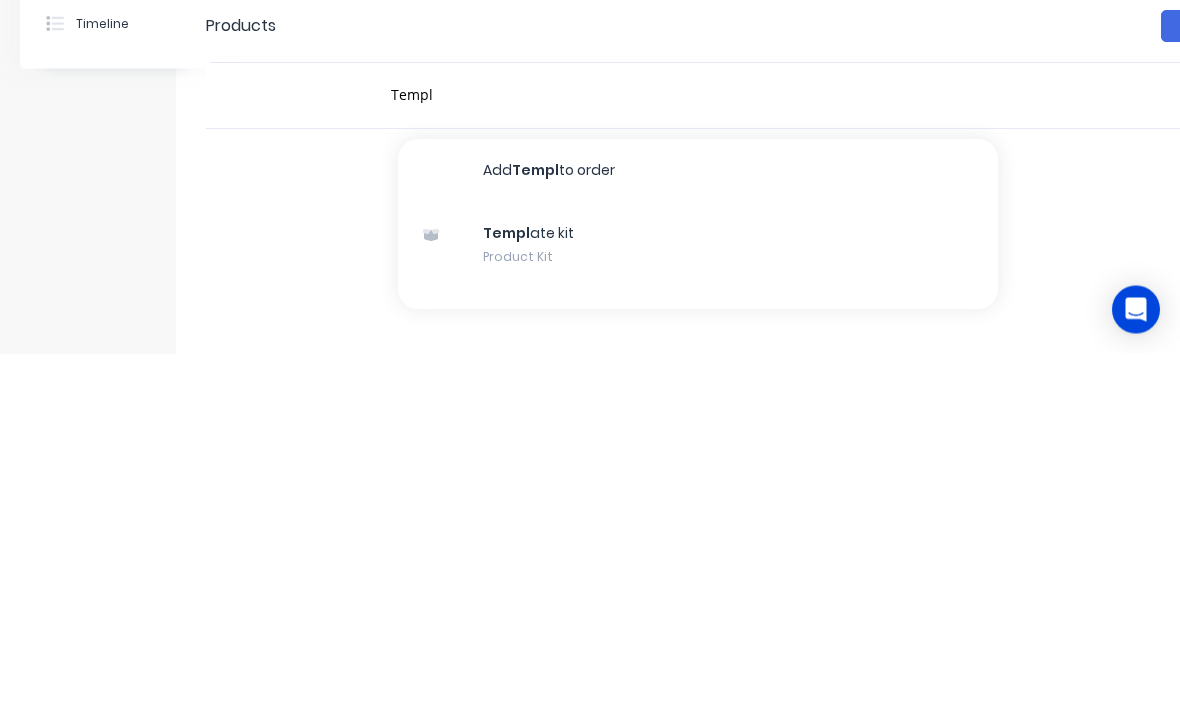 click on "Templ ate kit Product Kit" at bounding box center (698, 602) 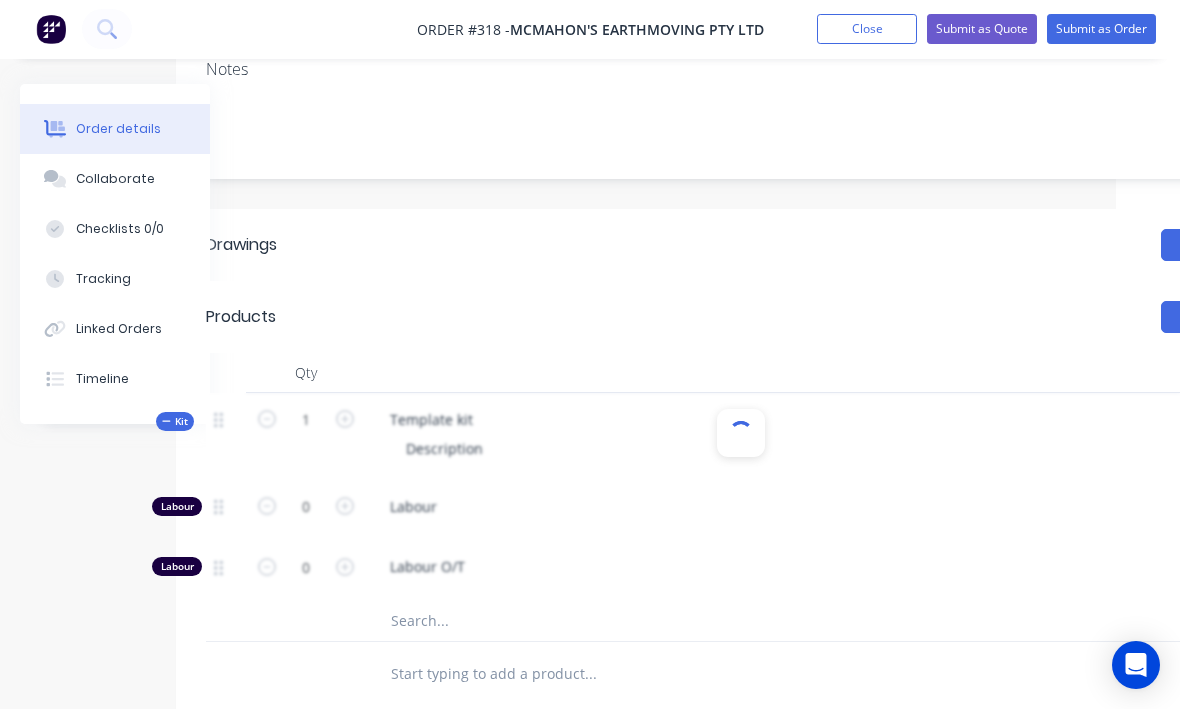 scroll, scrollTop: 329, scrollLeft: 64, axis: both 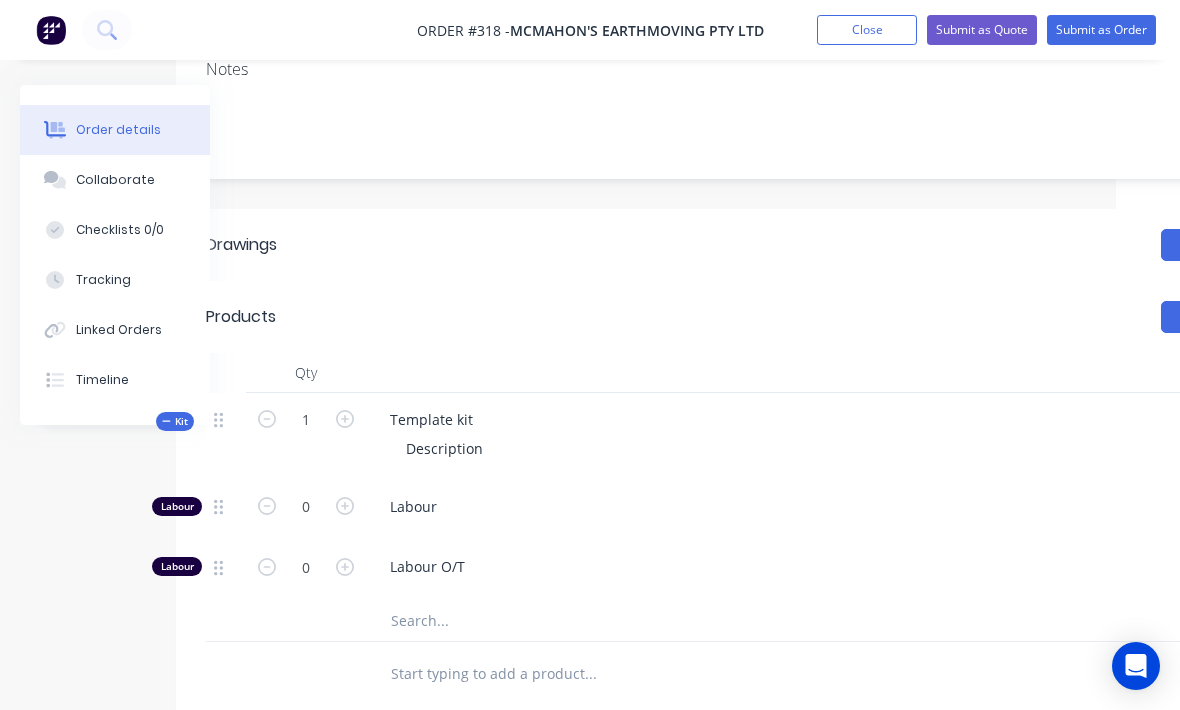 click at bounding box center (590, 674) 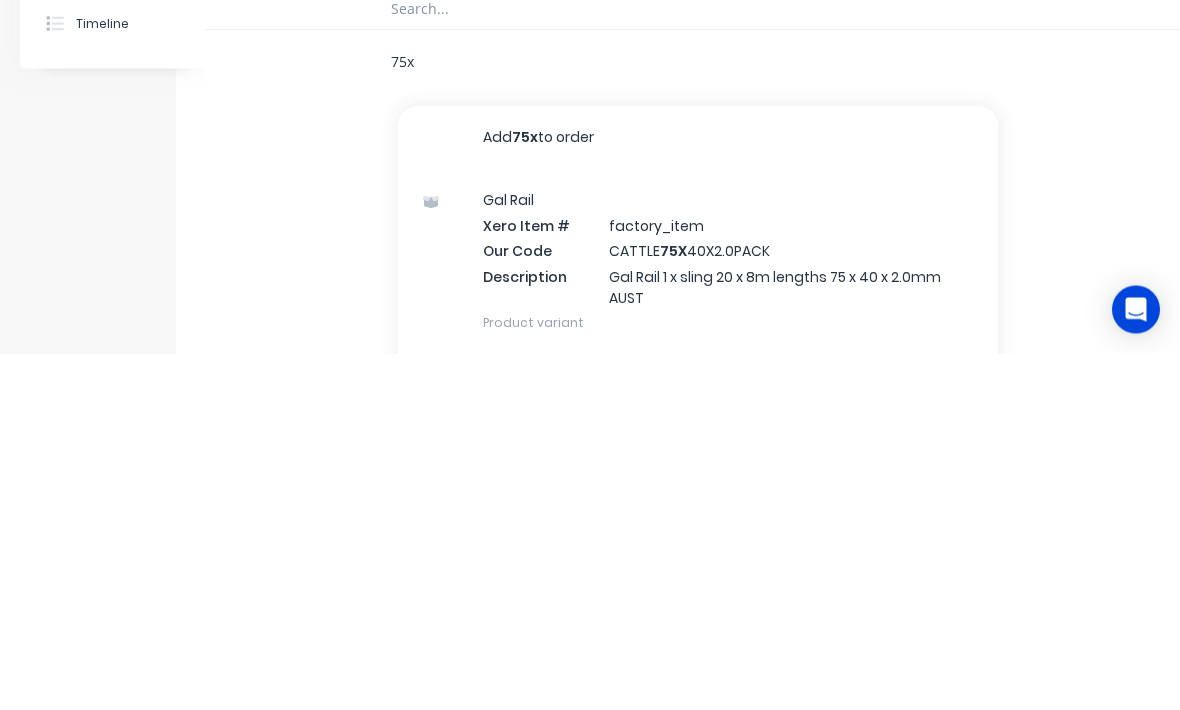 scroll, scrollTop: 585, scrollLeft: 64, axis: both 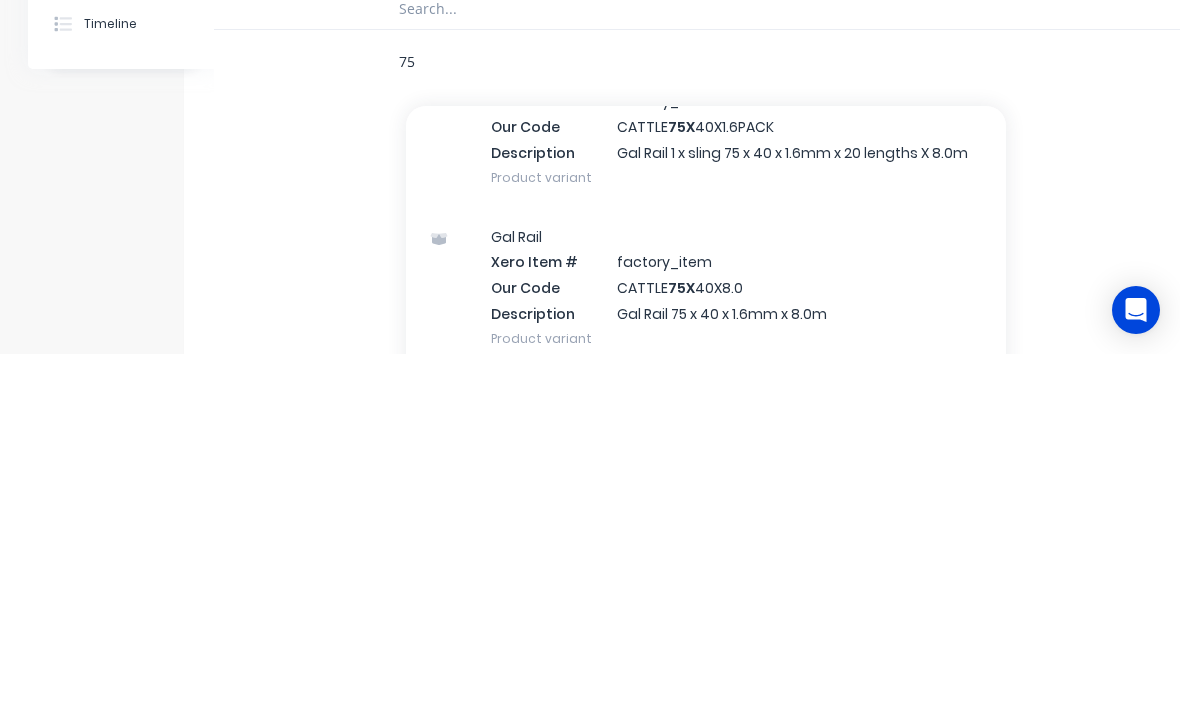type on "7" 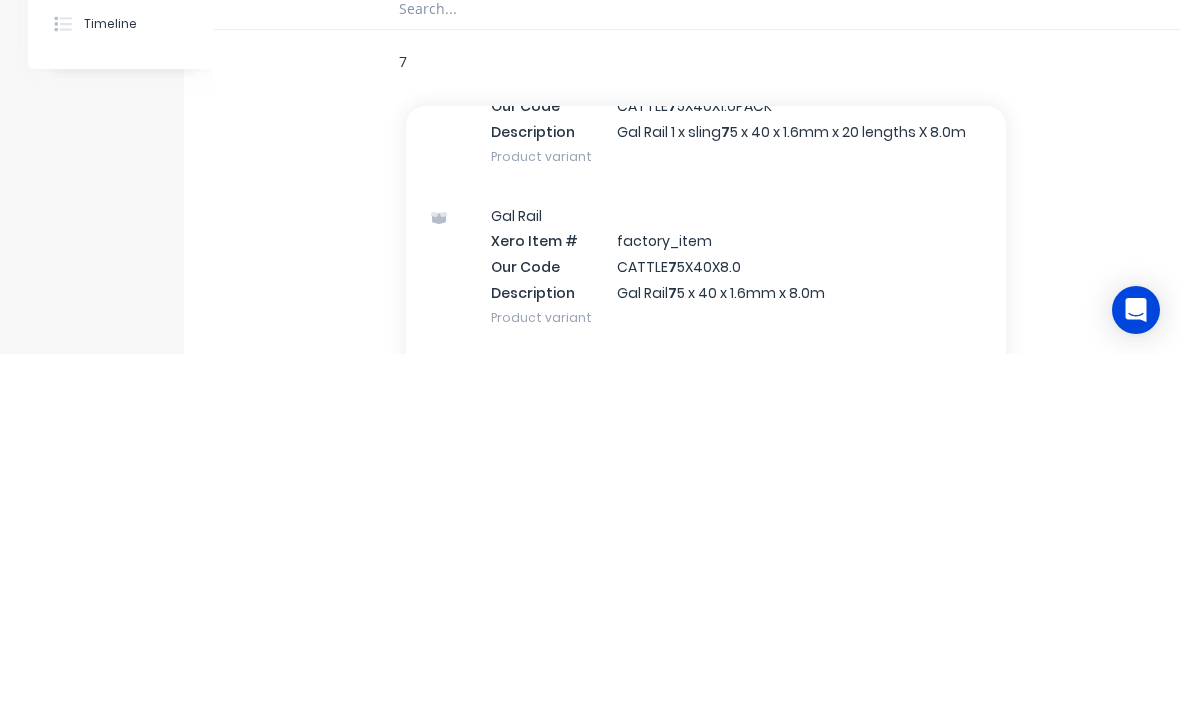 scroll, scrollTop: 776, scrollLeft: 0, axis: vertical 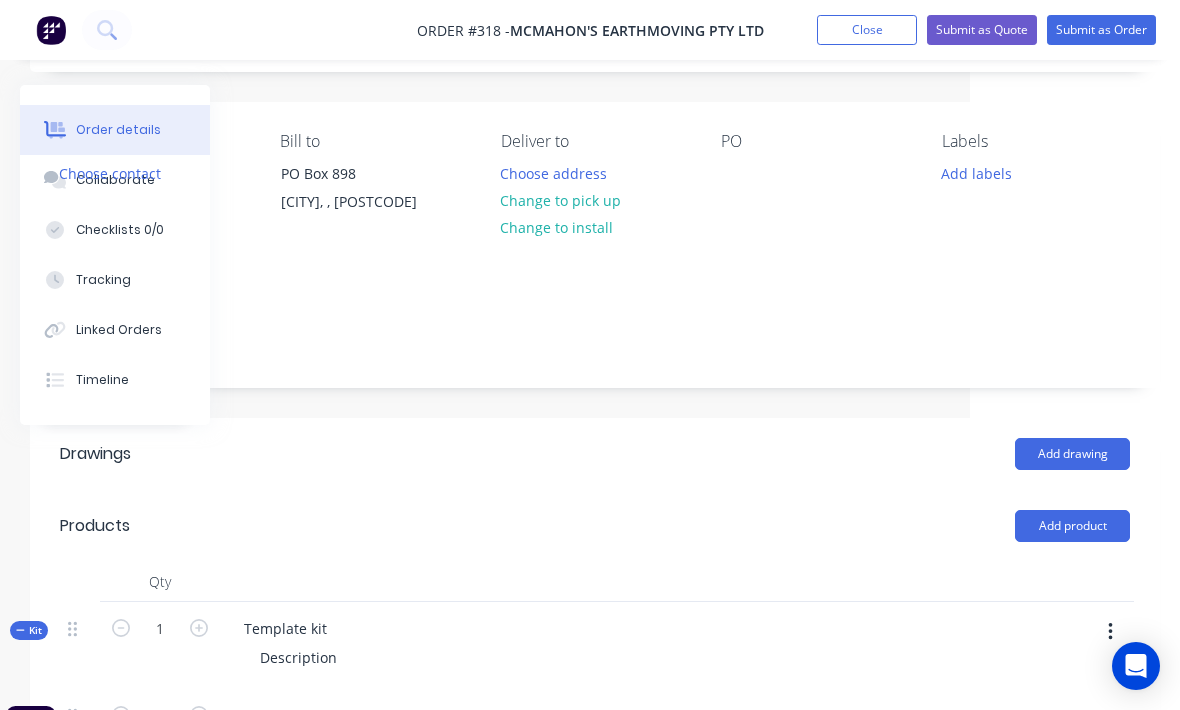 type on "Flat bar" 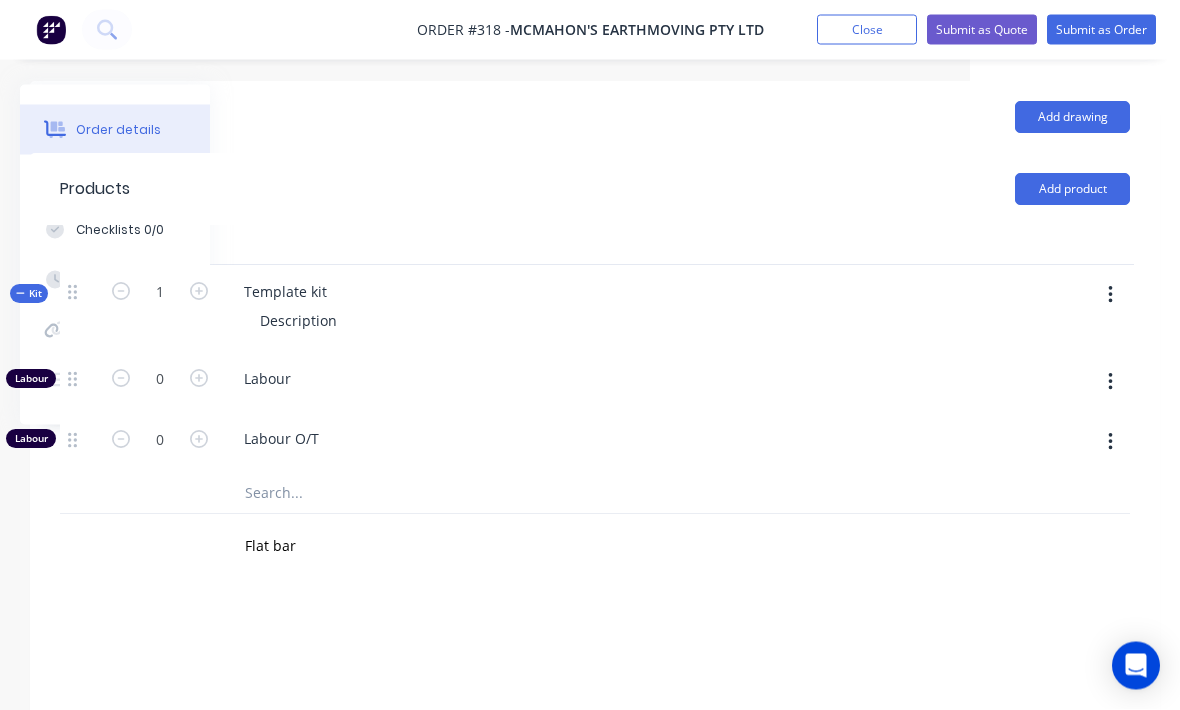 scroll, scrollTop: 444, scrollLeft: 210, axis: both 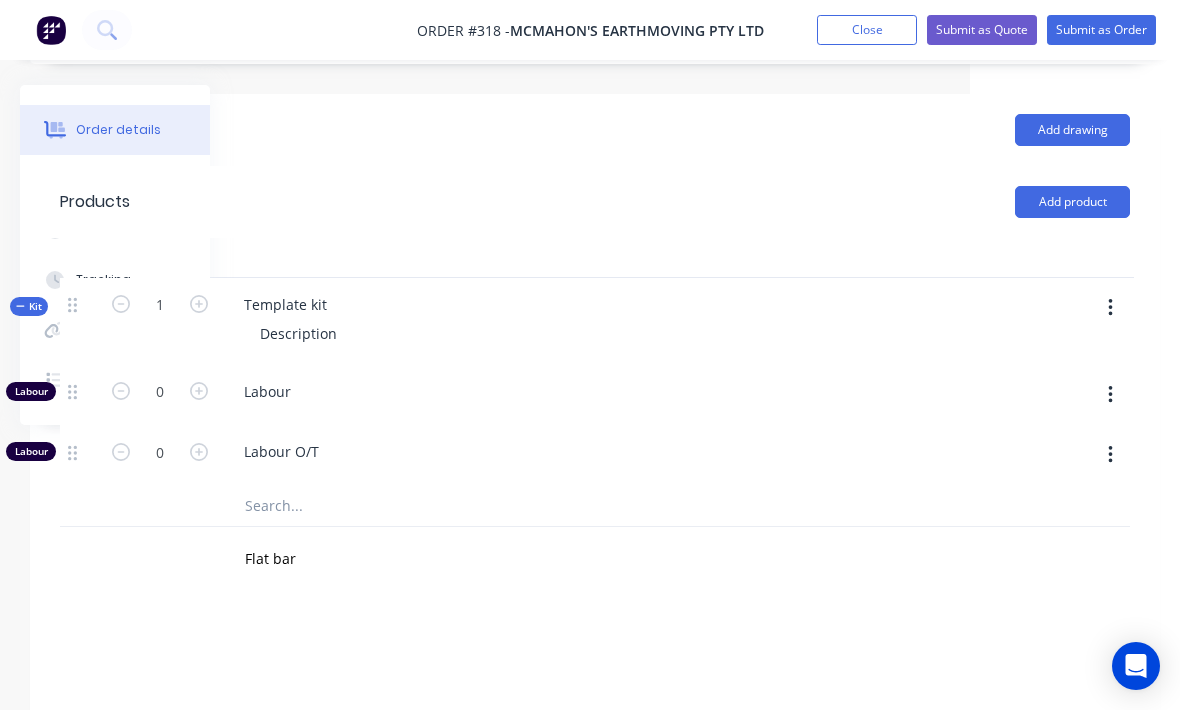 click on "Add product" at bounding box center [1072, 202] 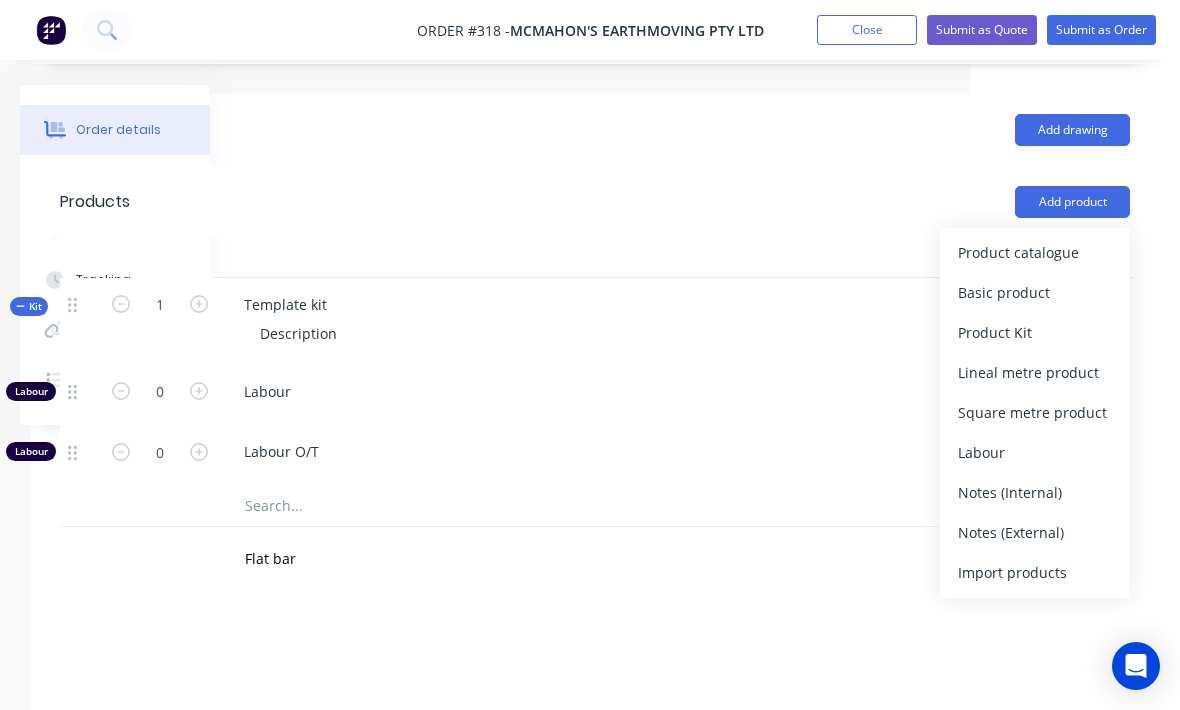 click on "Product catalogue" at bounding box center (1035, 252) 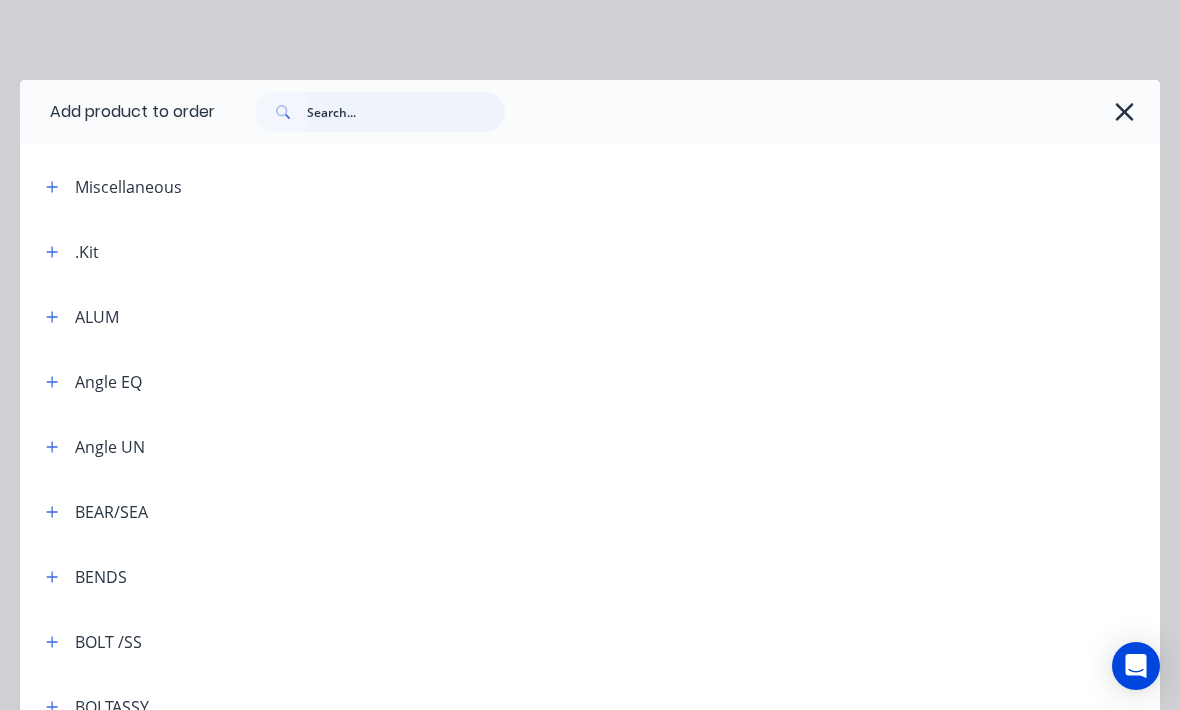 click at bounding box center (406, 112) 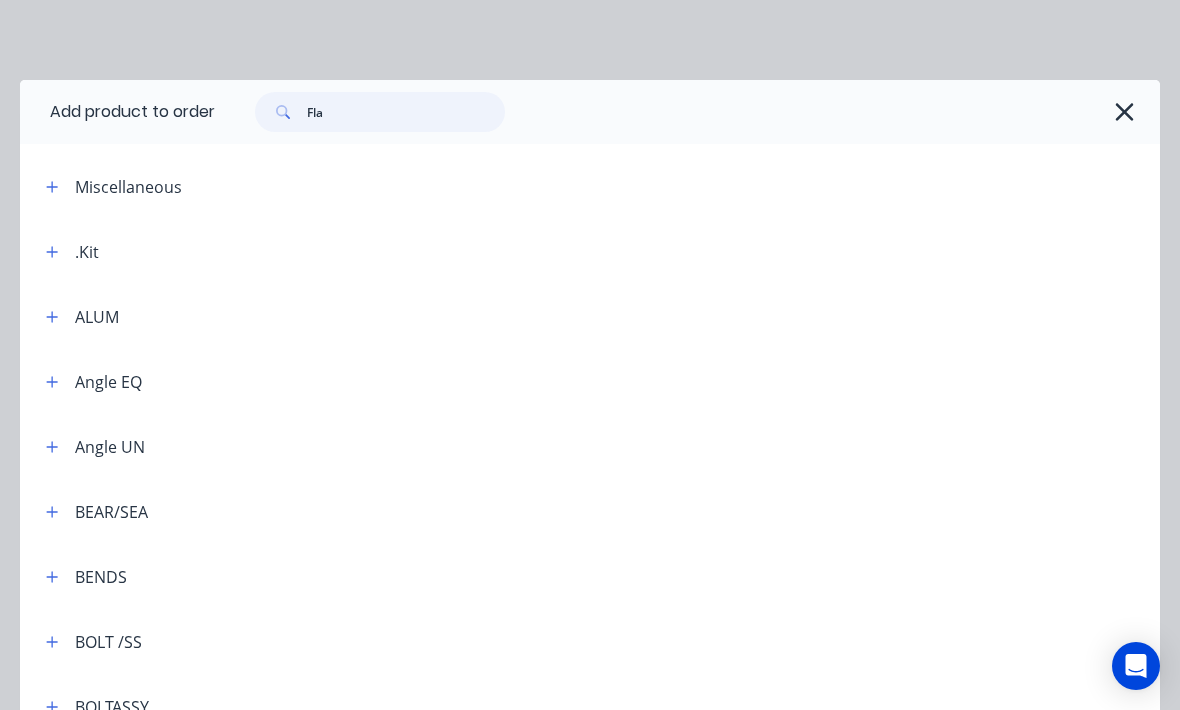 type on "Flat" 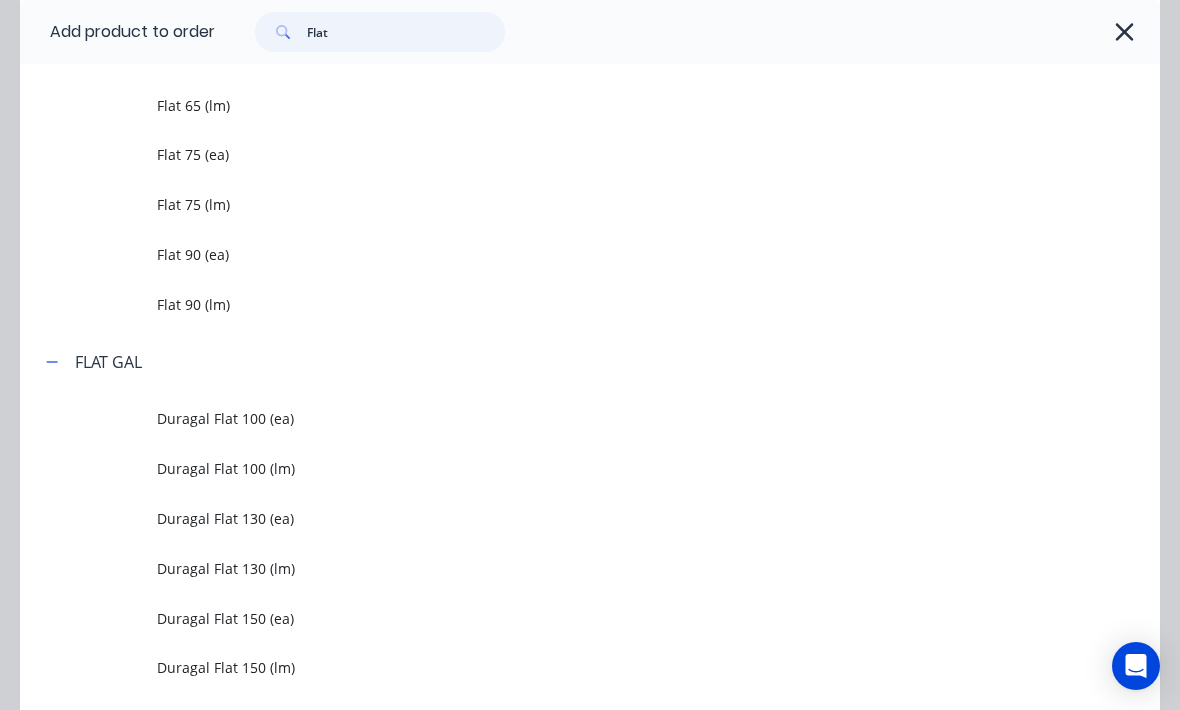 scroll, scrollTop: 2211, scrollLeft: 0, axis: vertical 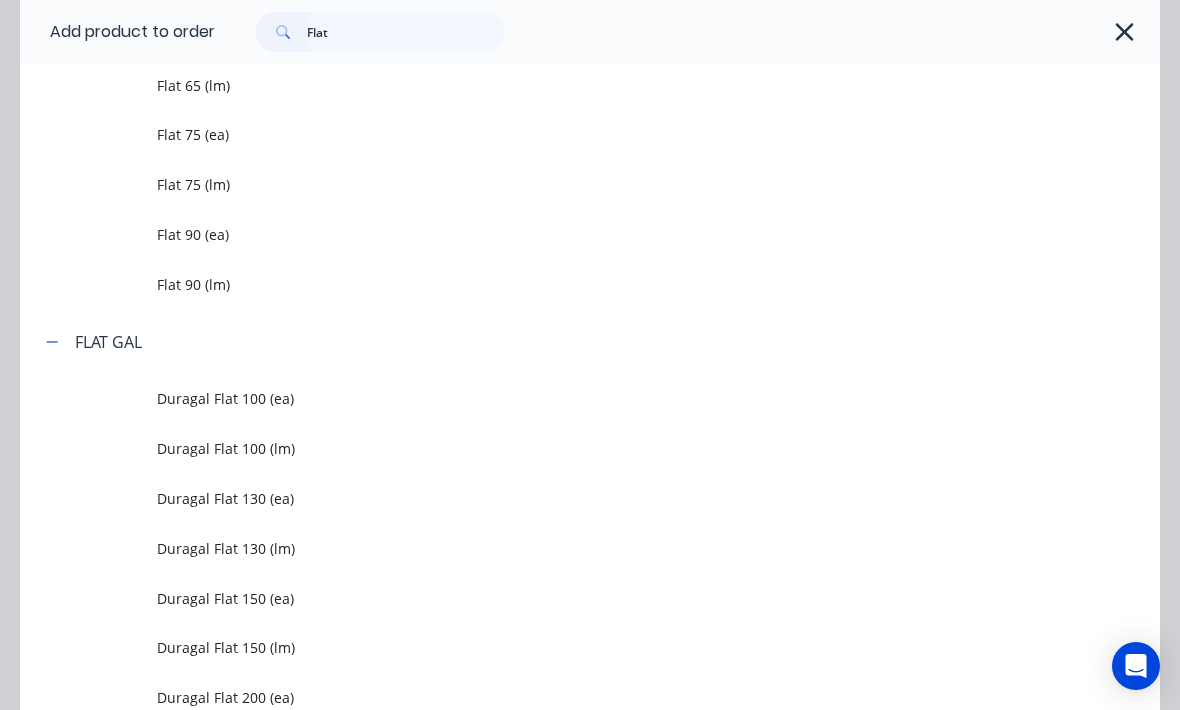 click on "Flat 75 (lm)" at bounding box center (558, 184) 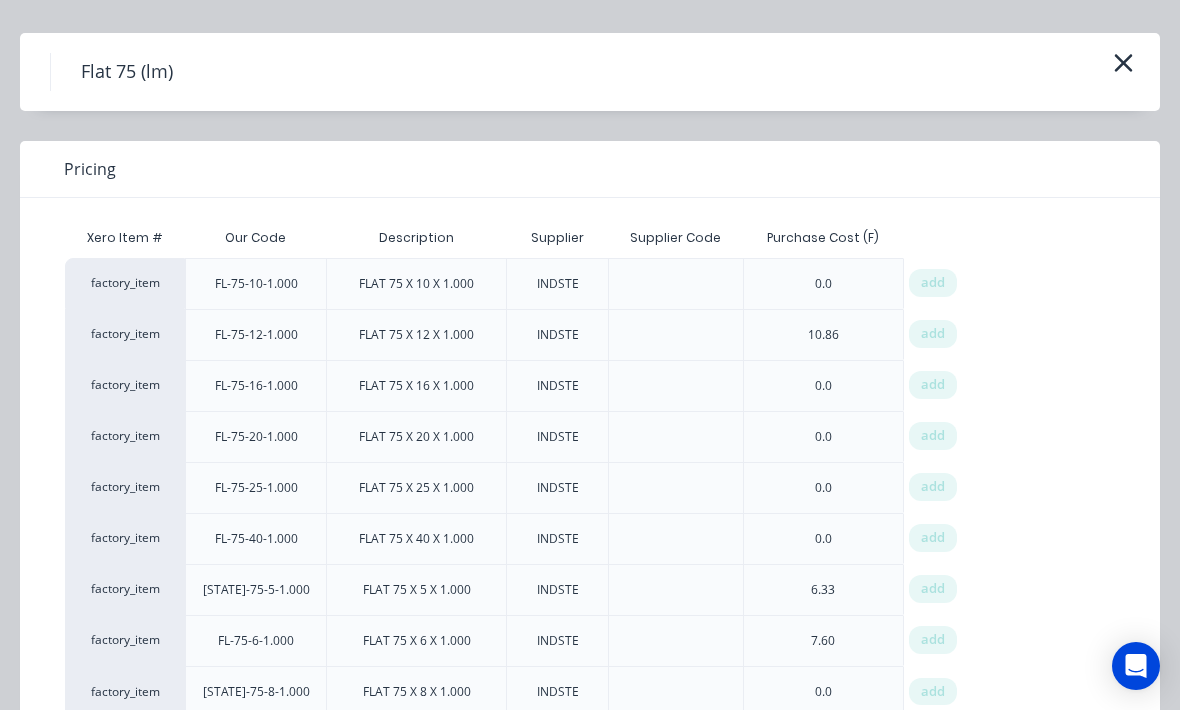 scroll, scrollTop: 46, scrollLeft: 0, axis: vertical 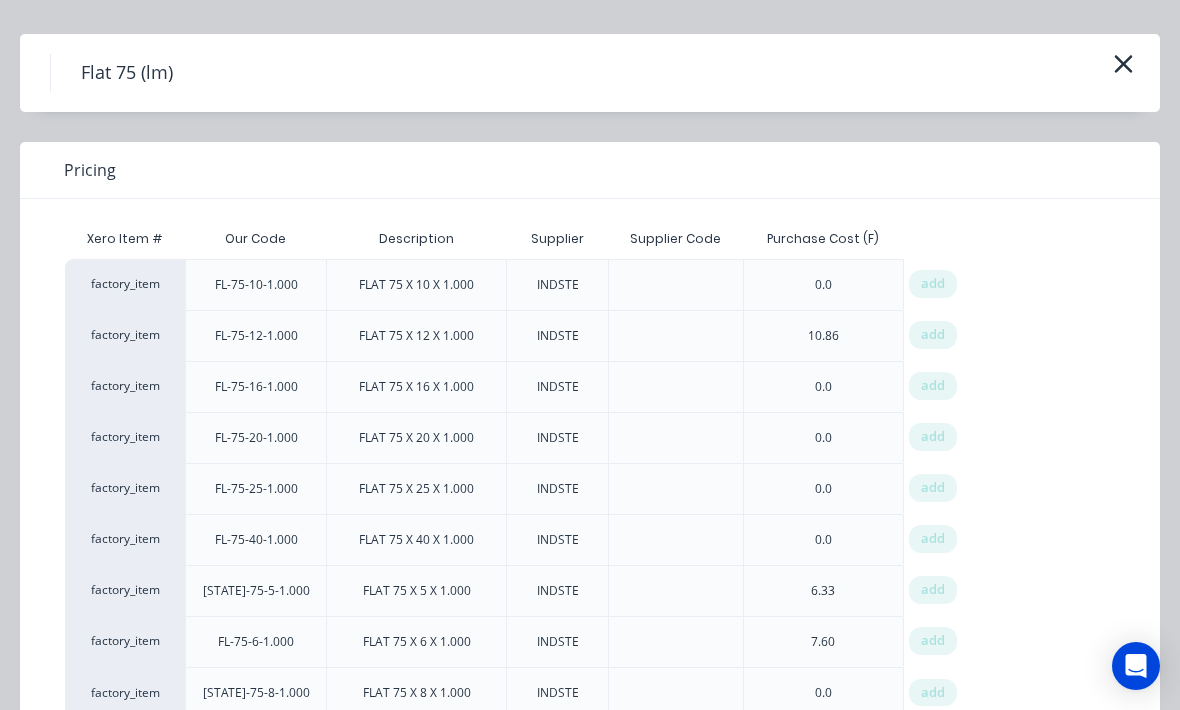 click on "add" at bounding box center (933, 693) 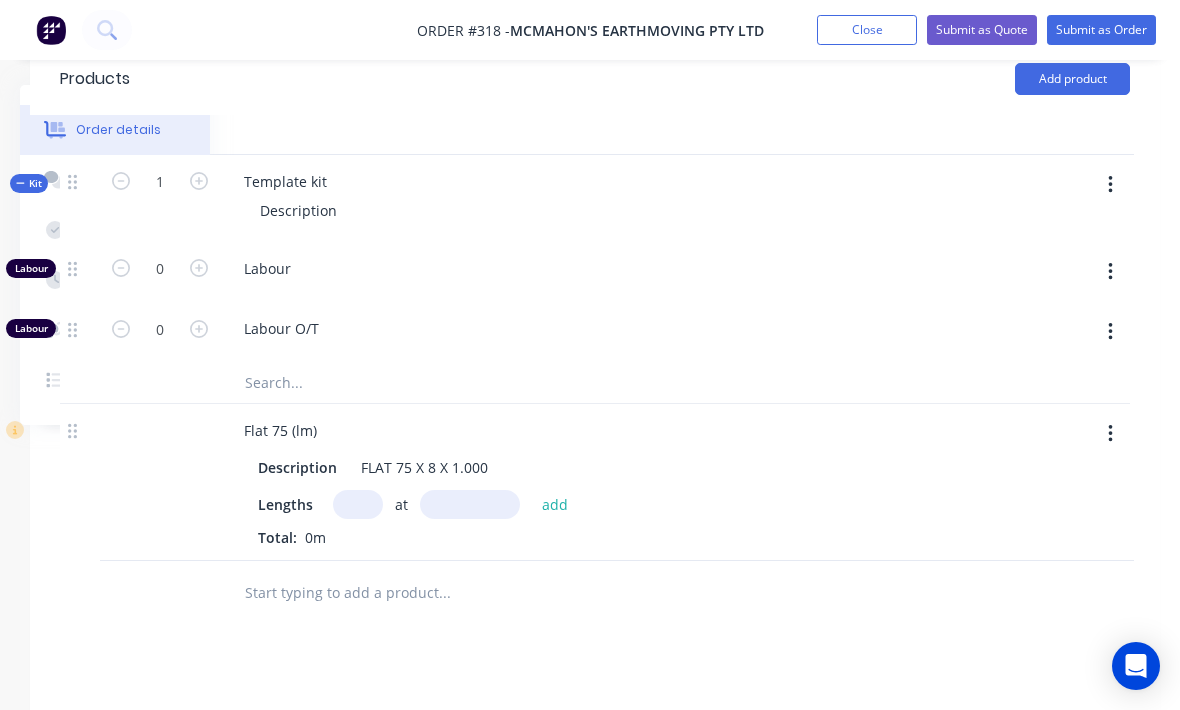 scroll, scrollTop: 570, scrollLeft: 210, axis: both 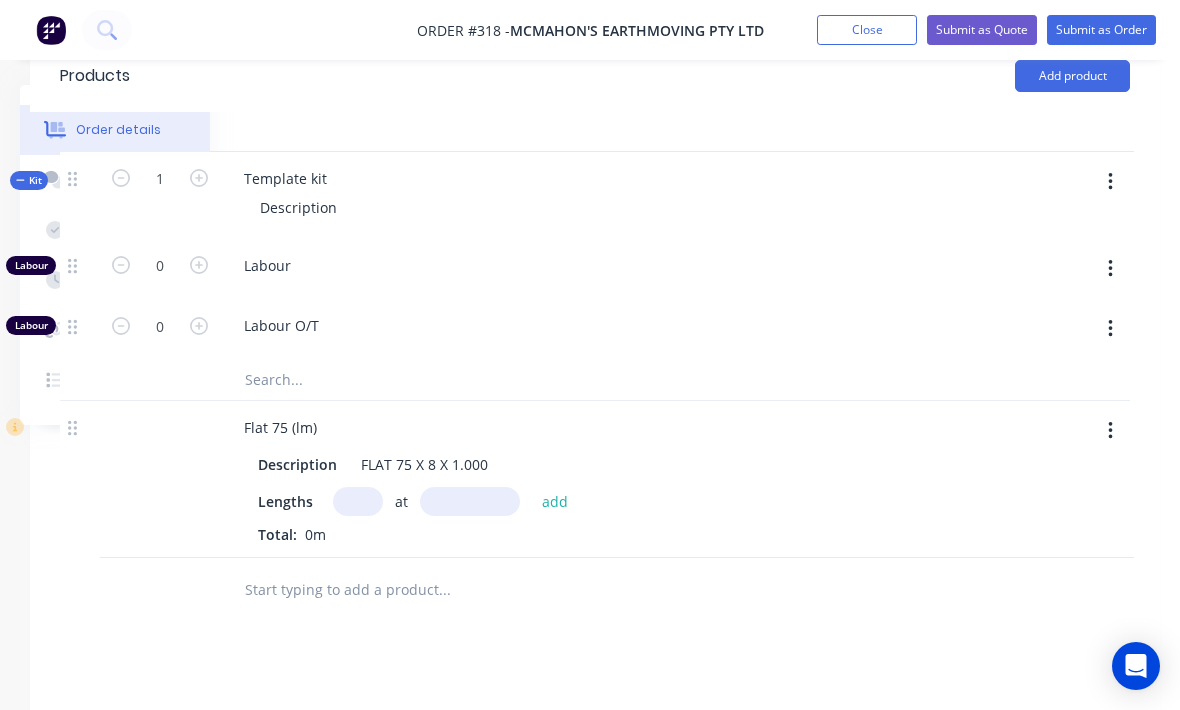 click at bounding box center (470, 501) 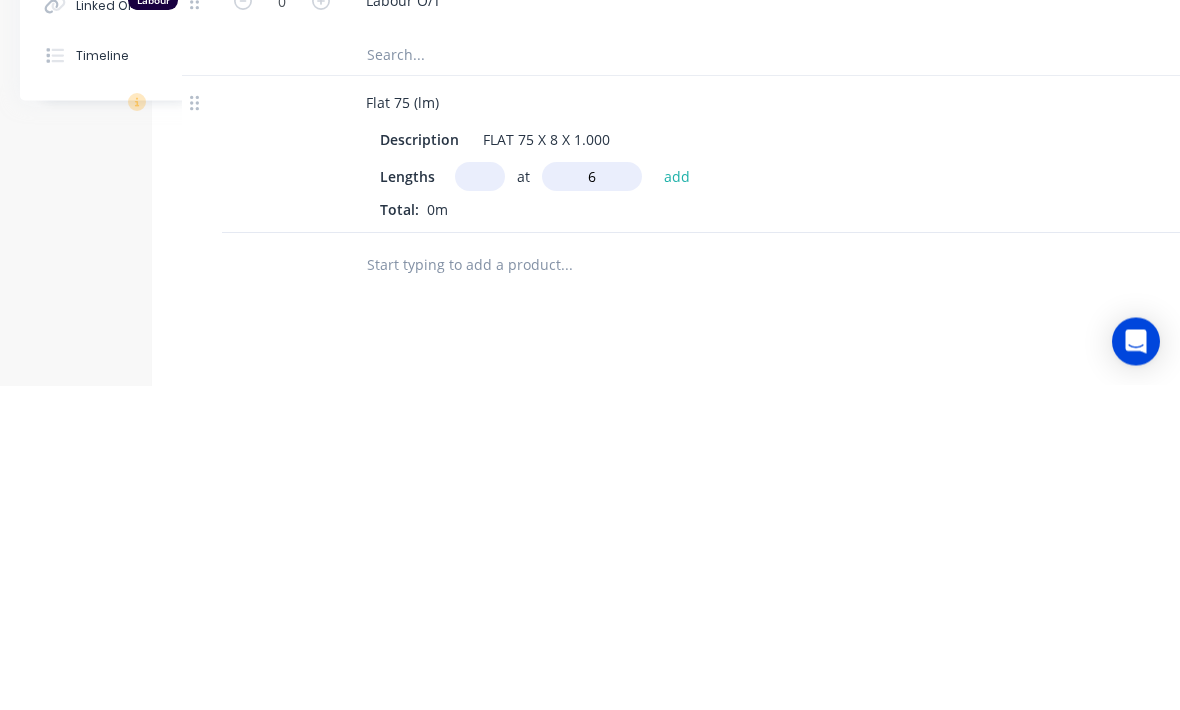 scroll, scrollTop: 570, scrollLeft: 89, axis: both 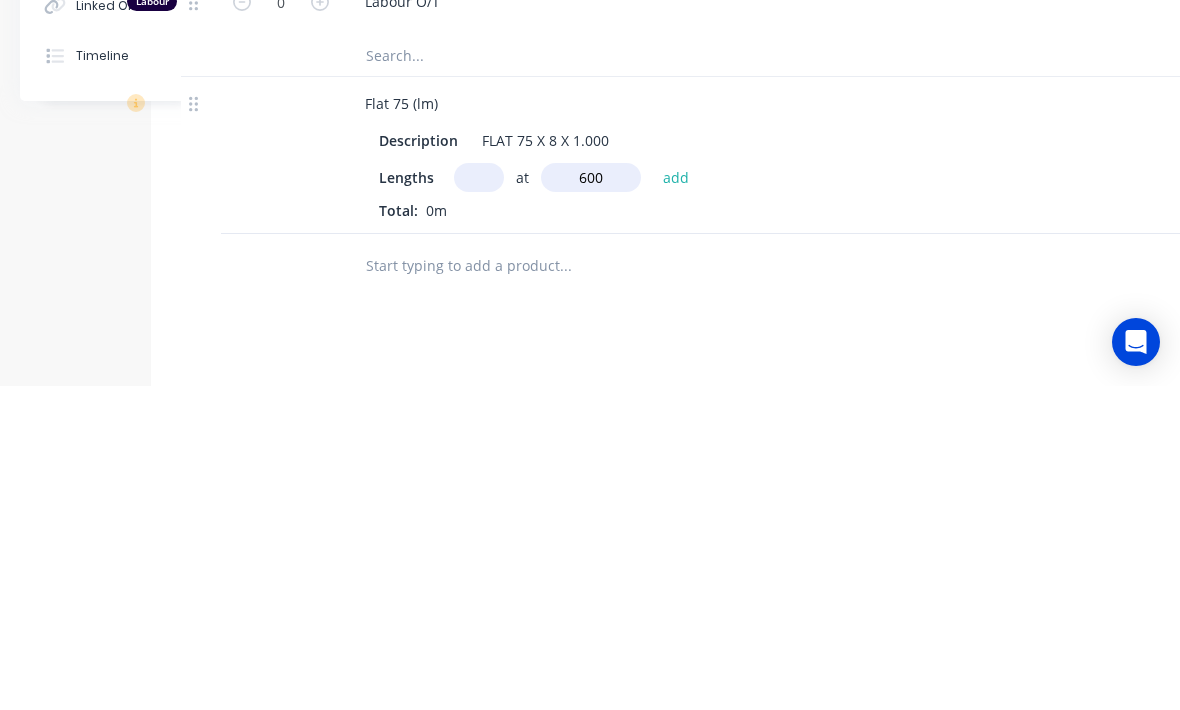 click at bounding box center [479, 501] 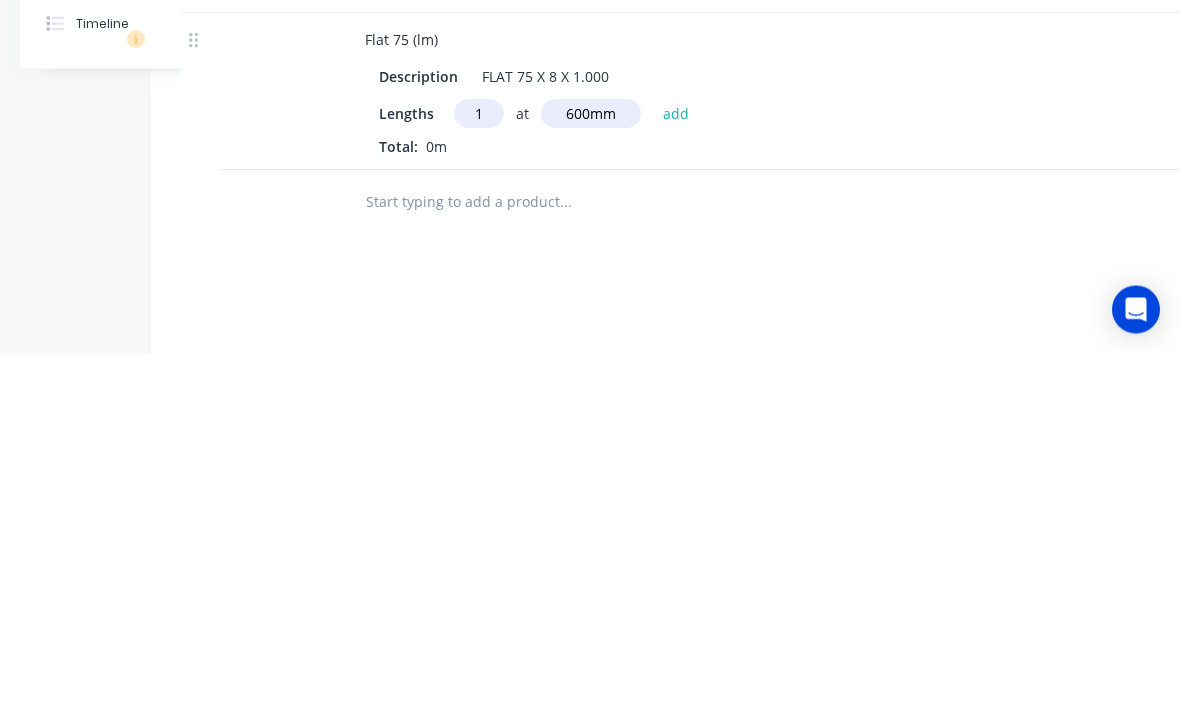 scroll, scrollTop: 649, scrollLeft: 89, axis: both 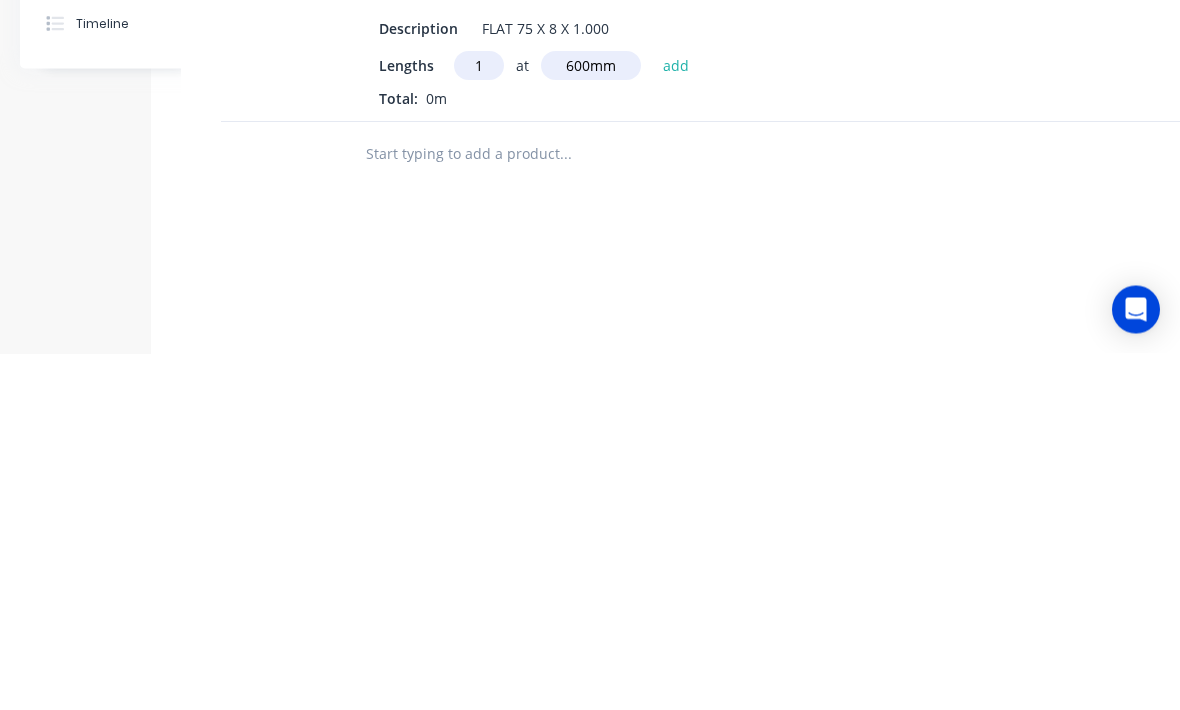 type on "1" 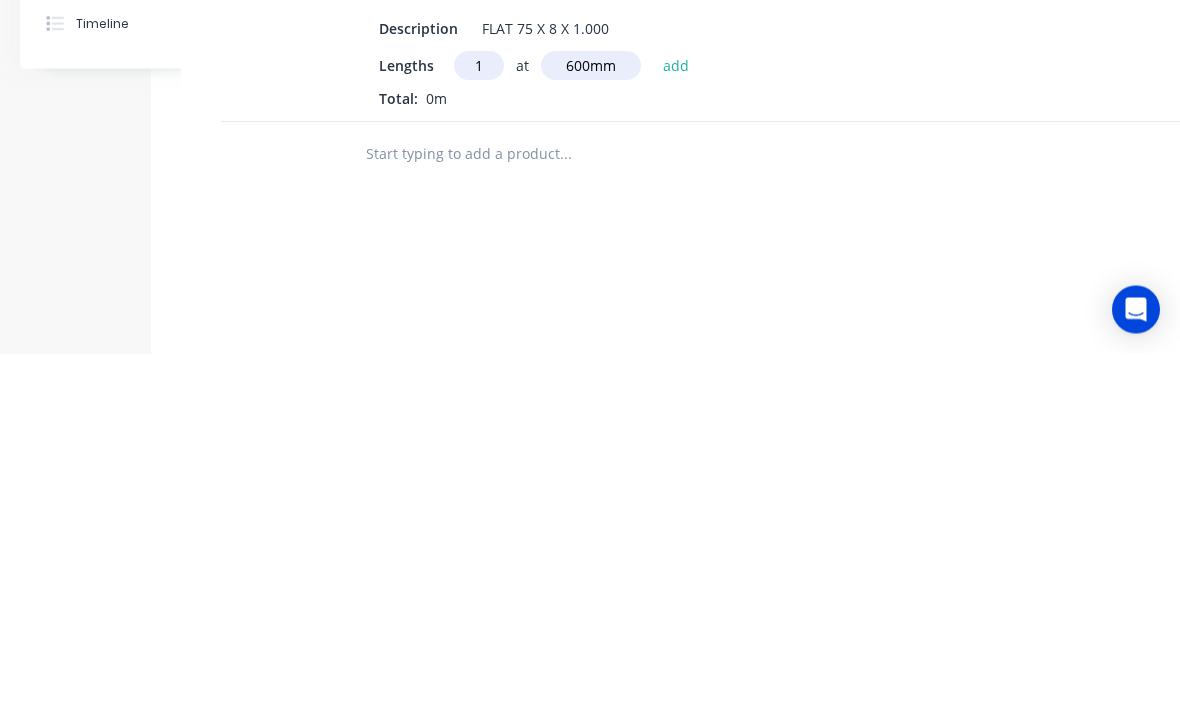 click on "add" at bounding box center [676, 422] 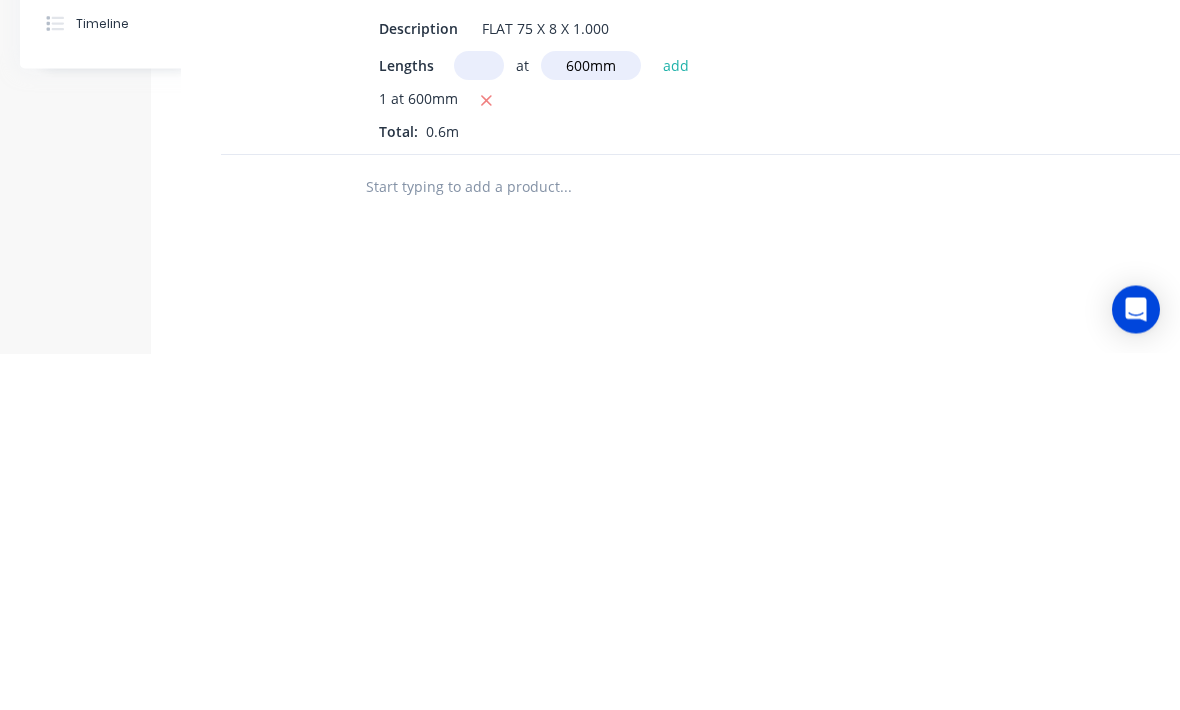 type 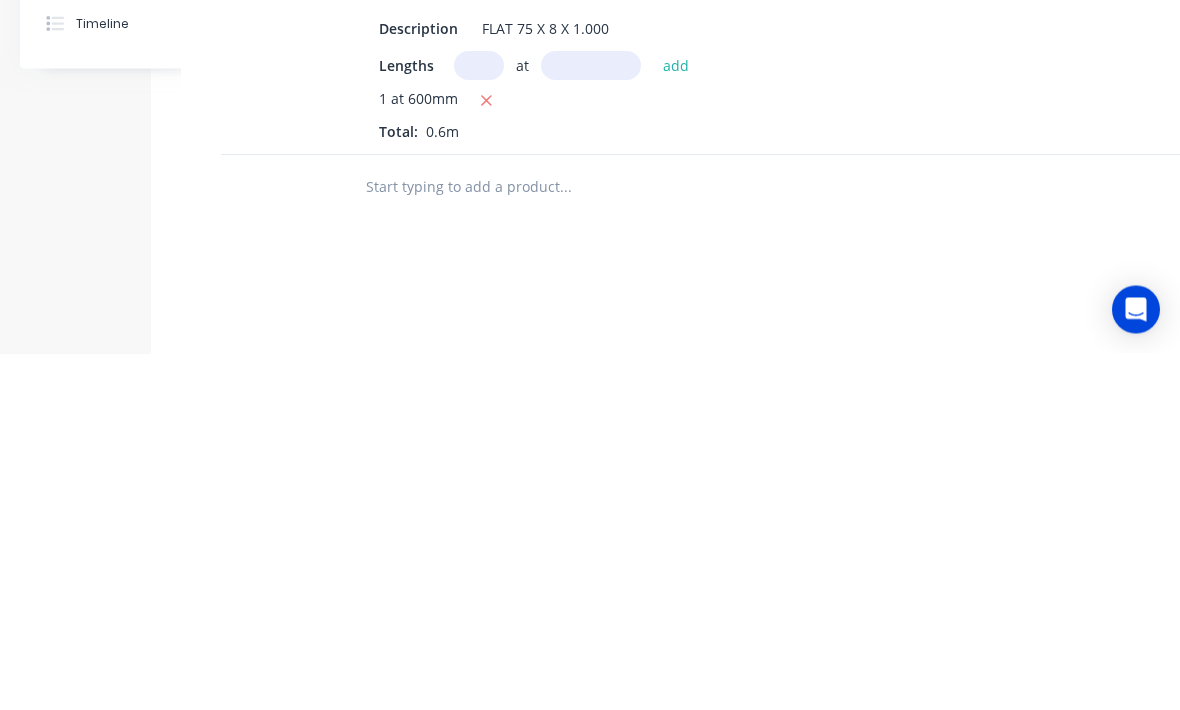 click at bounding box center [565, 544] 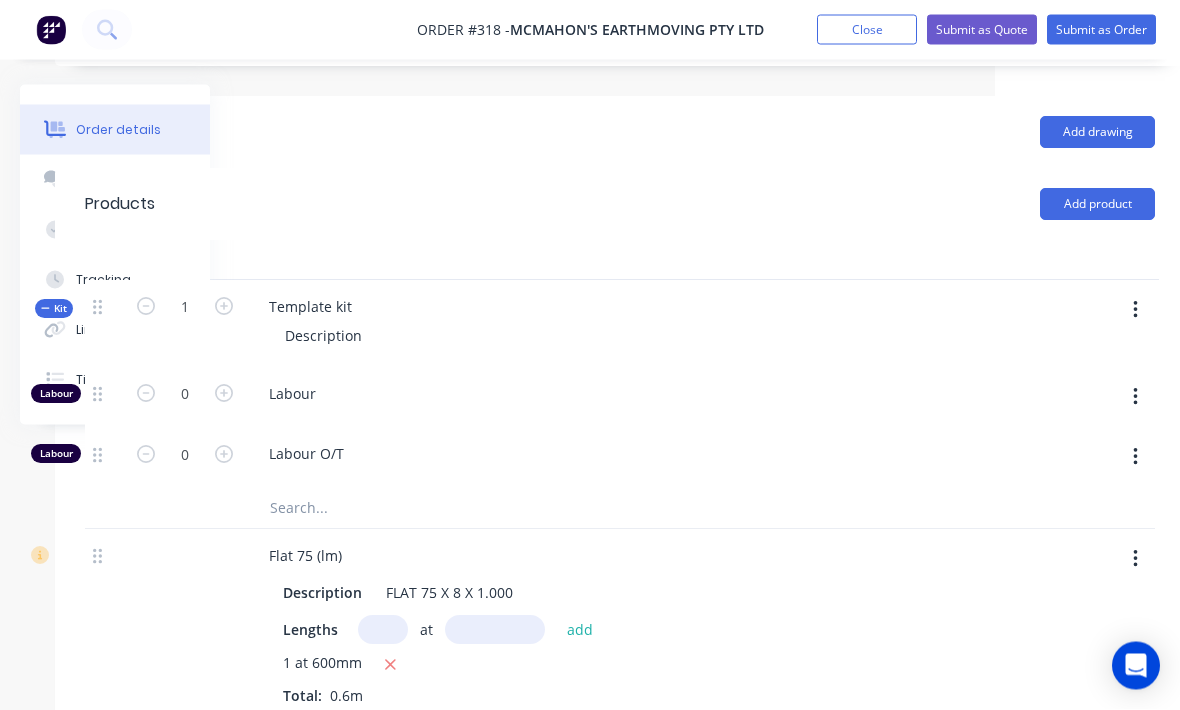 scroll, scrollTop: 425, scrollLeft: 185, axis: both 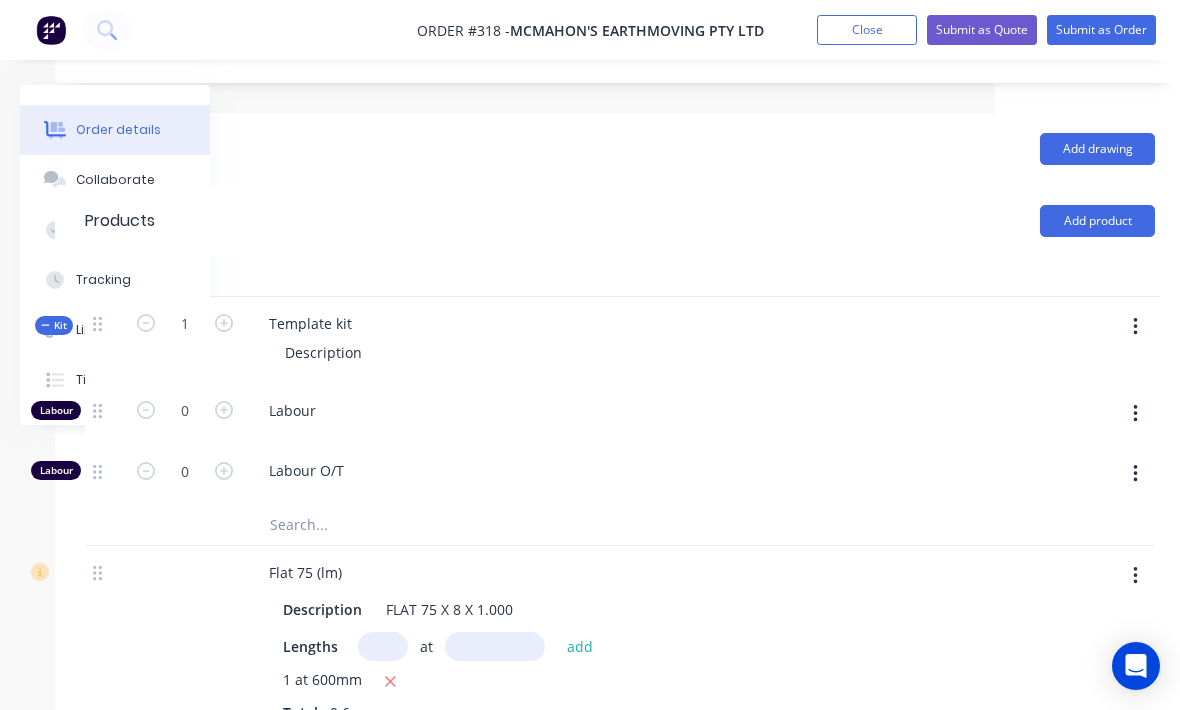 click on "Add product" at bounding box center (1097, 221) 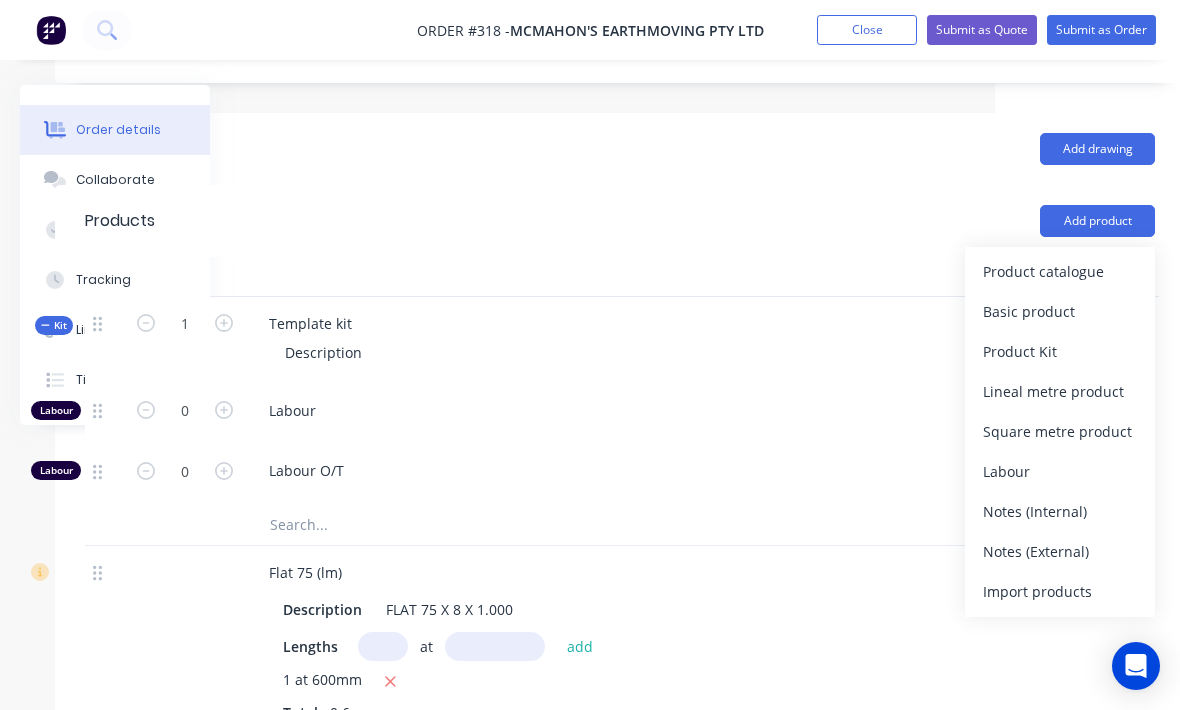click on "Product catalogue" at bounding box center [1060, 271] 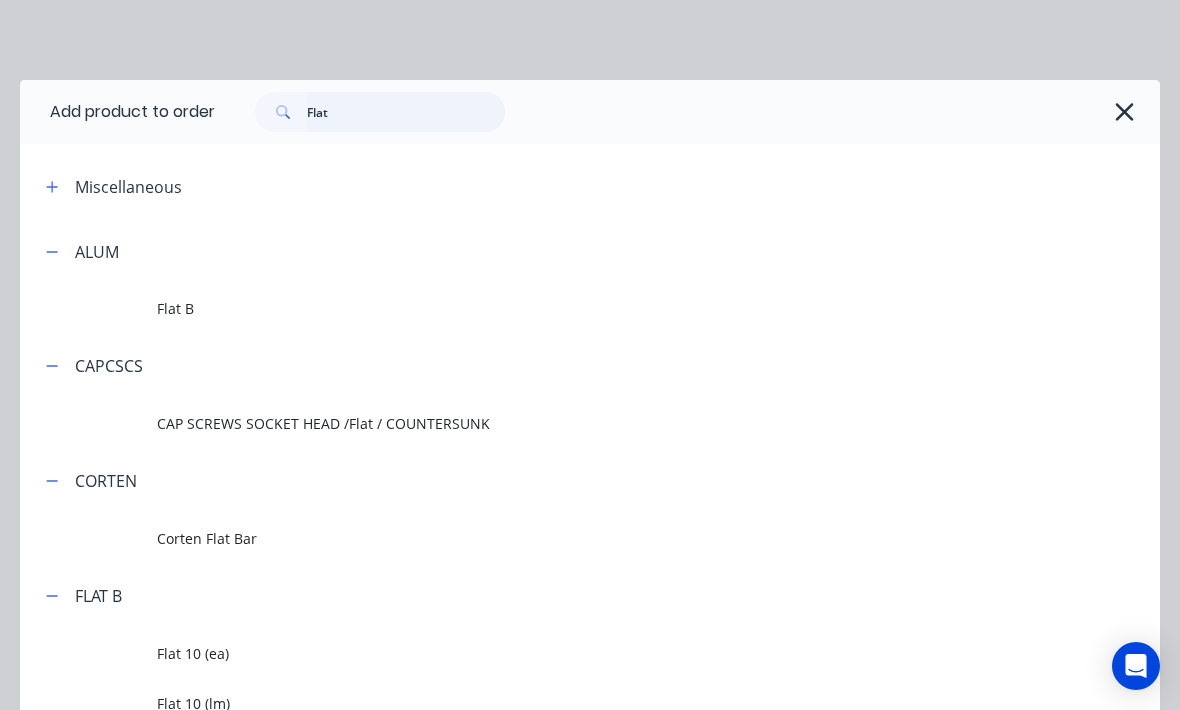 click on "Flat" at bounding box center (406, 112) 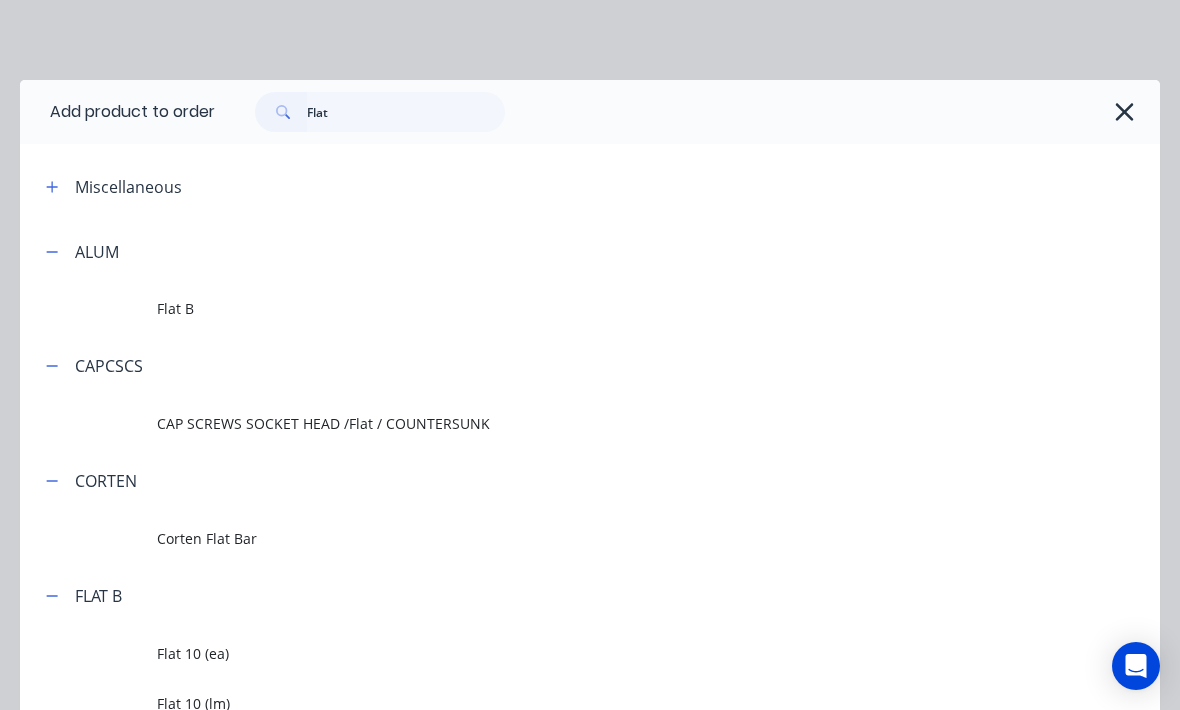 click 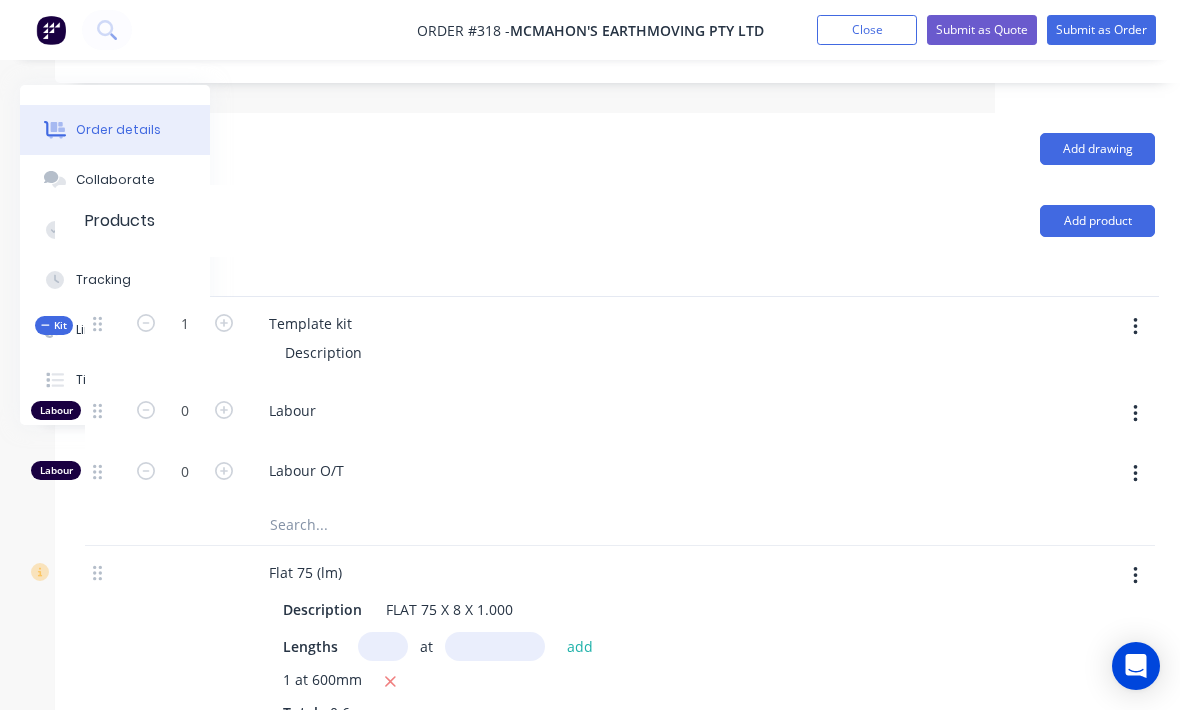 click on "Add product" at bounding box center [1097, 221] 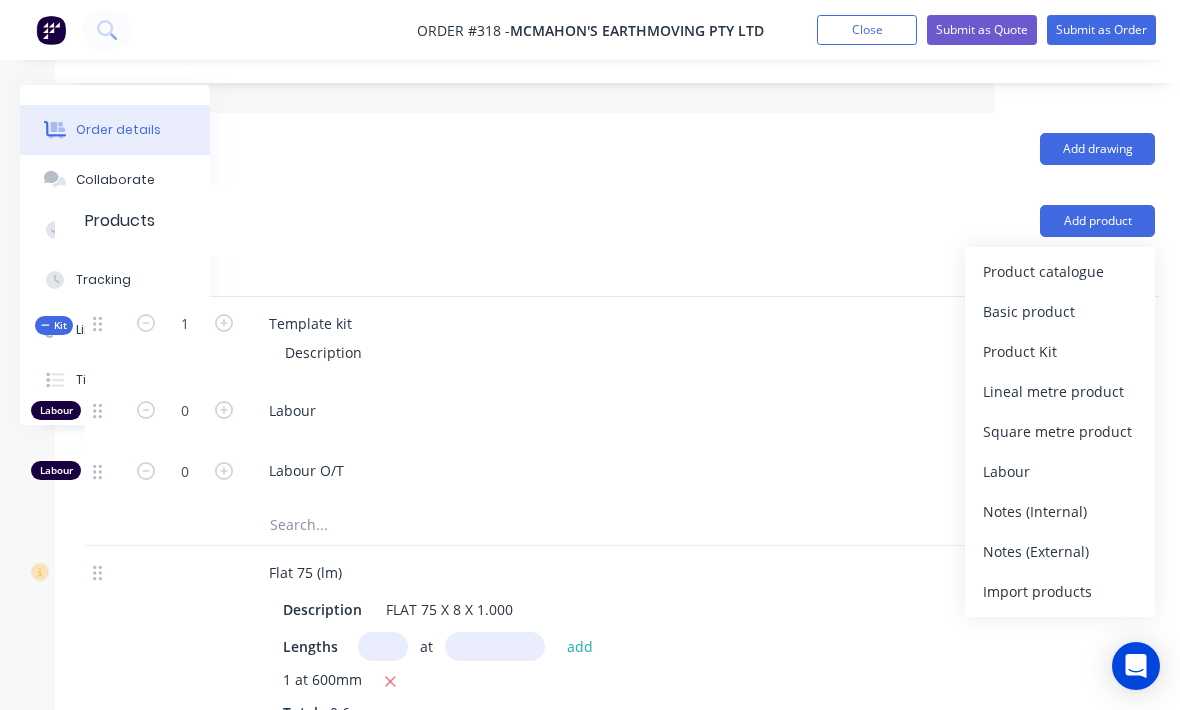 click on "Product catalogue" at bounding box center (1060, 271) 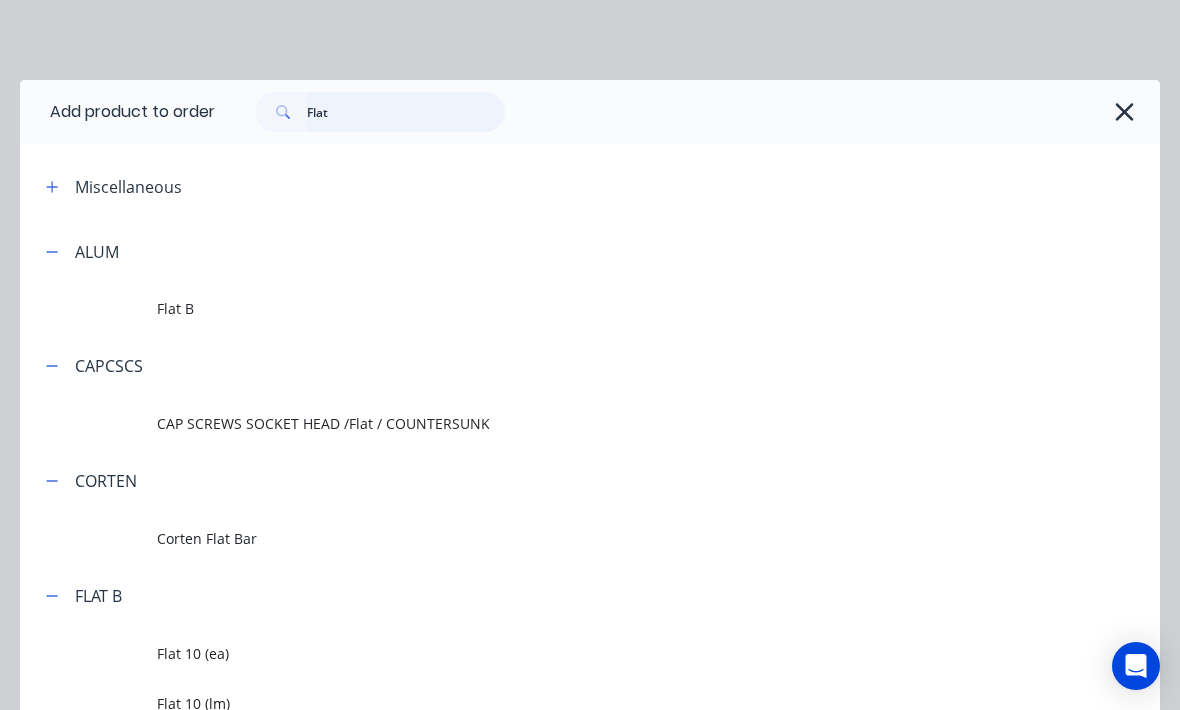 click on "Flat" at bounding box center [406, 112] 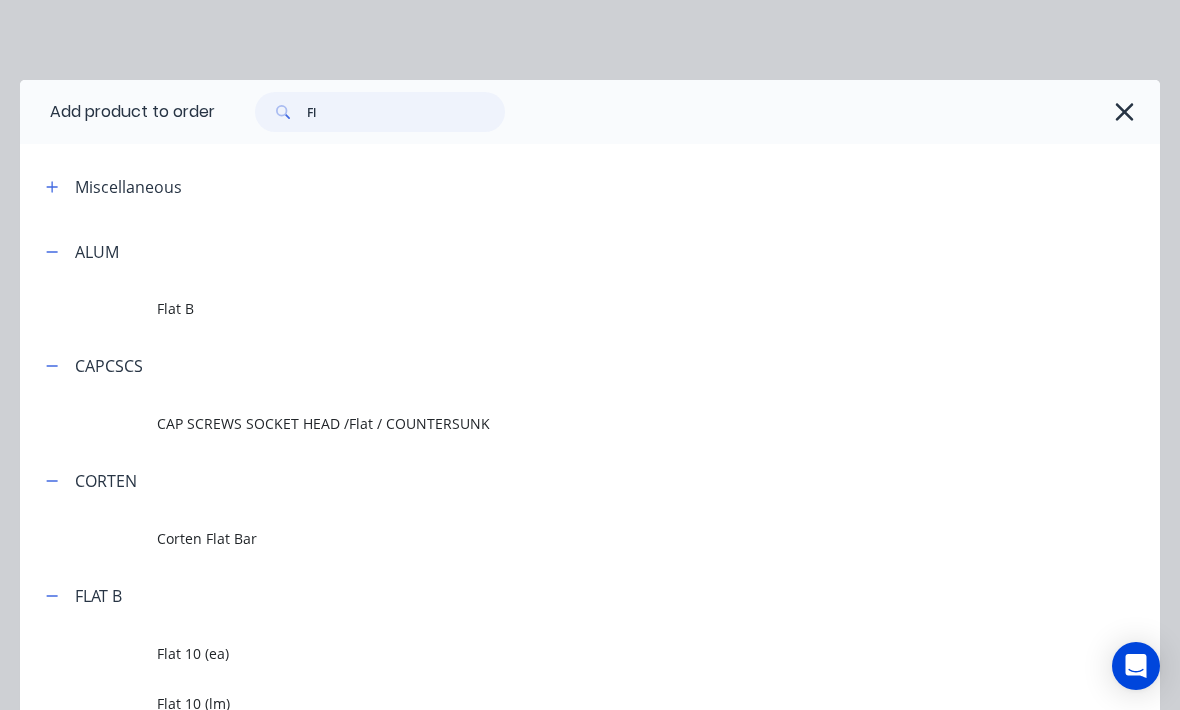 type on "F" 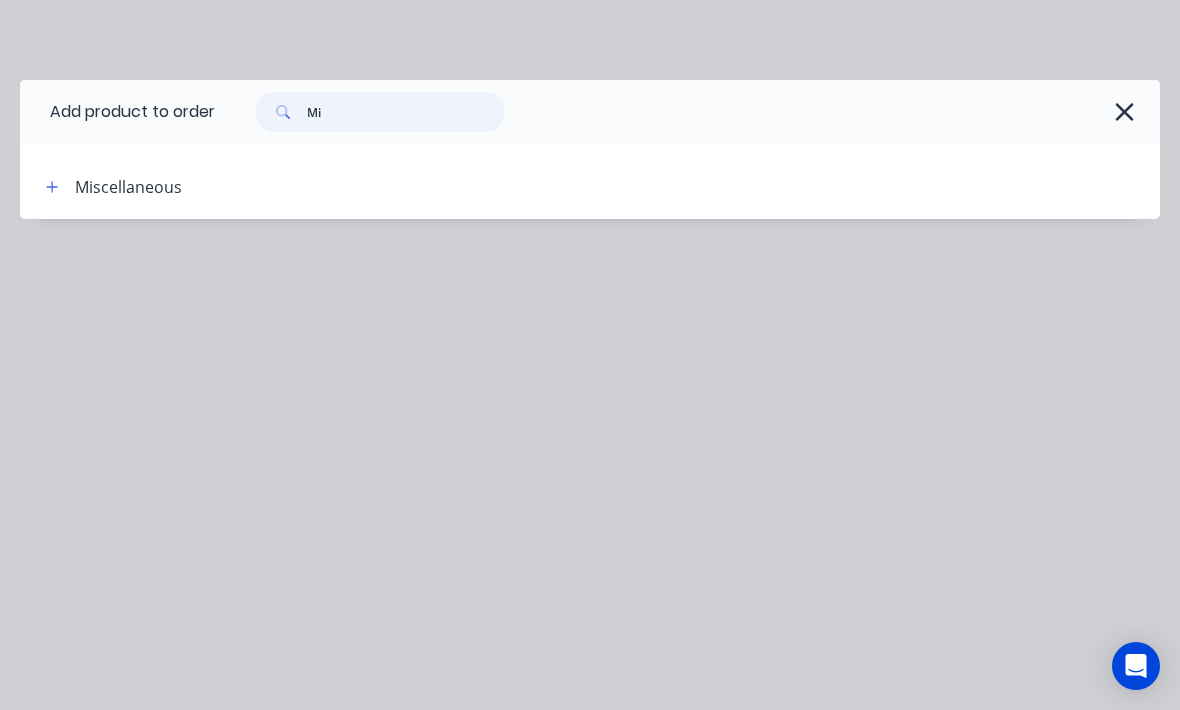 type on "M" 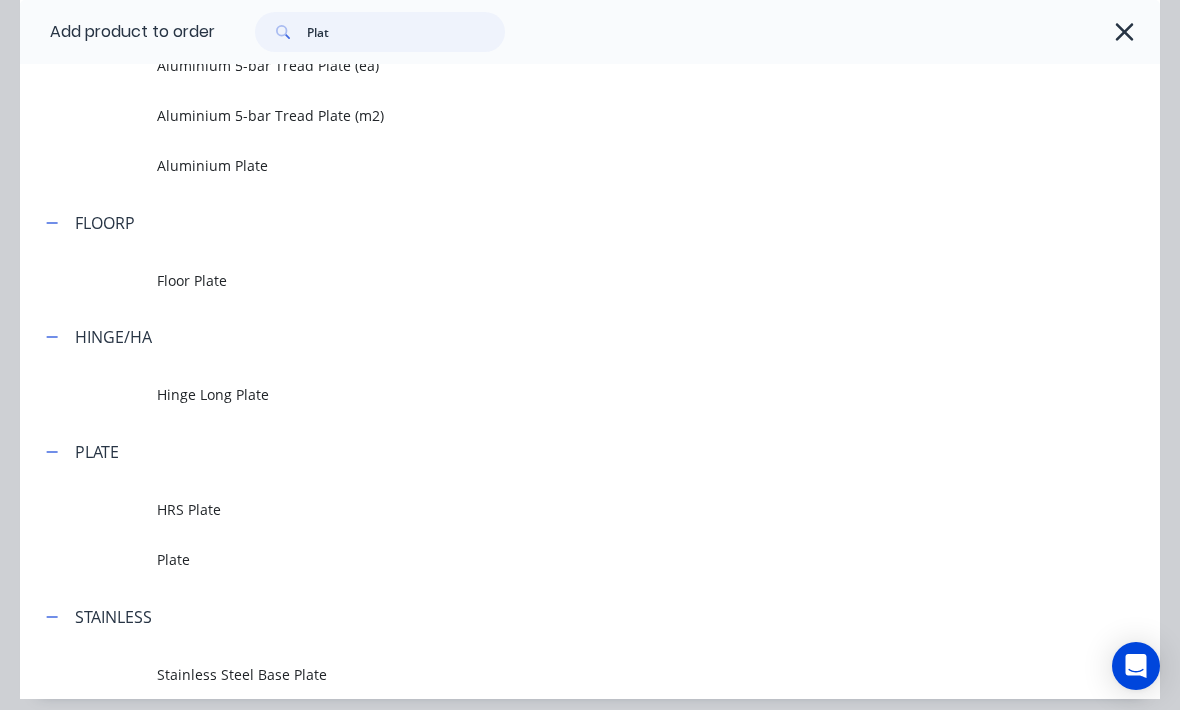 scroll, scrollTop: 357, scrollLeft: 0, axis: vertical 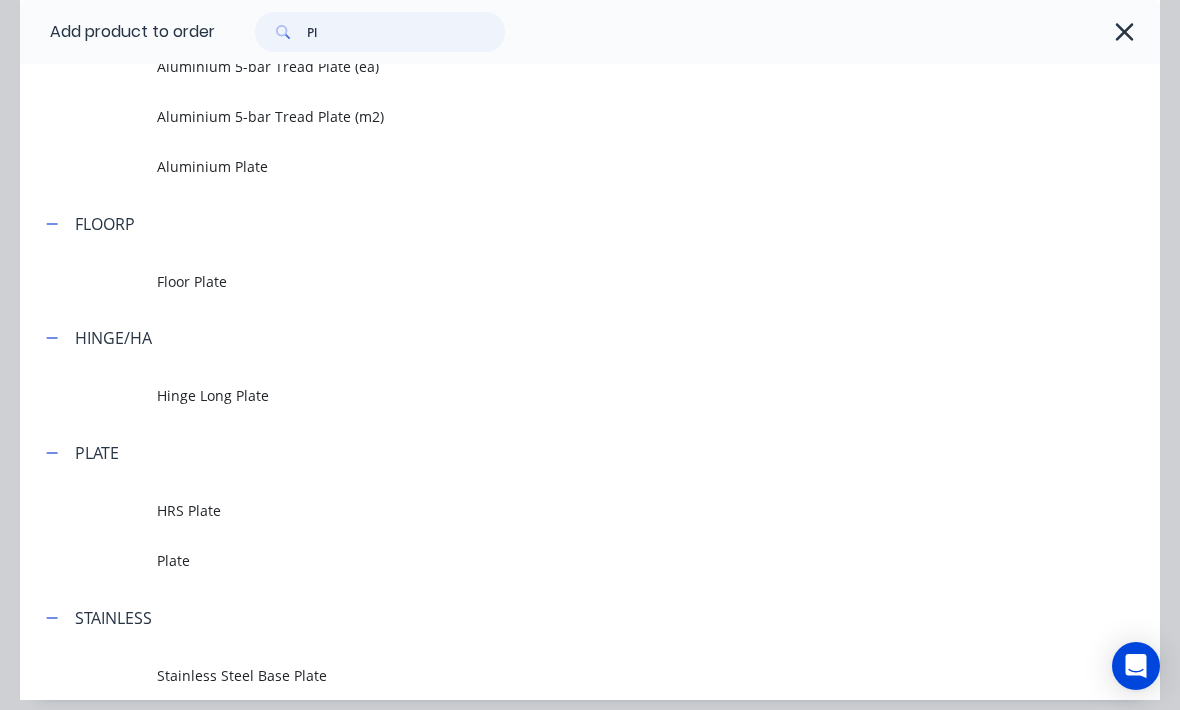 type on "P" 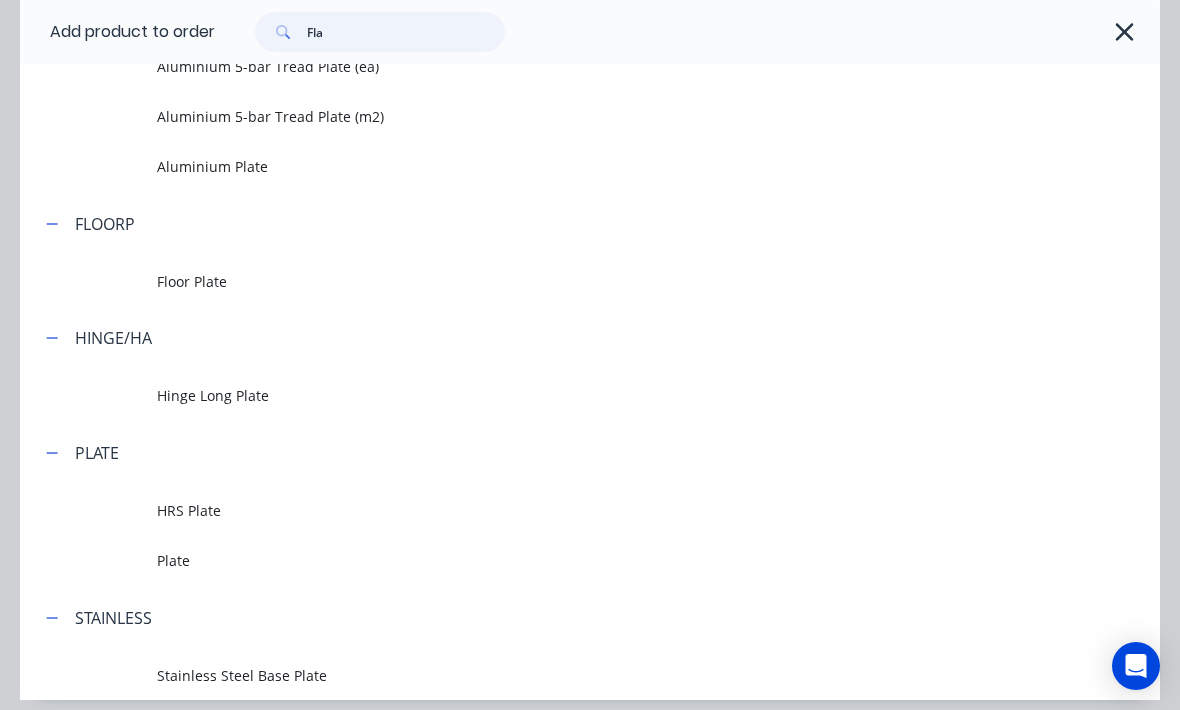 type on "Flat" 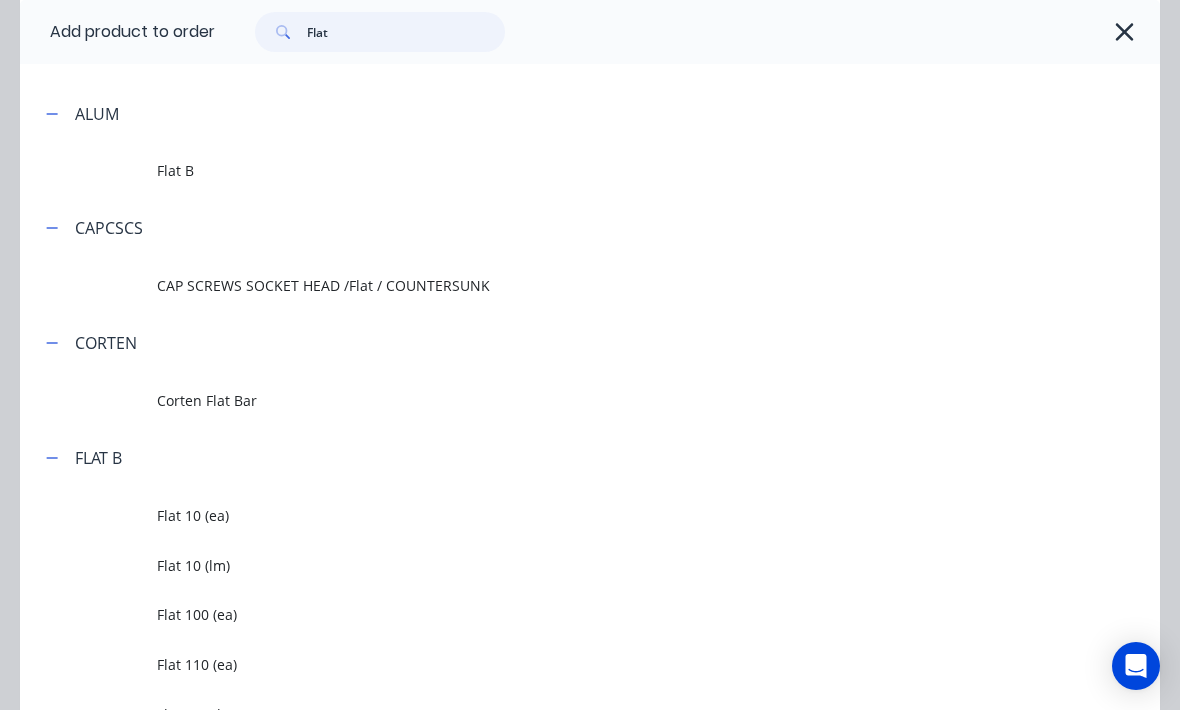 scroll, scrollTop: 112, scrollLeft: 0, axis: vertical 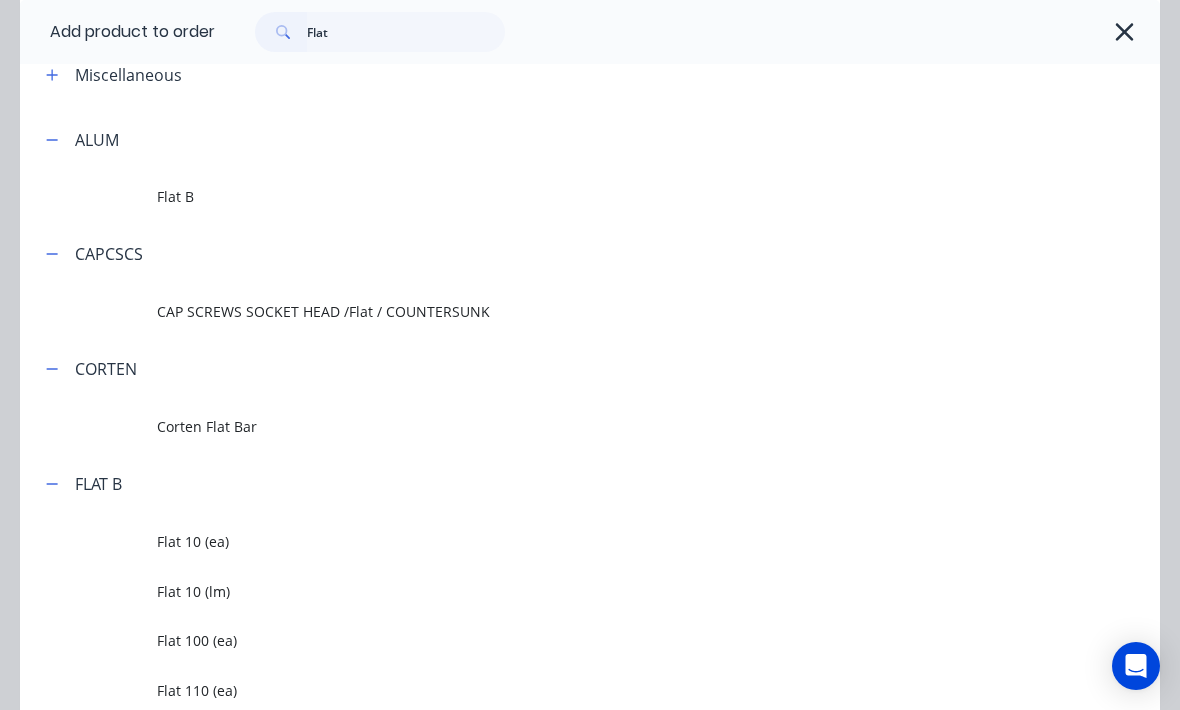 click 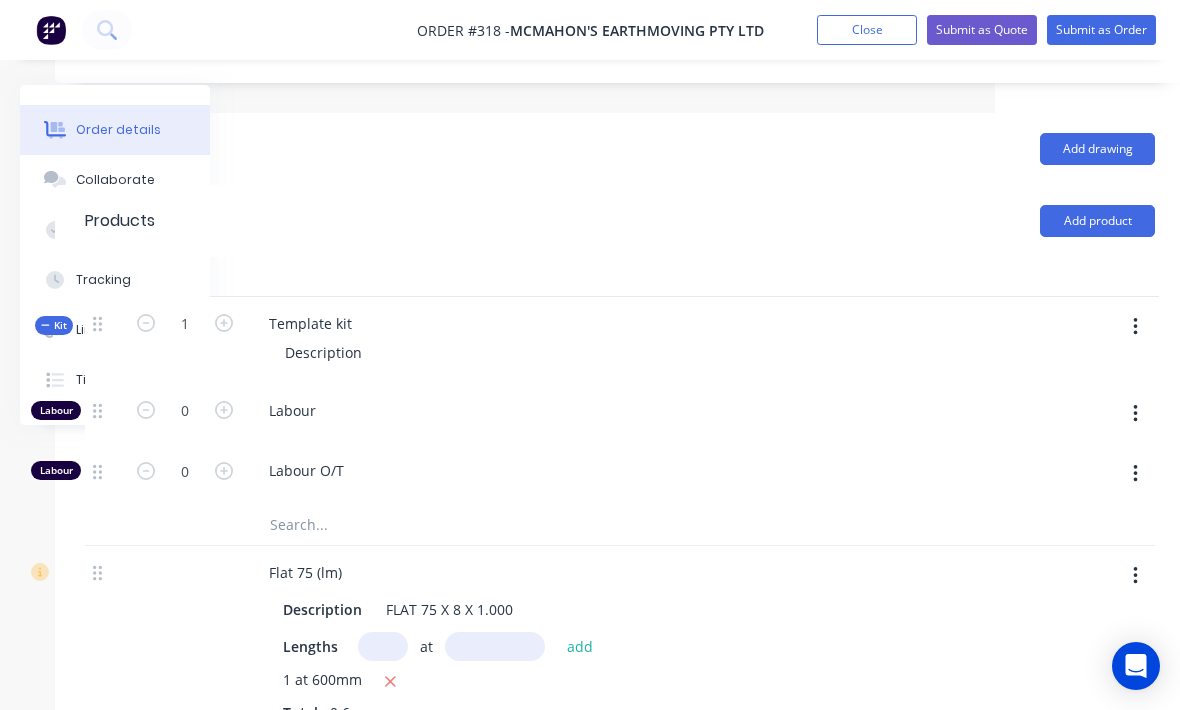click on "Add product" at bounding box center [1097, 221] 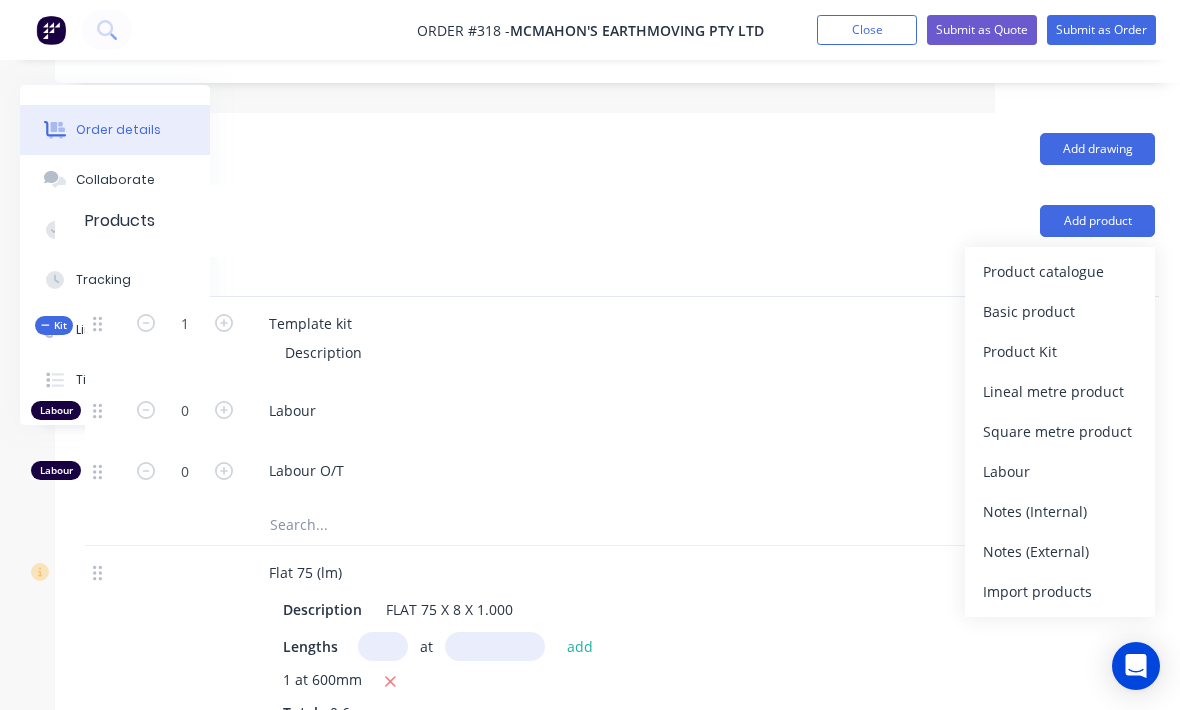 click on "Product catalogue" at bounding box center (1060, 271) 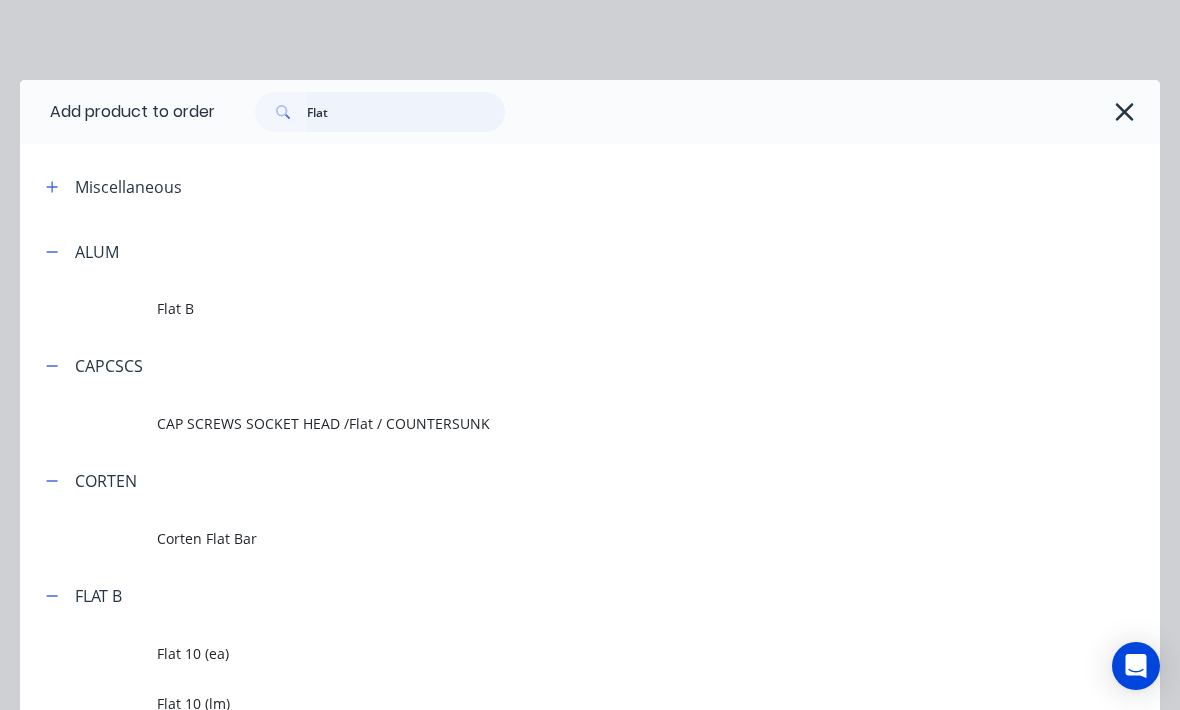click on "Flat" at bounding box center [406, 112] 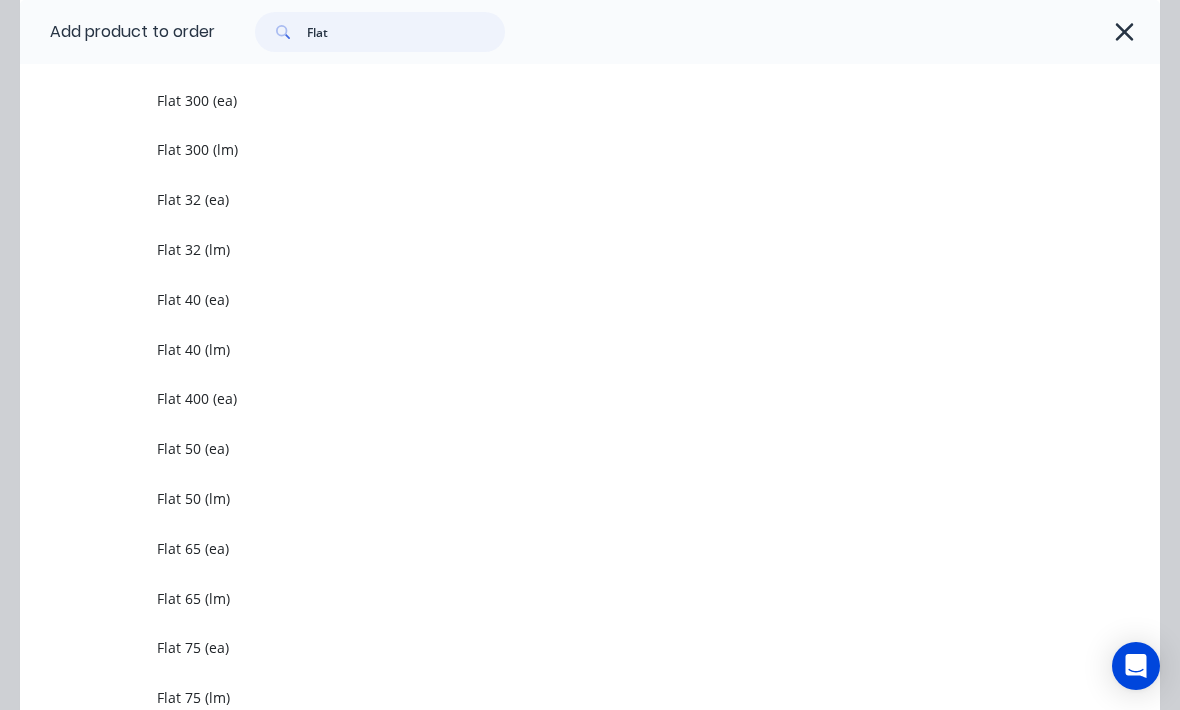 scroll, scrollTop: 1613, scrollLeft: 0, axis: vertical 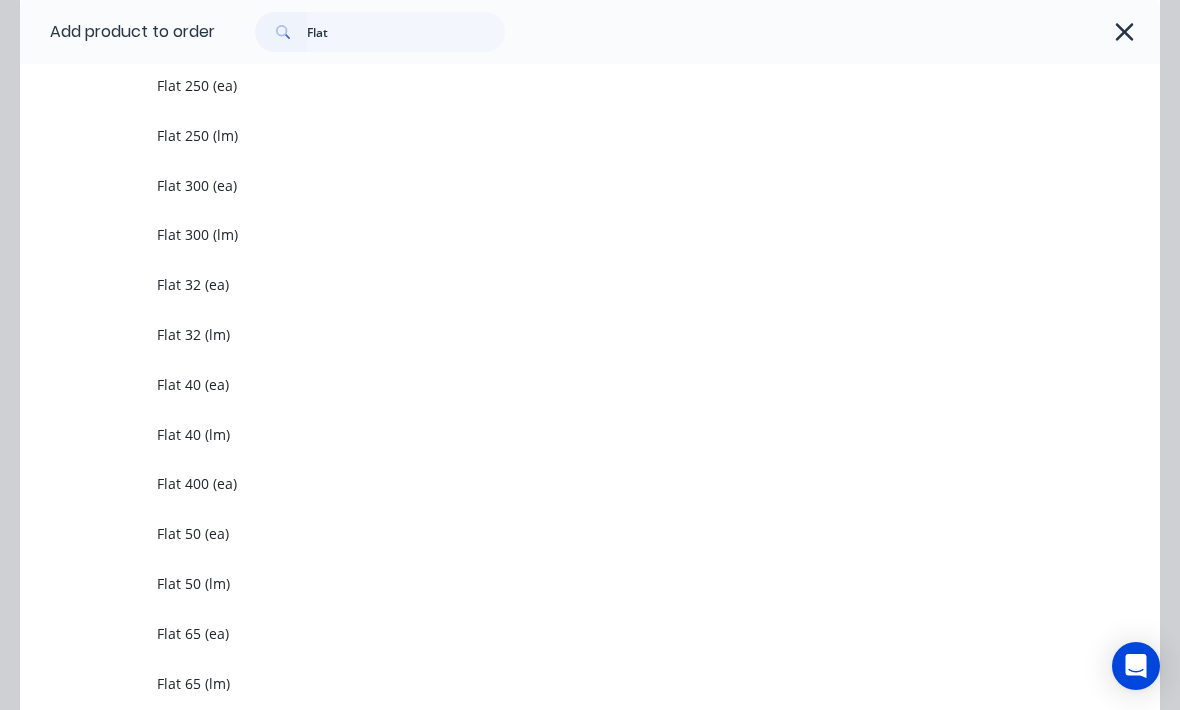 click on "Flat 250 (lm)" at bounding box center (658, 136) 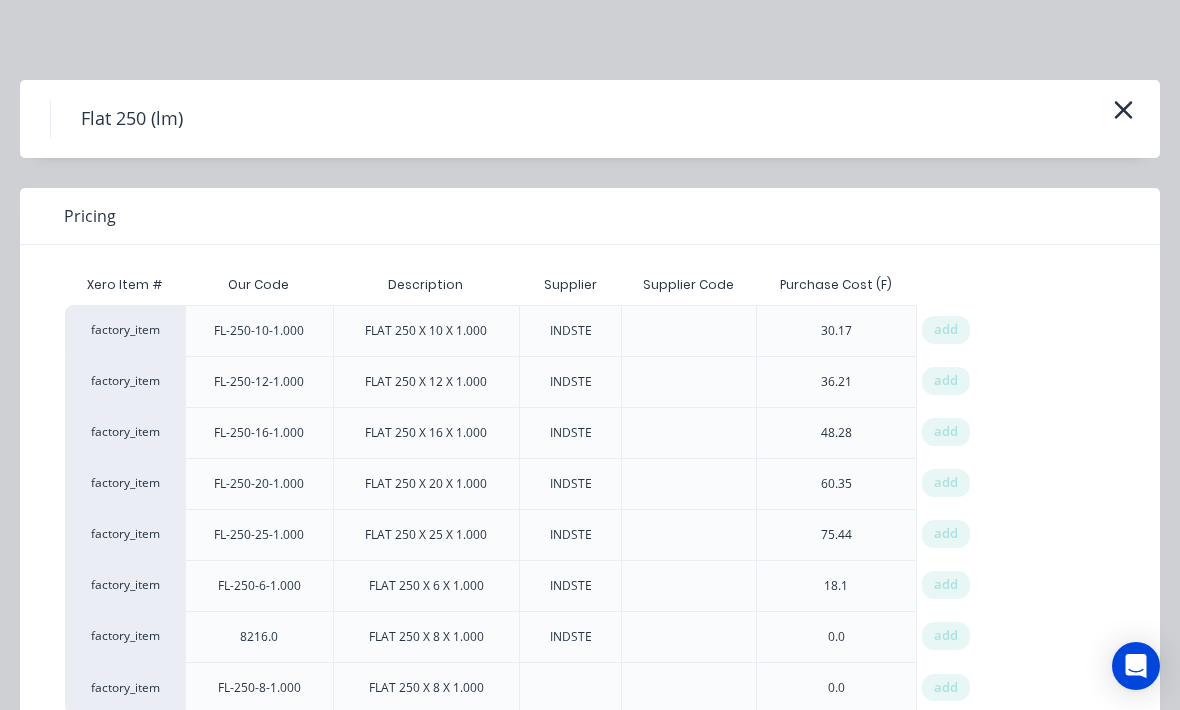 click on "add" at bounding box center (946, 381) 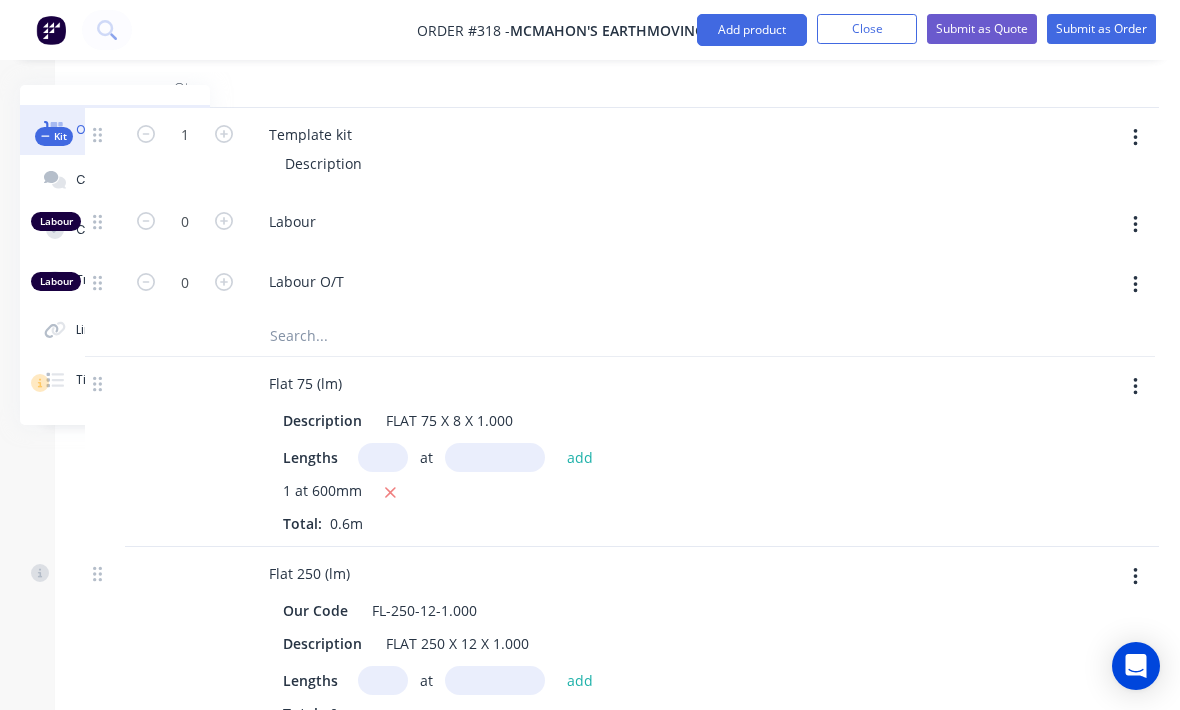 scroll, scrollTop: 697, scrollLeft: 185, axis: both 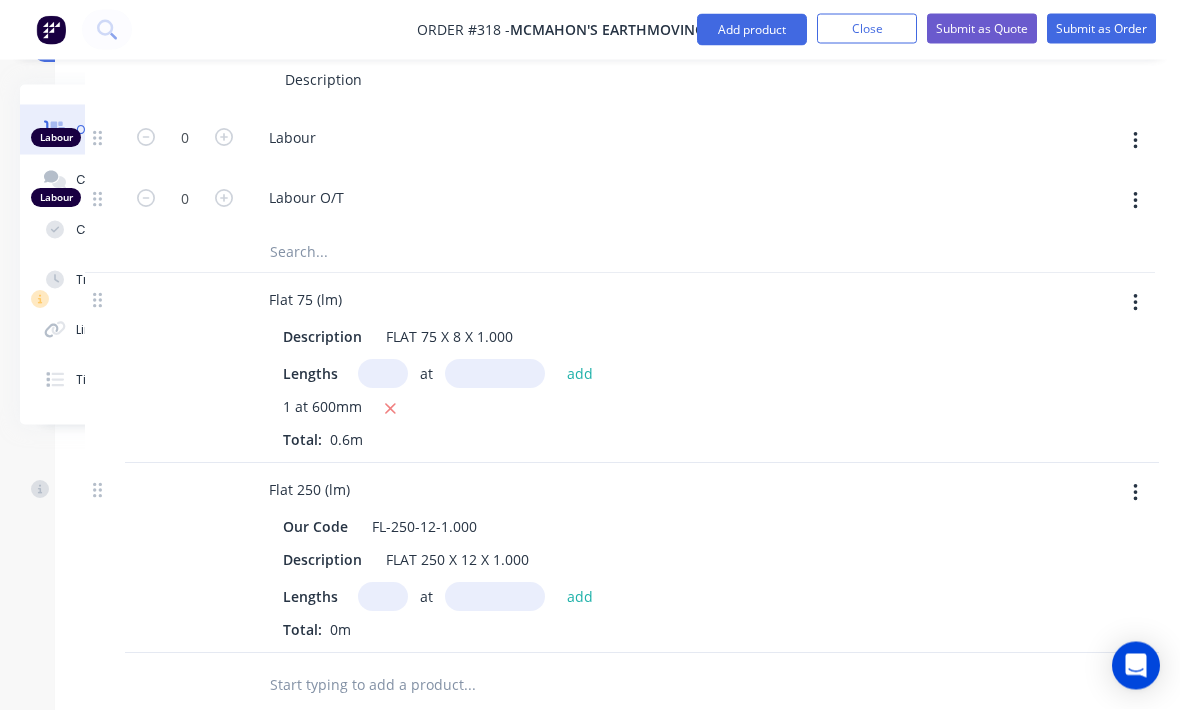 click at bounding box center [383, 597] 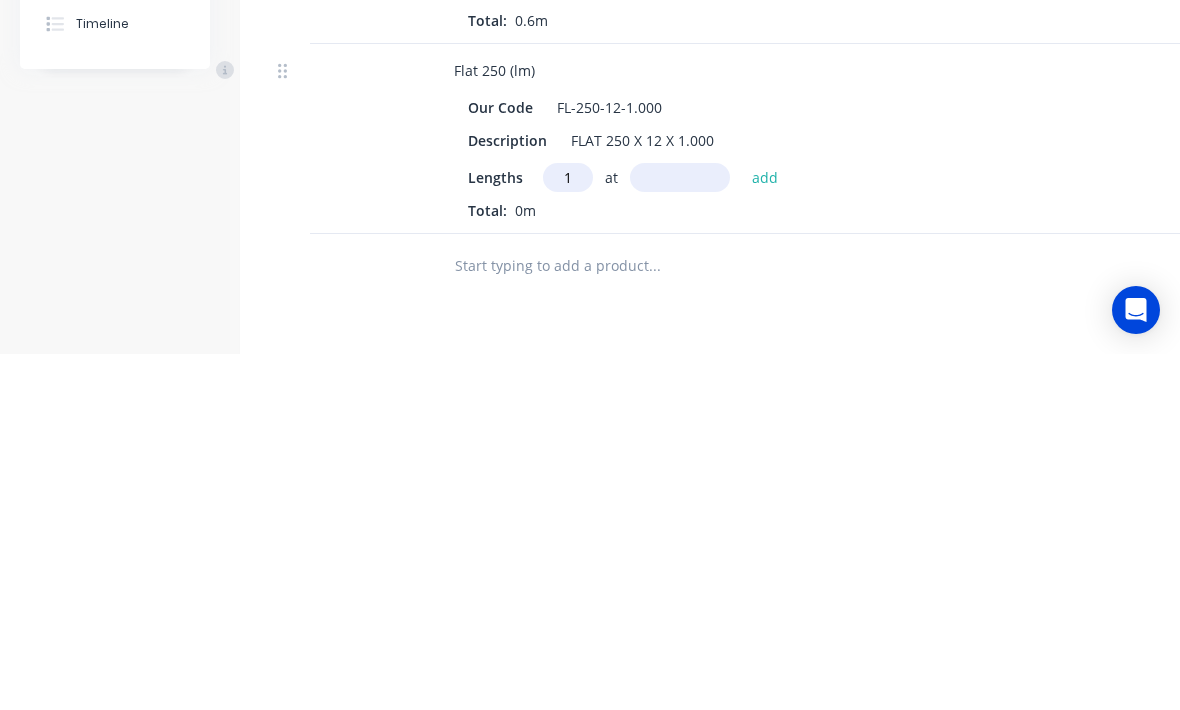 type on "1" 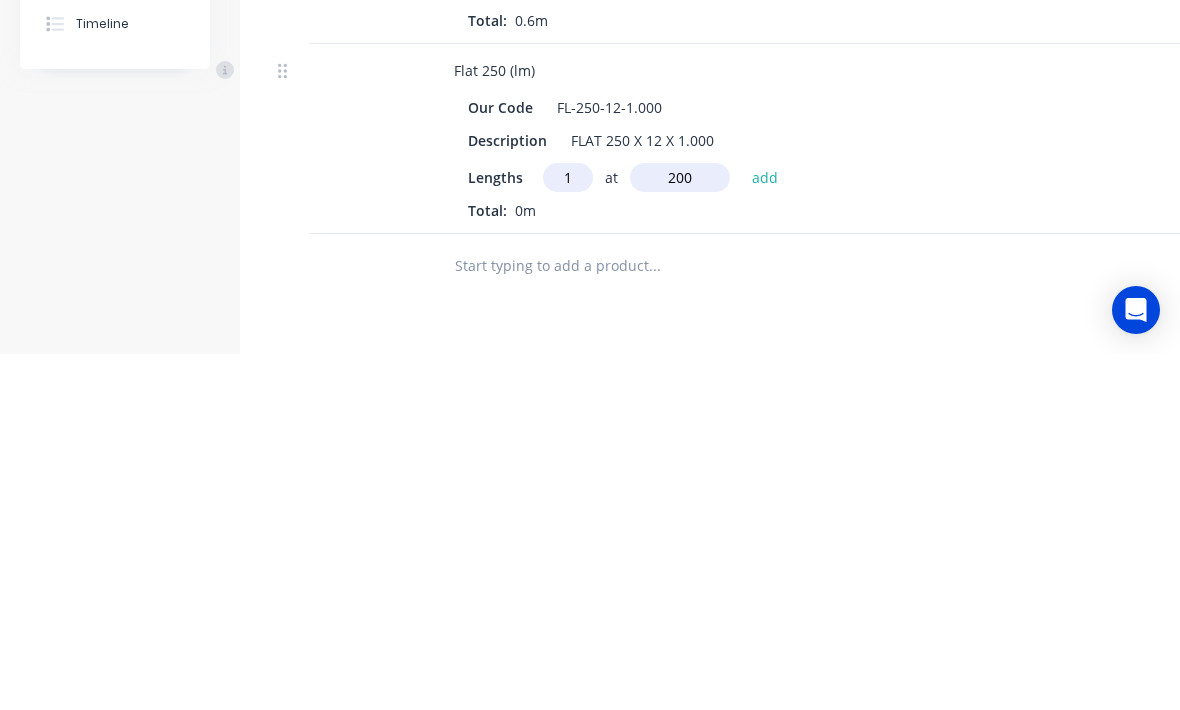 scroll, scrollTop: 995, scrollLeft: 0, axis: vertical 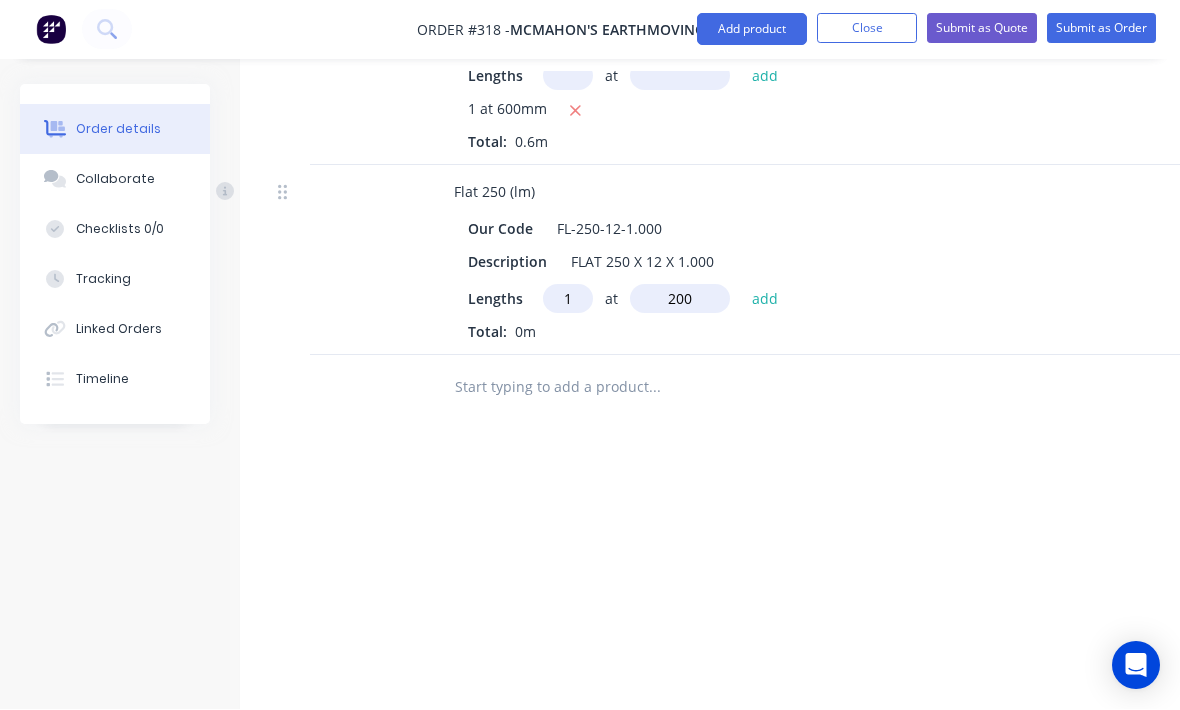 click at bounding box center [654, 388] 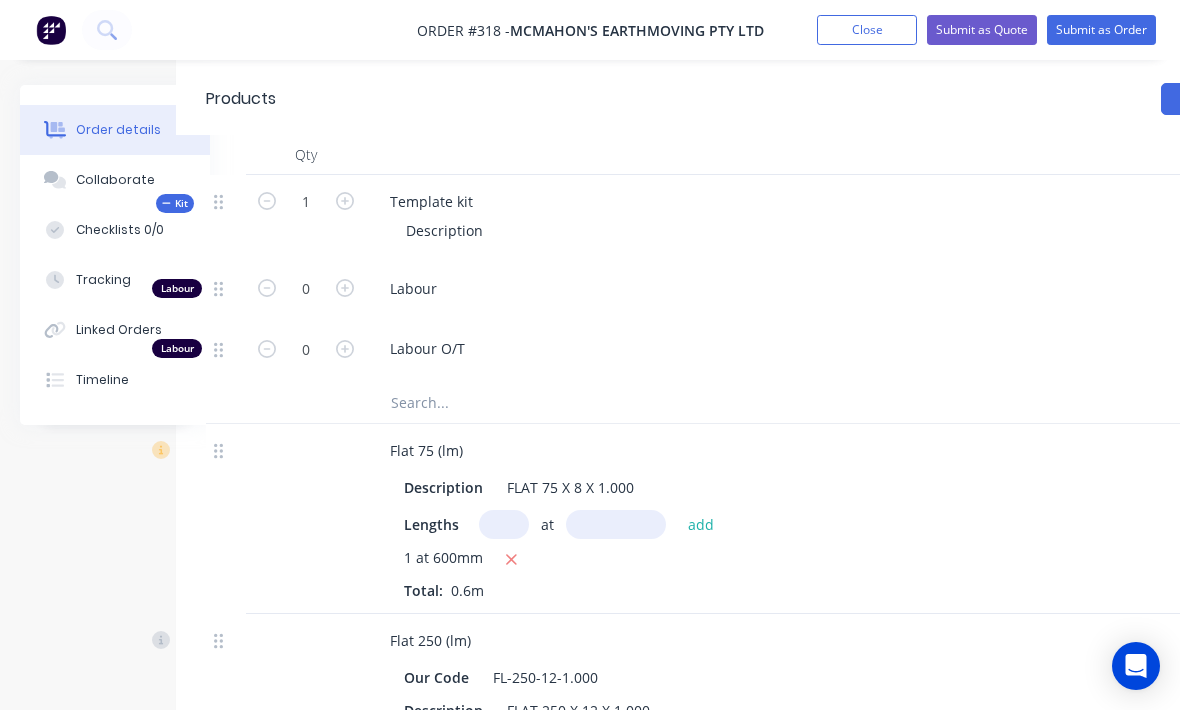 scroll, scrollTop: 546, scrollLeft: 64, axis: both 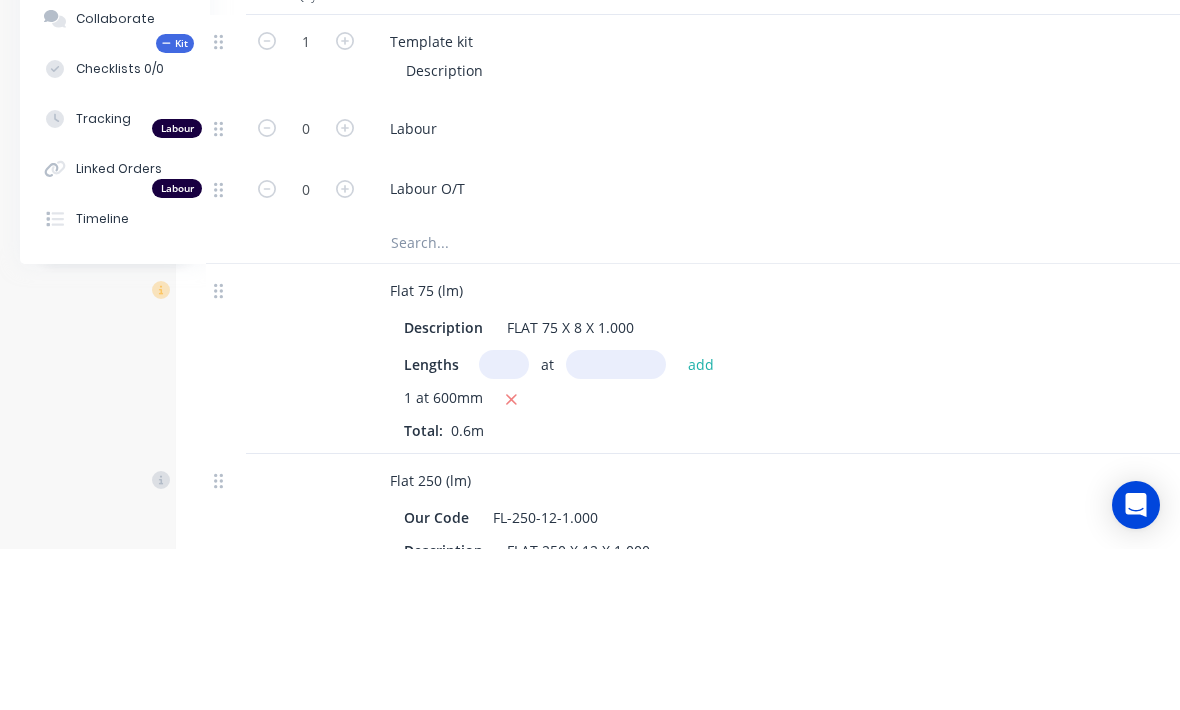click on "Tracking" at bounding box center (115, 280) 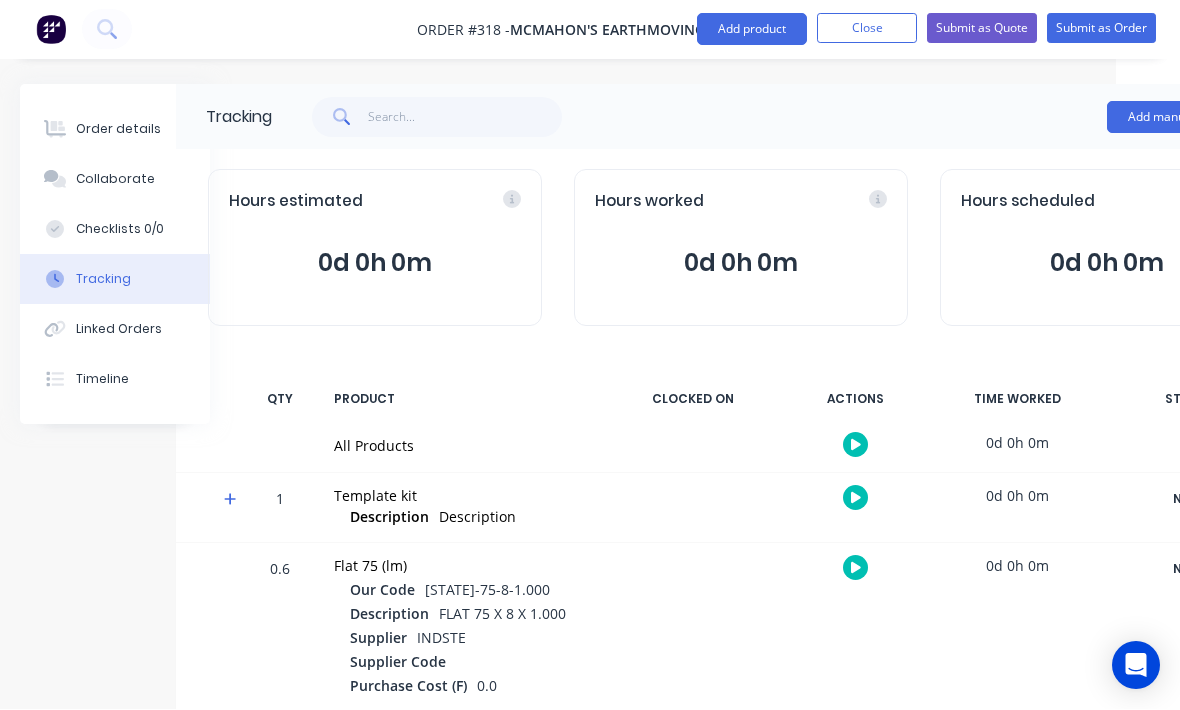 scroll, scrollTop: 1, scrollLeft: 64, axis: both 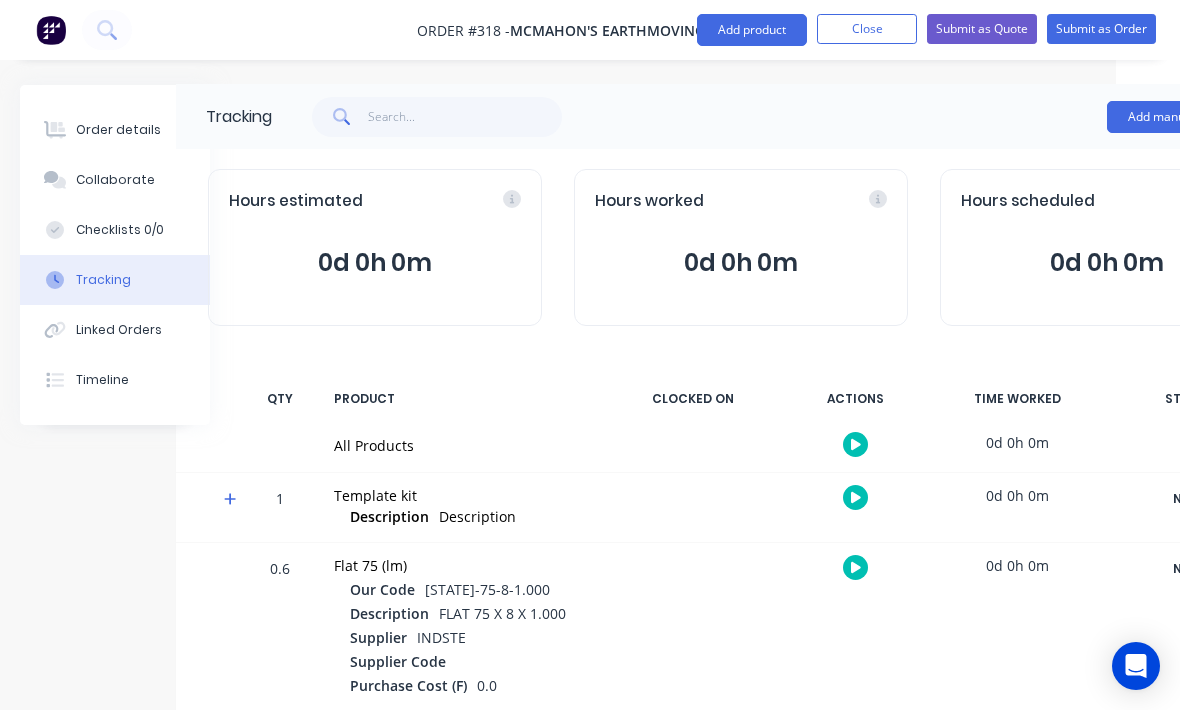 click on "Add manual time entry" at bounding box center [1191, 117] 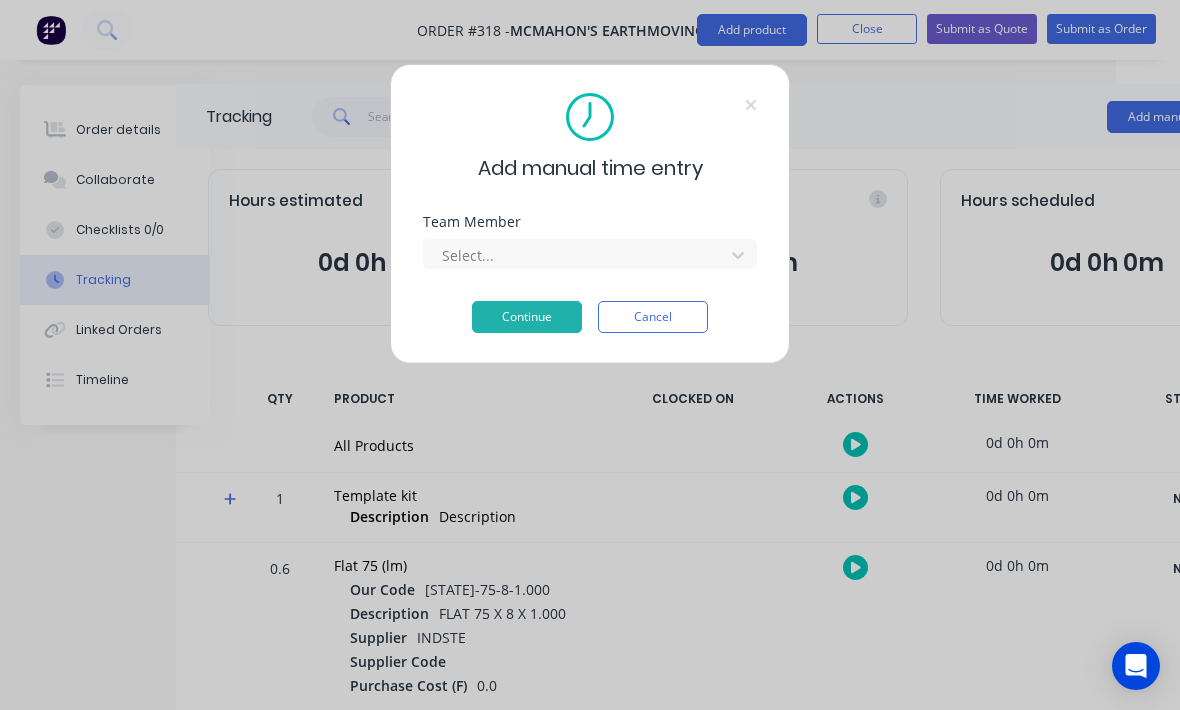scroll, scrollTop: 0, scrollLeft: 64, axis: horizontal 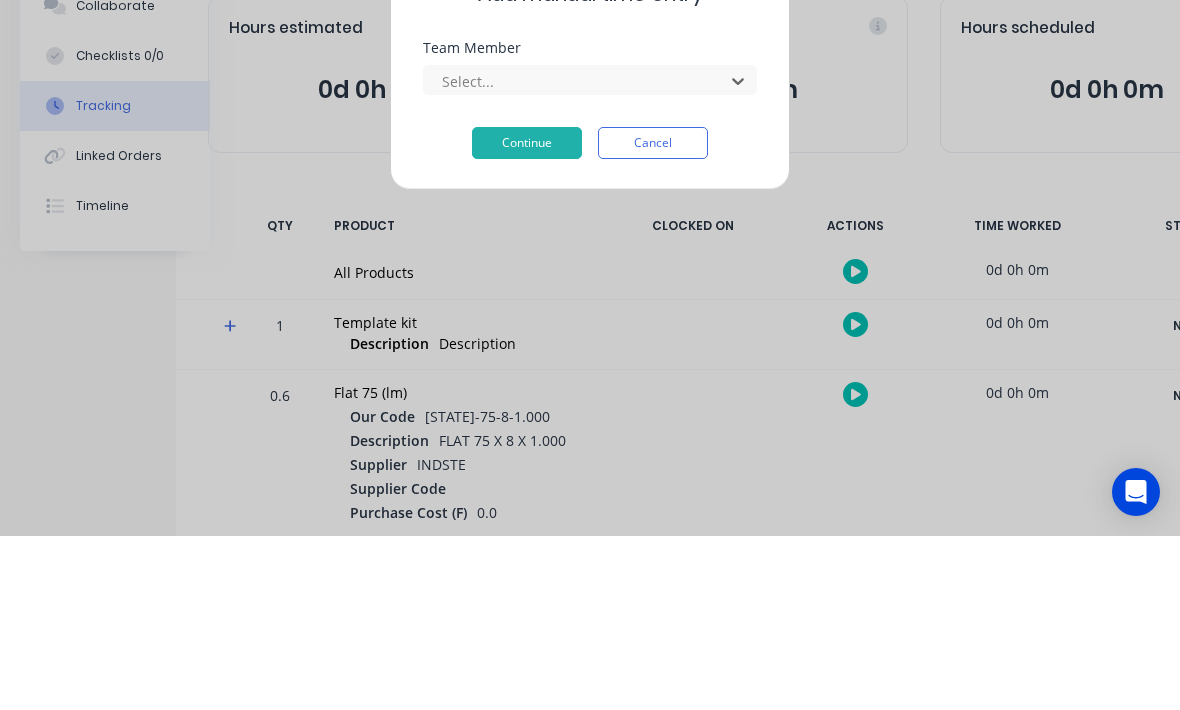 click on "Lane Stevenson" at bounding box center [526, 888] 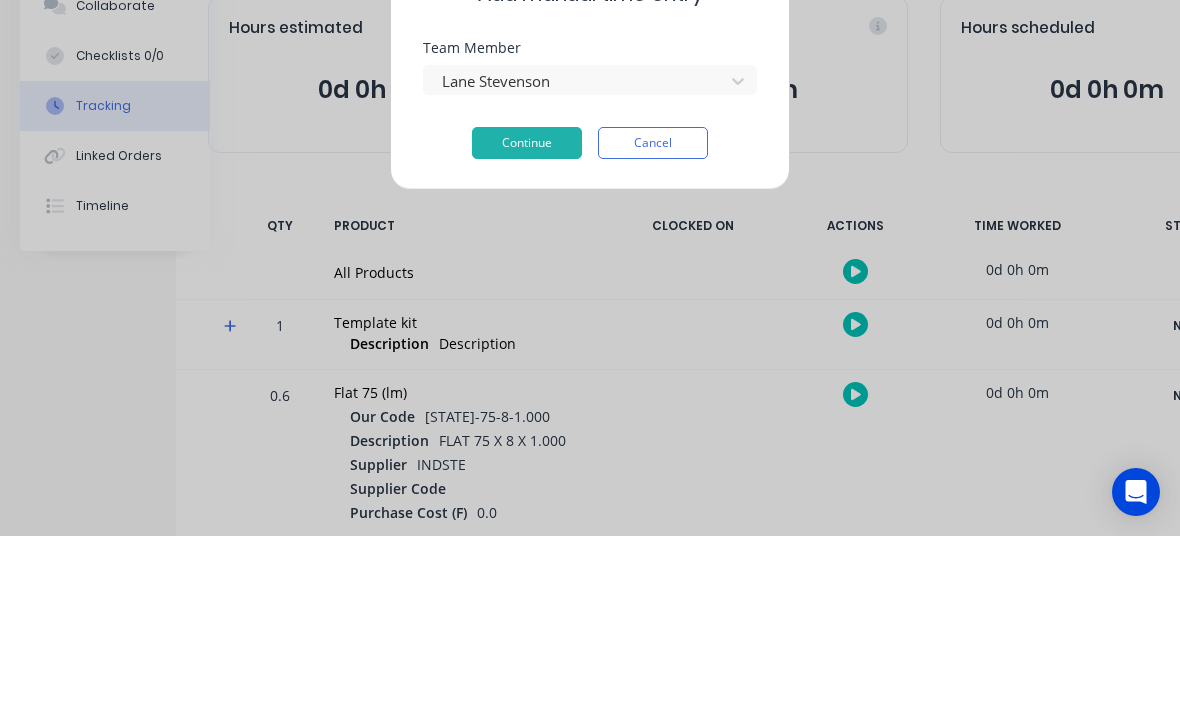 scroll, scrollTop: 162, scrollLeft: 64, axis: both 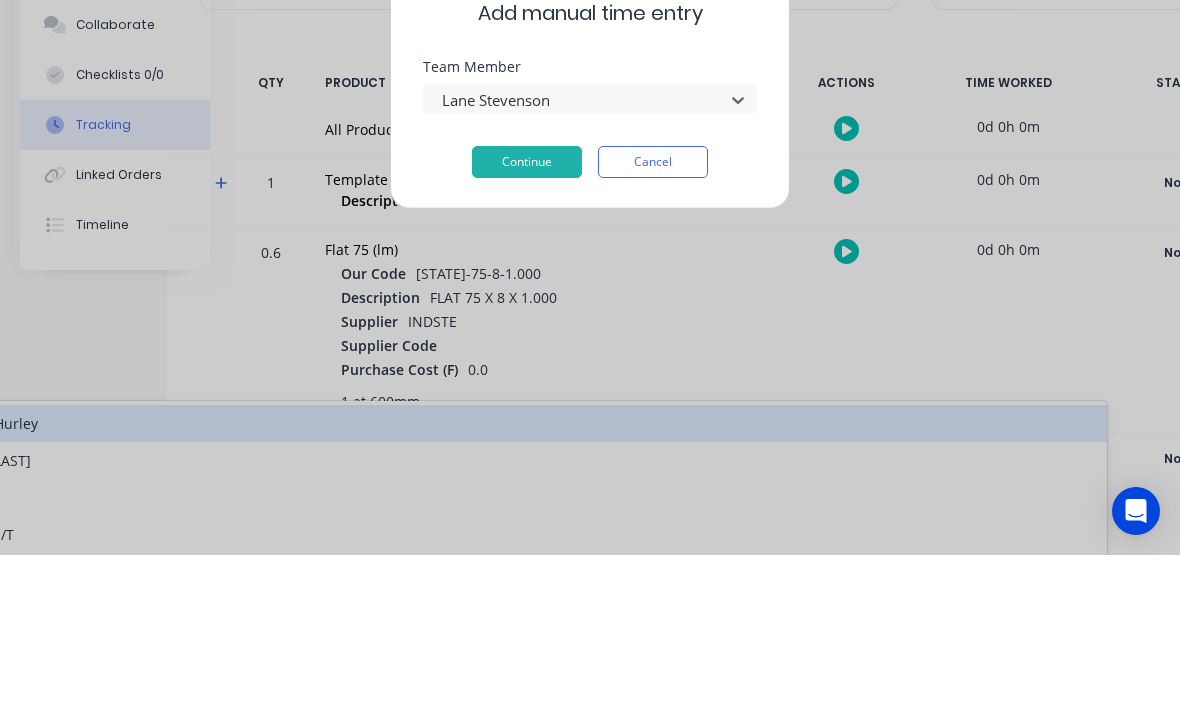 click on "Mal Hurley" at bounding box center (517, 747) 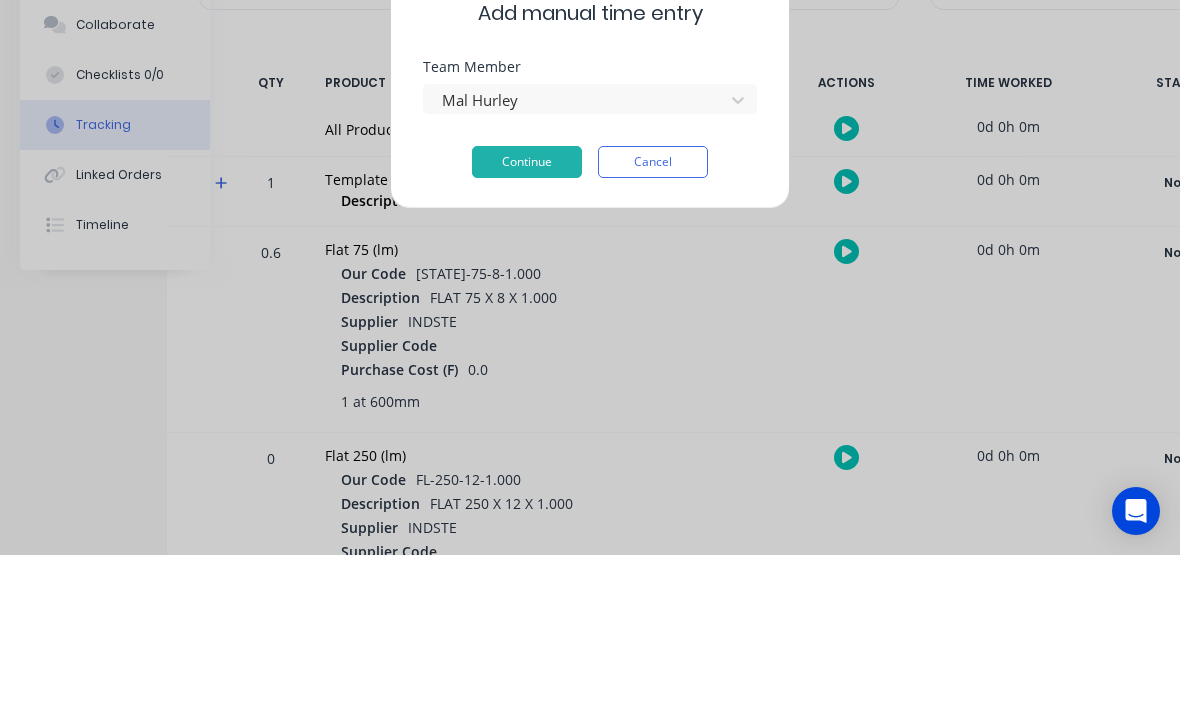 scroll, scrollTop: 162, scrollLeft: 74, axis: both 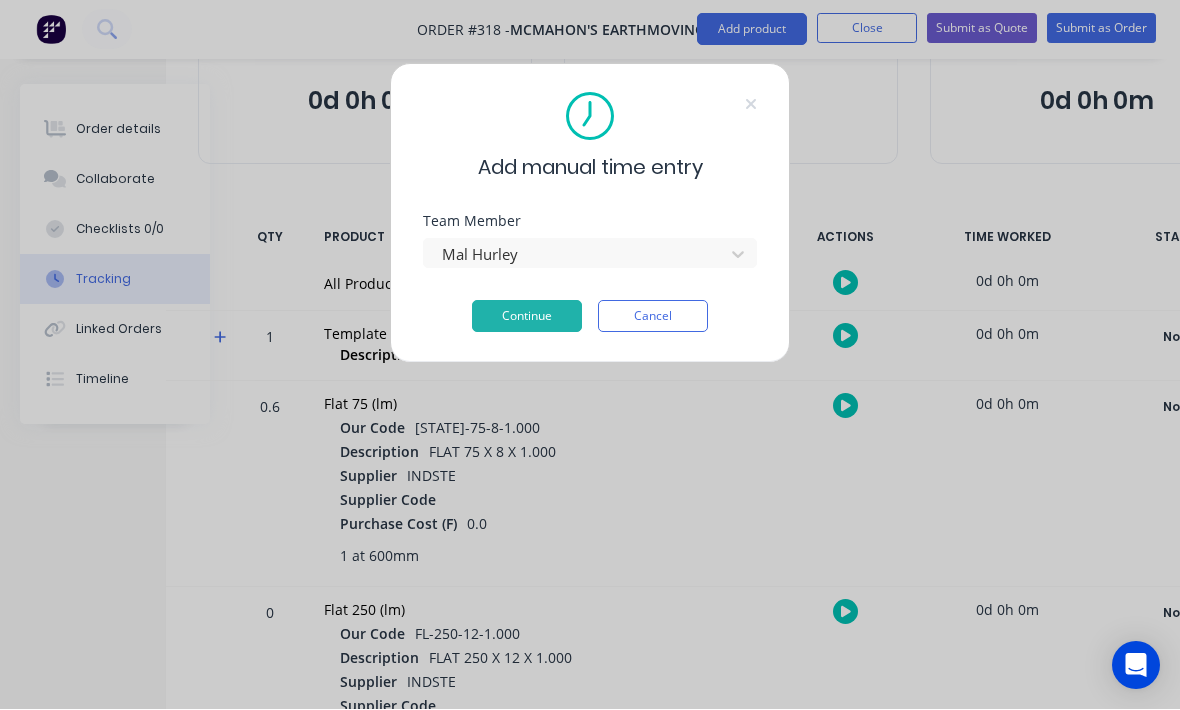 click on "Continue" at bounding box center (527, 317) 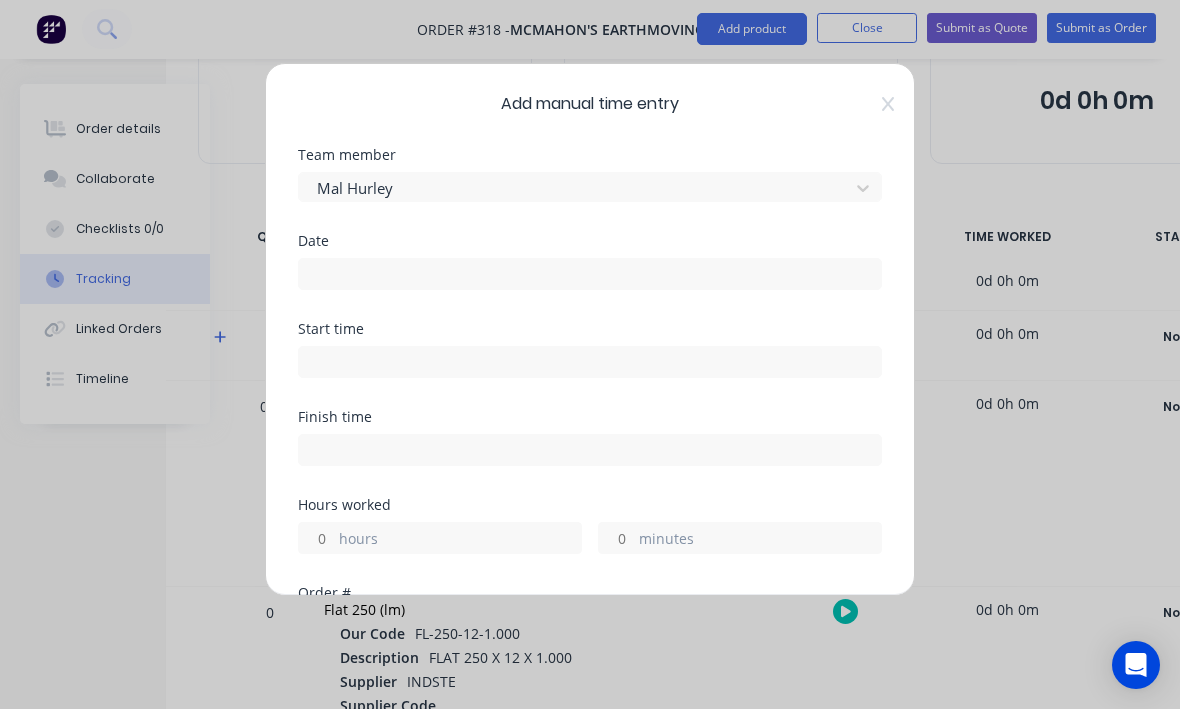 click at bounding box center (590, 275) 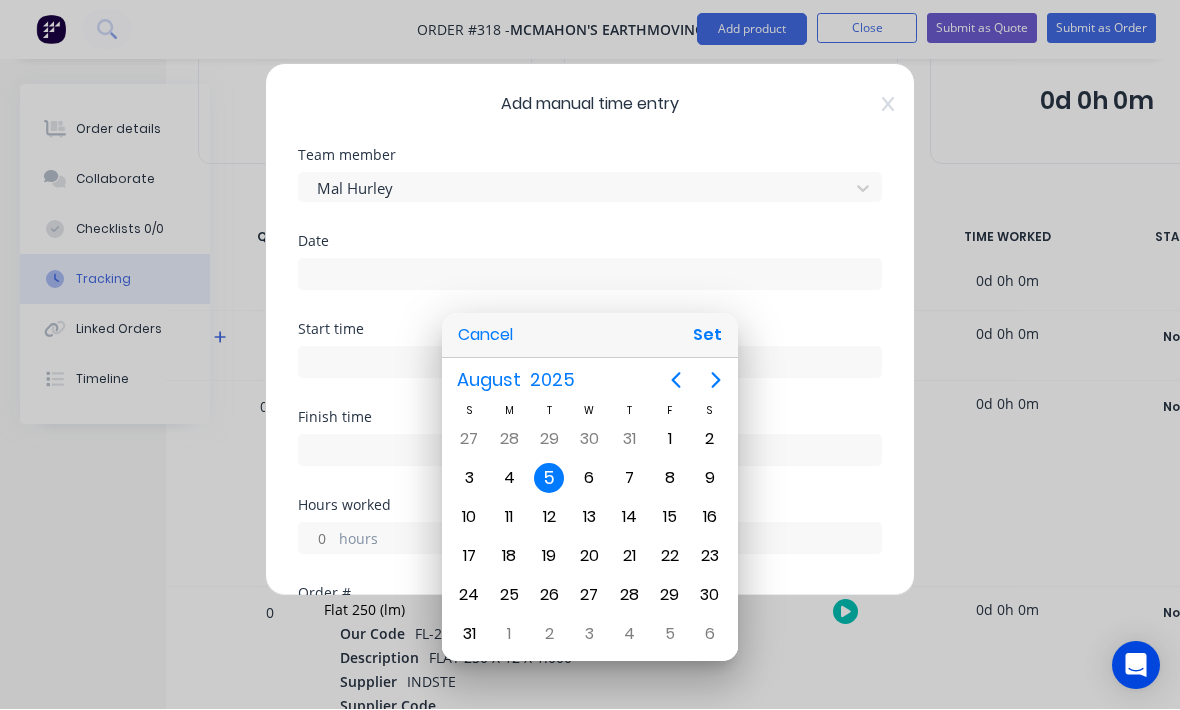 click on "Set" at bounding box center [707, 336] 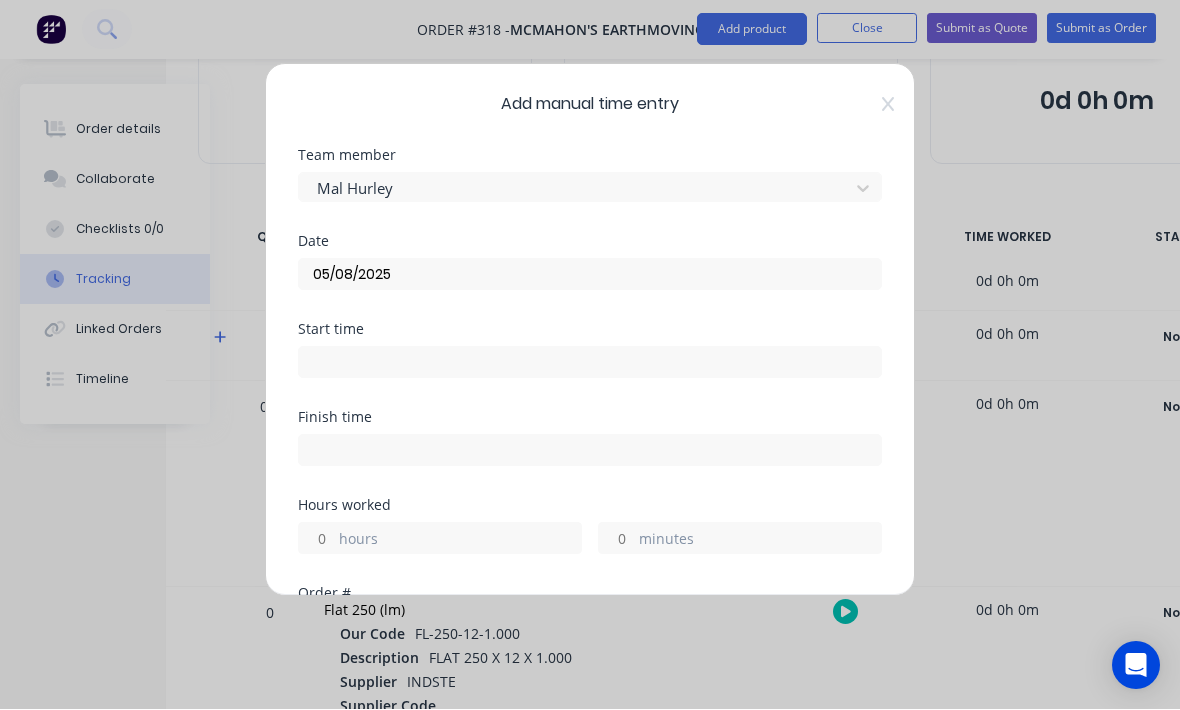 click at bounding box center (590, 363) 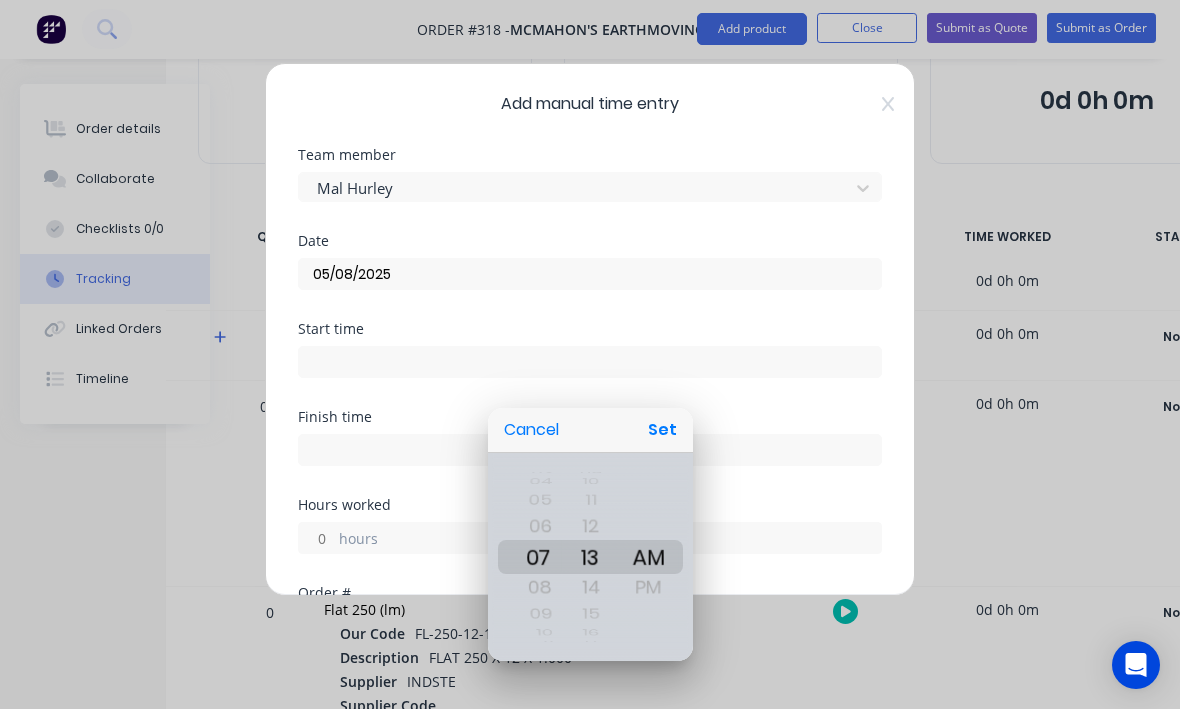 click on "Set" at bounding box center [662, 431] 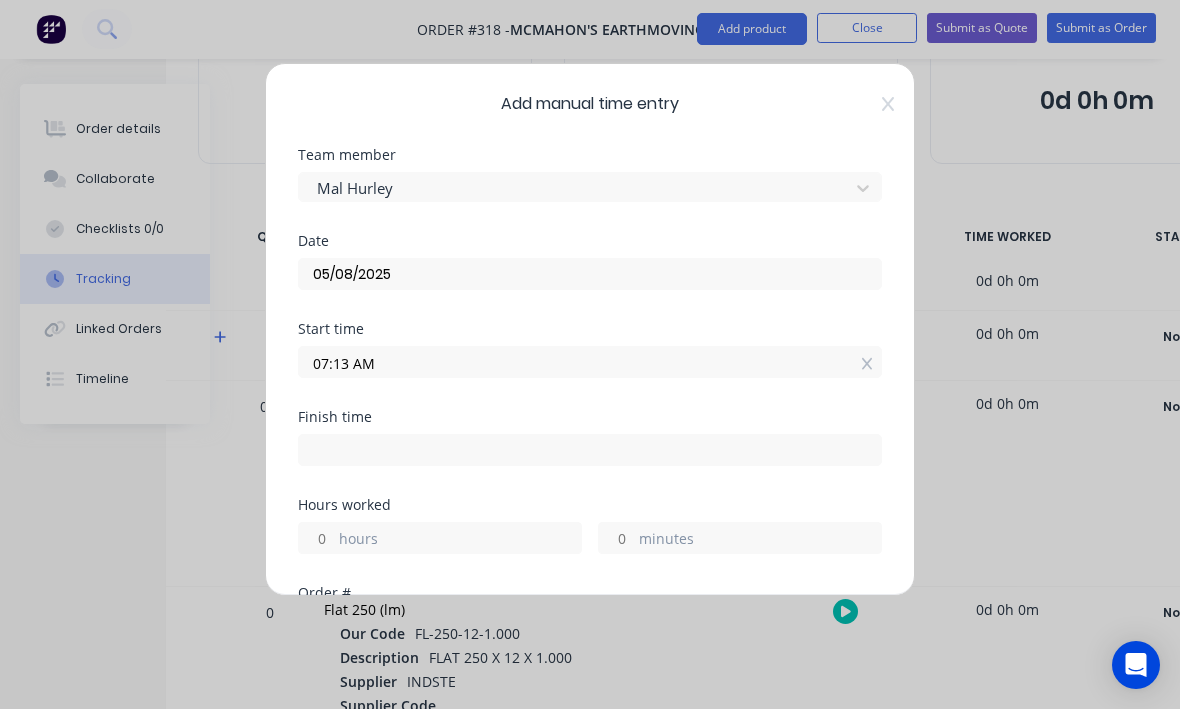 click on "hours" at bounding box center [460, 541] 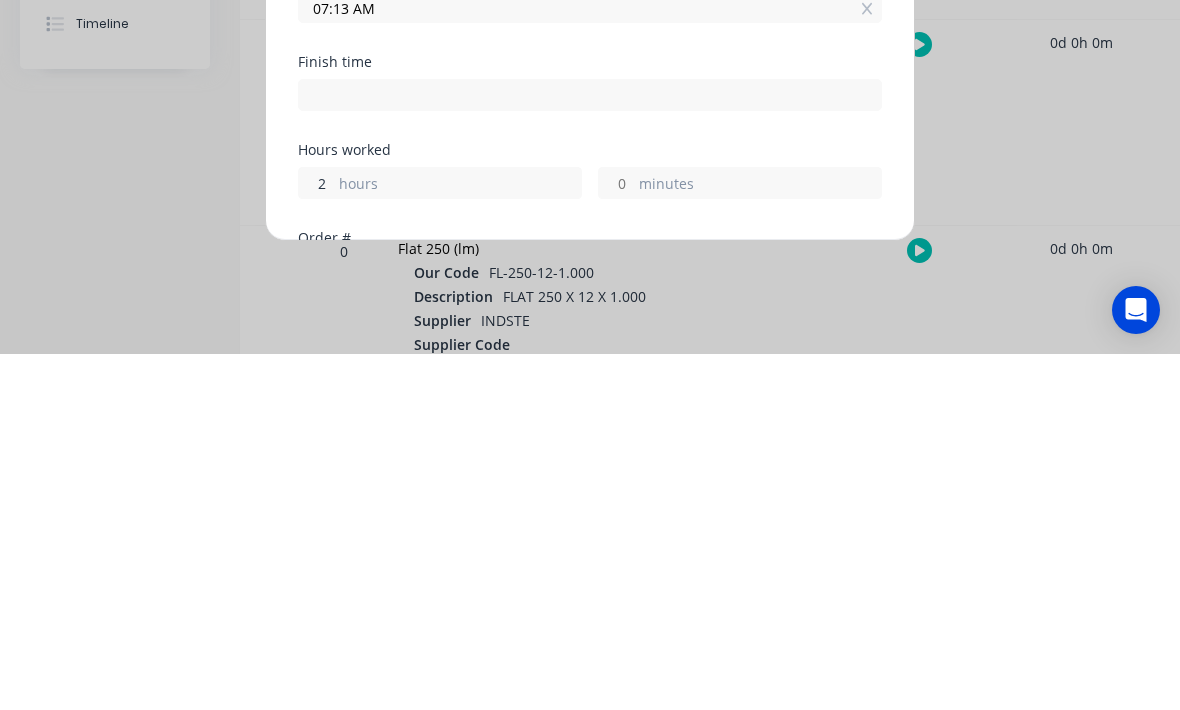 type on "2" 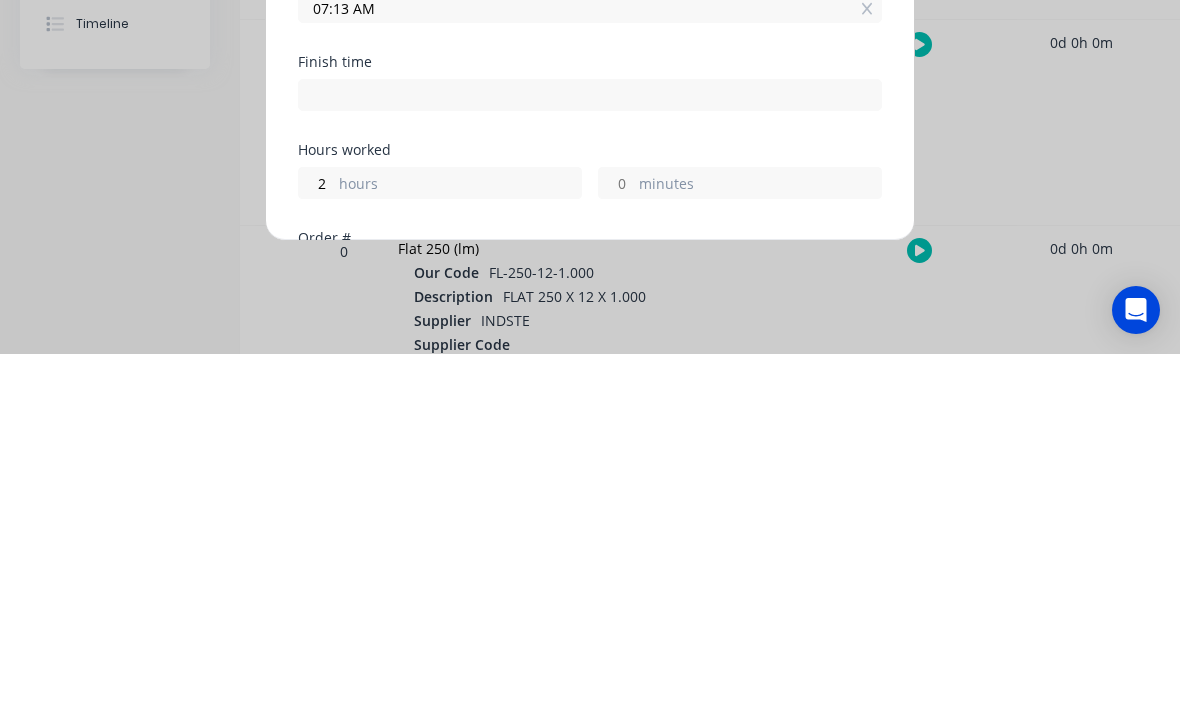 click on "minutes" at bounding box center [760, 541] 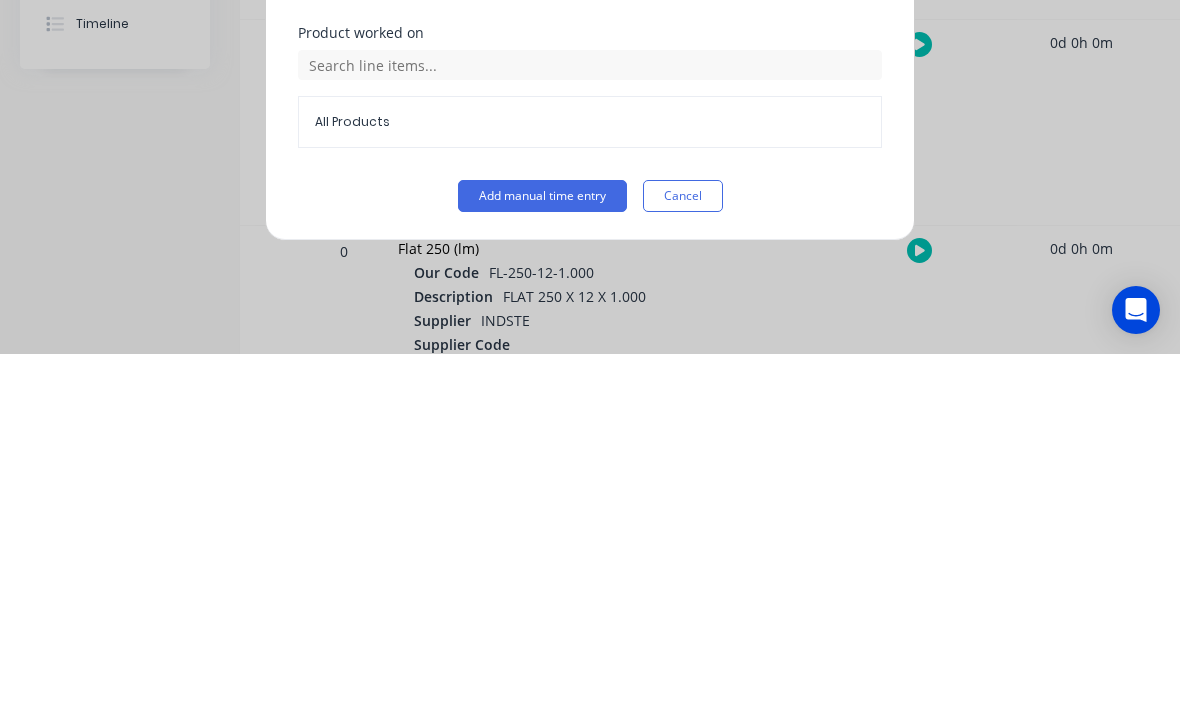 scroll, scrollTop: 521, scrollLeft: 0, axis: vertical 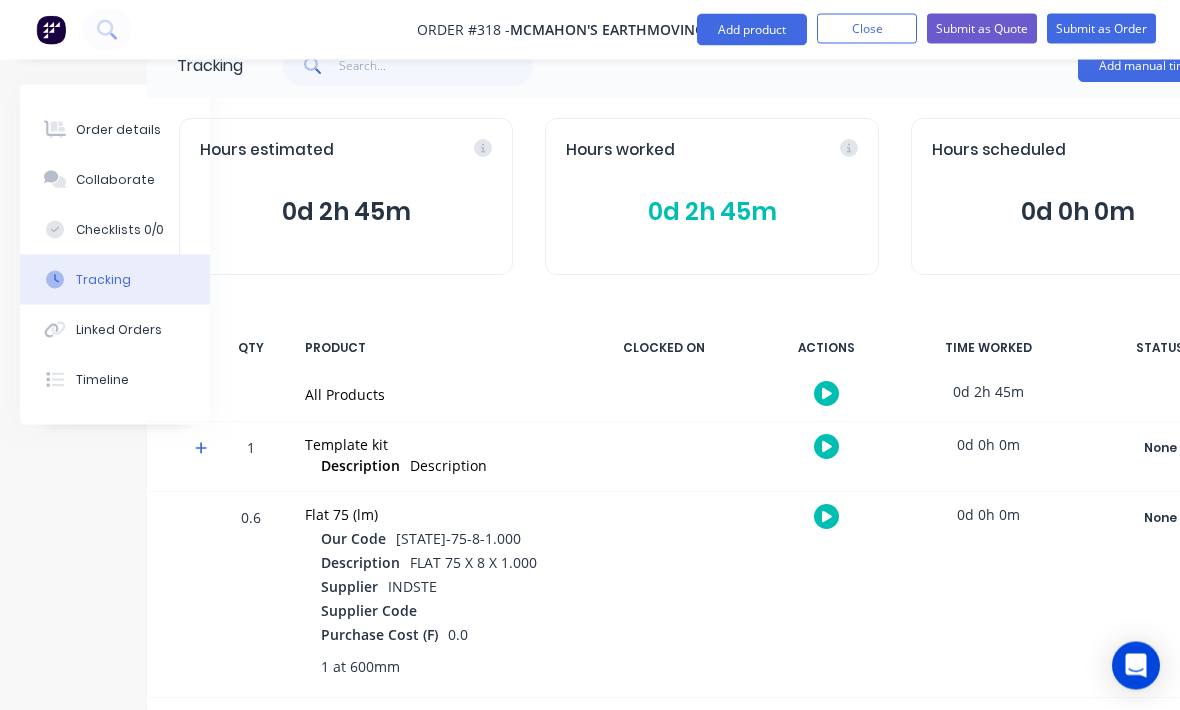 click on "Add manual time entry" at bounding box center (1162, 67) 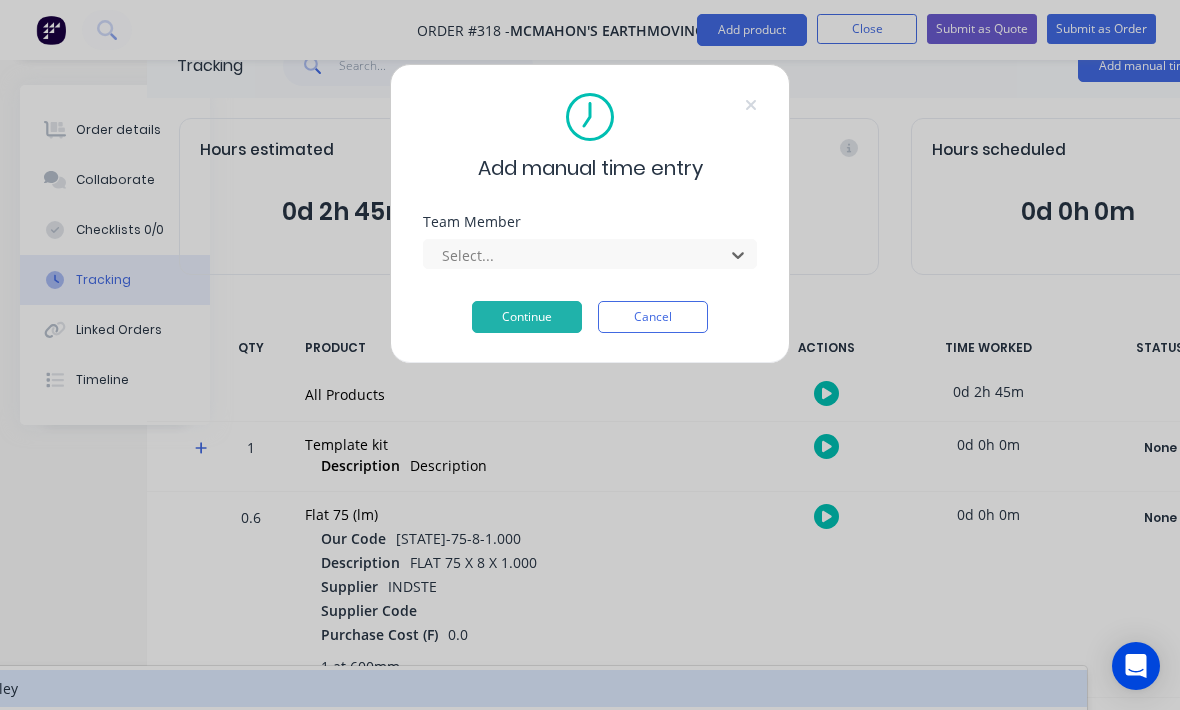 scroll, scrollTop: 51, scrollLeft: 93, axis: both 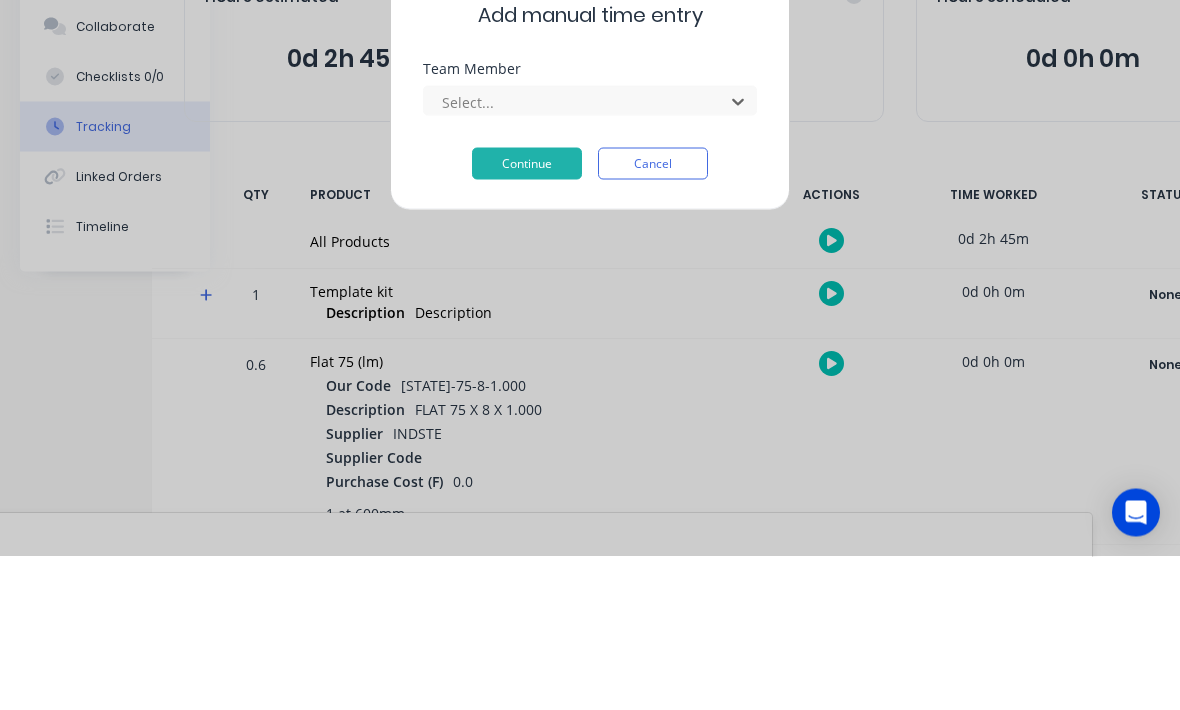 click on "Mal Hurley" at bounding box center (502, 766) 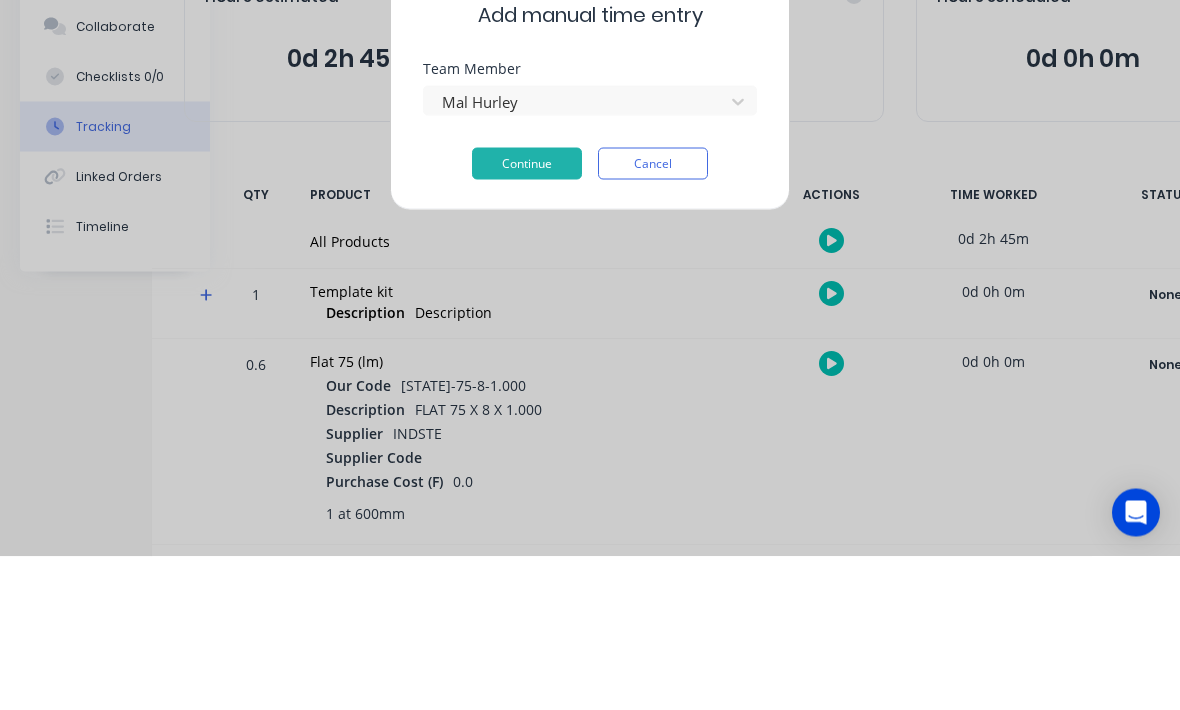 scroll, scrollTop: 205, scrollLeft: 89, axis: both 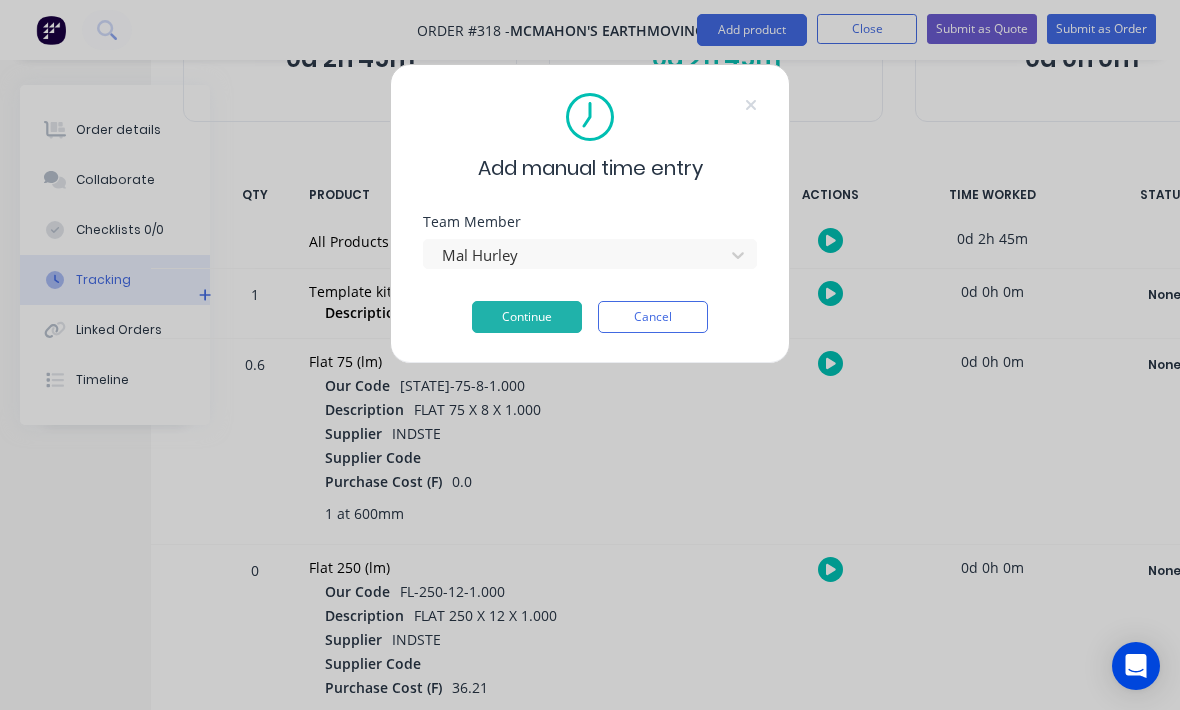 click on "Continue" at bounding box center (527, 317) 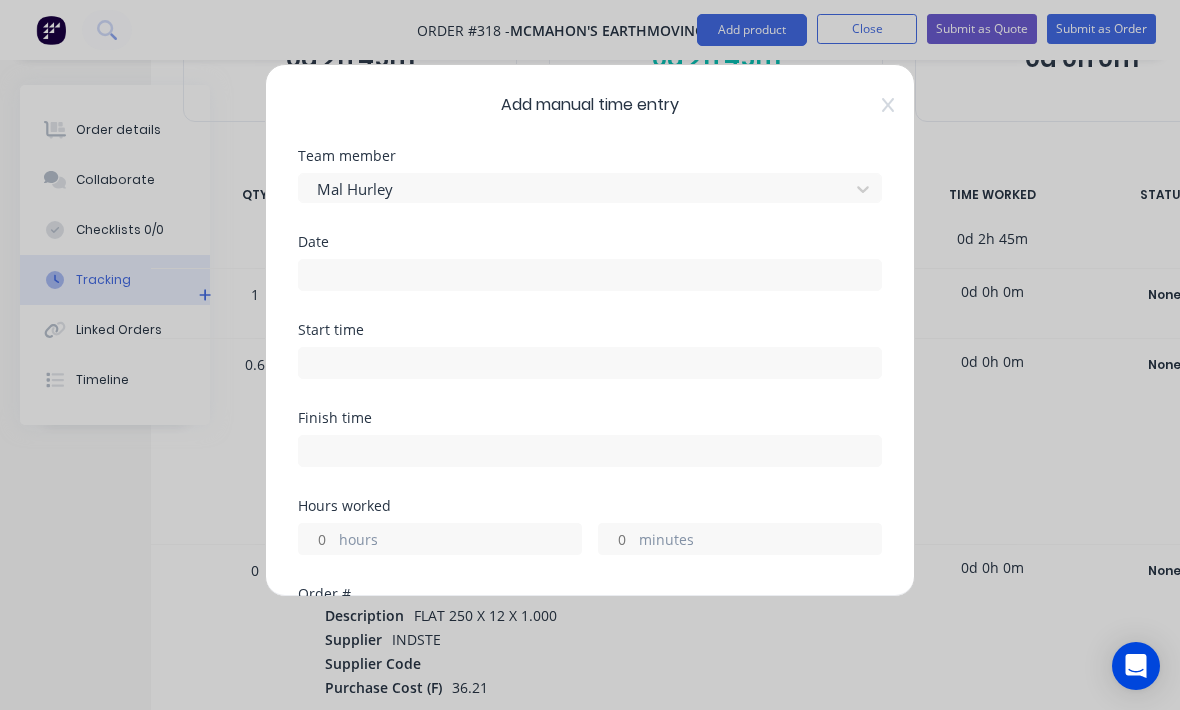 click at bounding box center (590, 275) 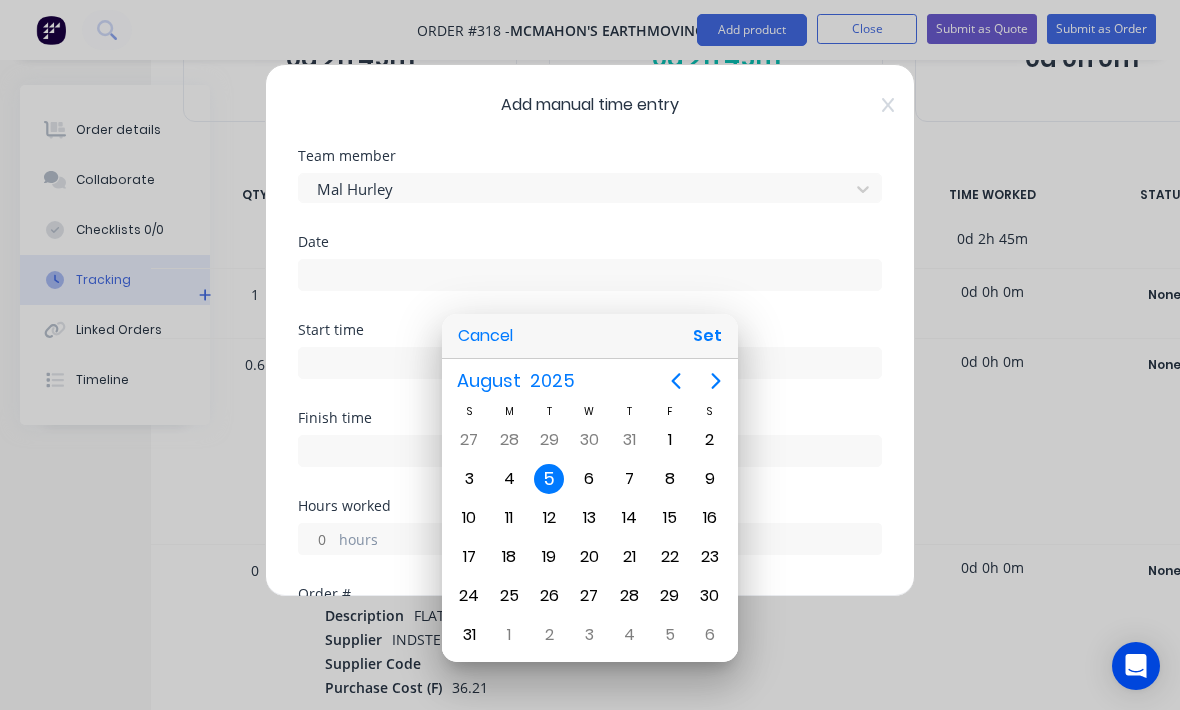 click on "Set" at bounding box center (707, 336) 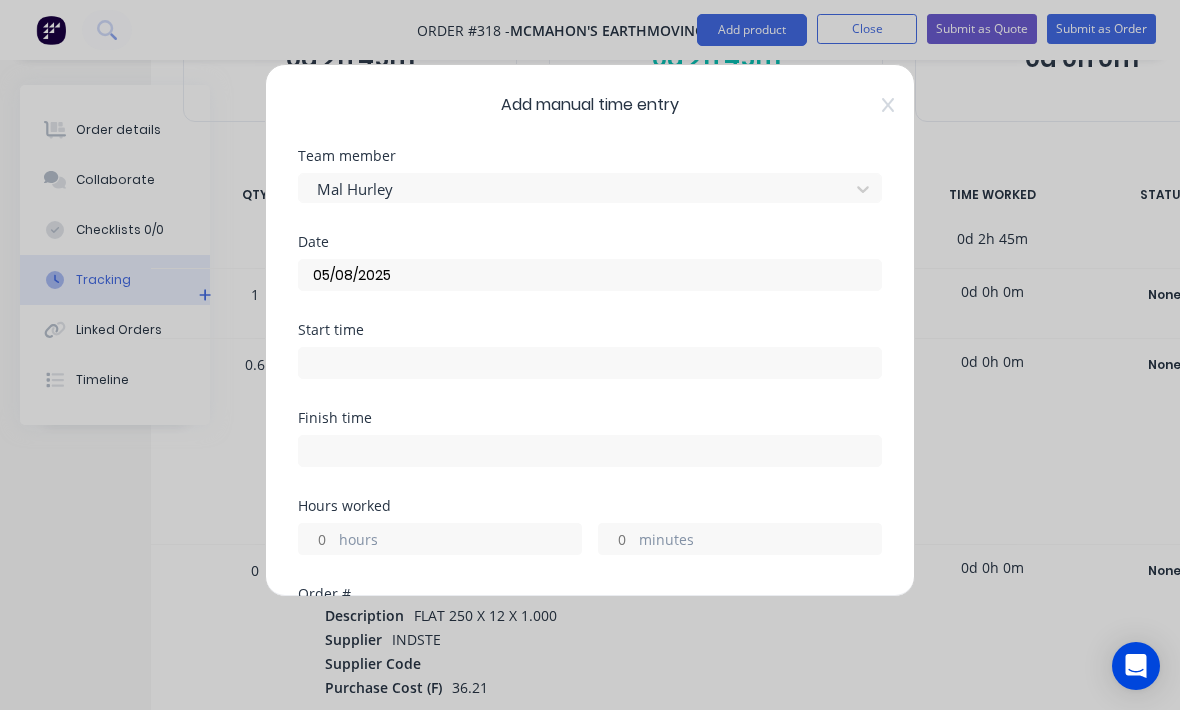 click at bounding box center [590, 363] 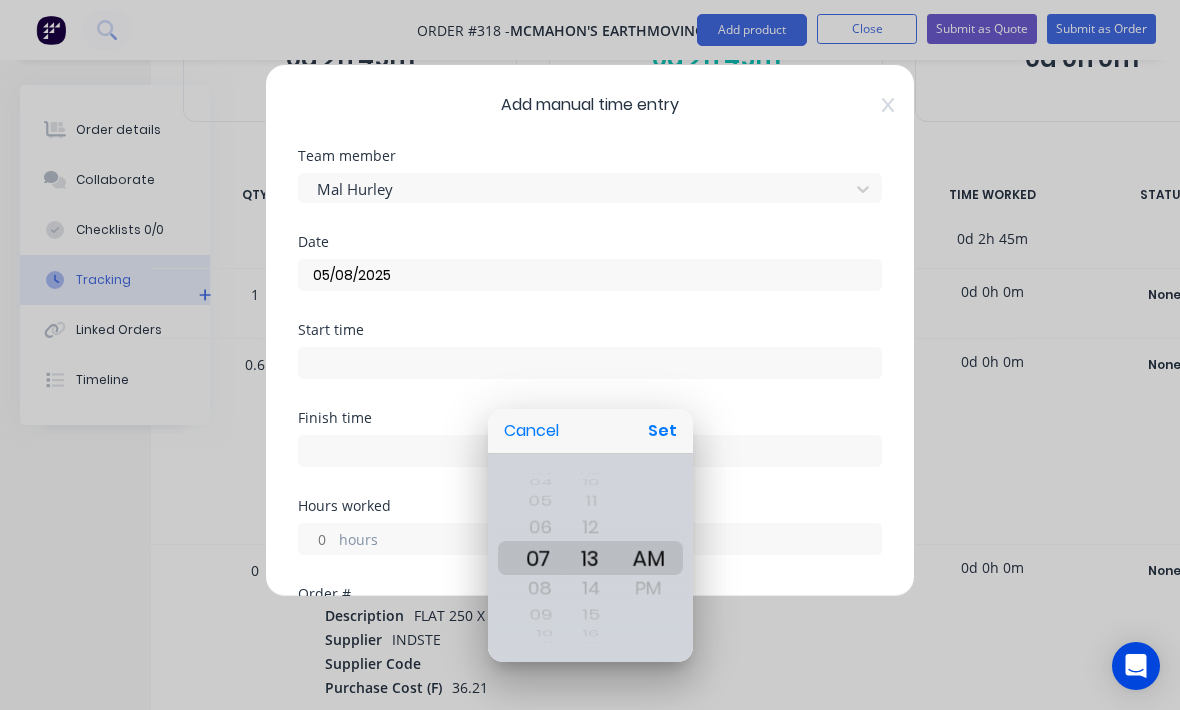 click on "Set" at bounding box center (662, 431) 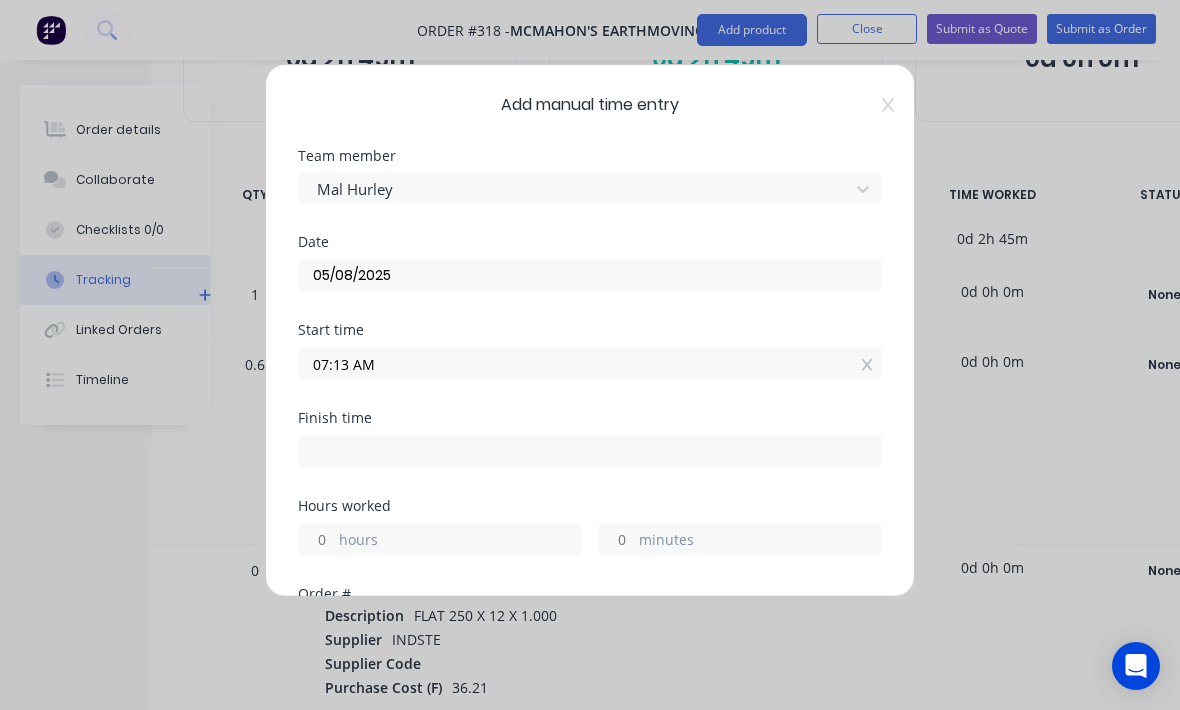 click on "hours" at bounding box center [460, 541] 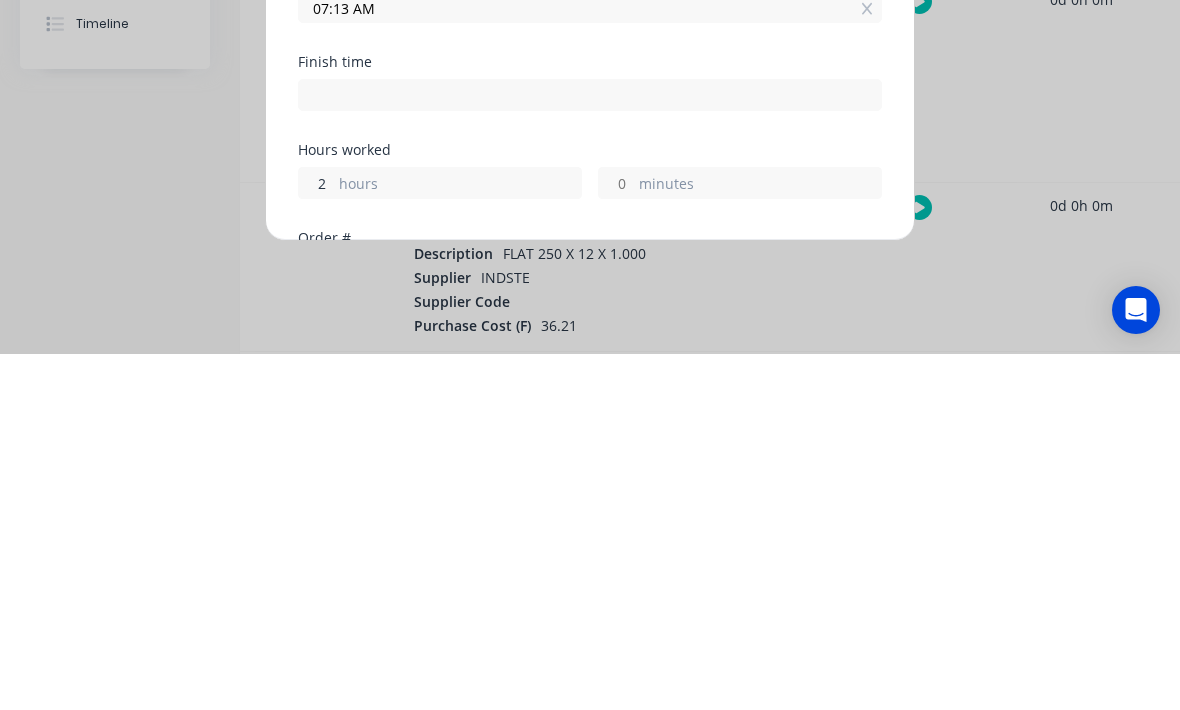 type on "2" 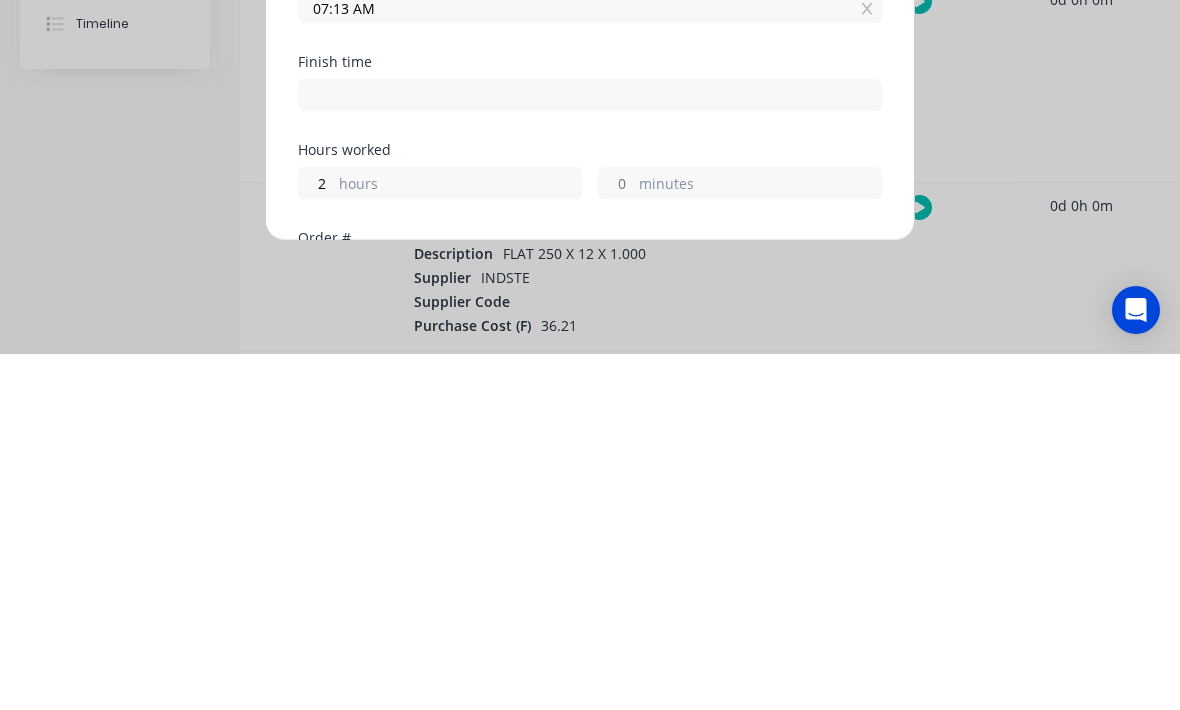 click on "minutes" at bounding box center (760, 541) 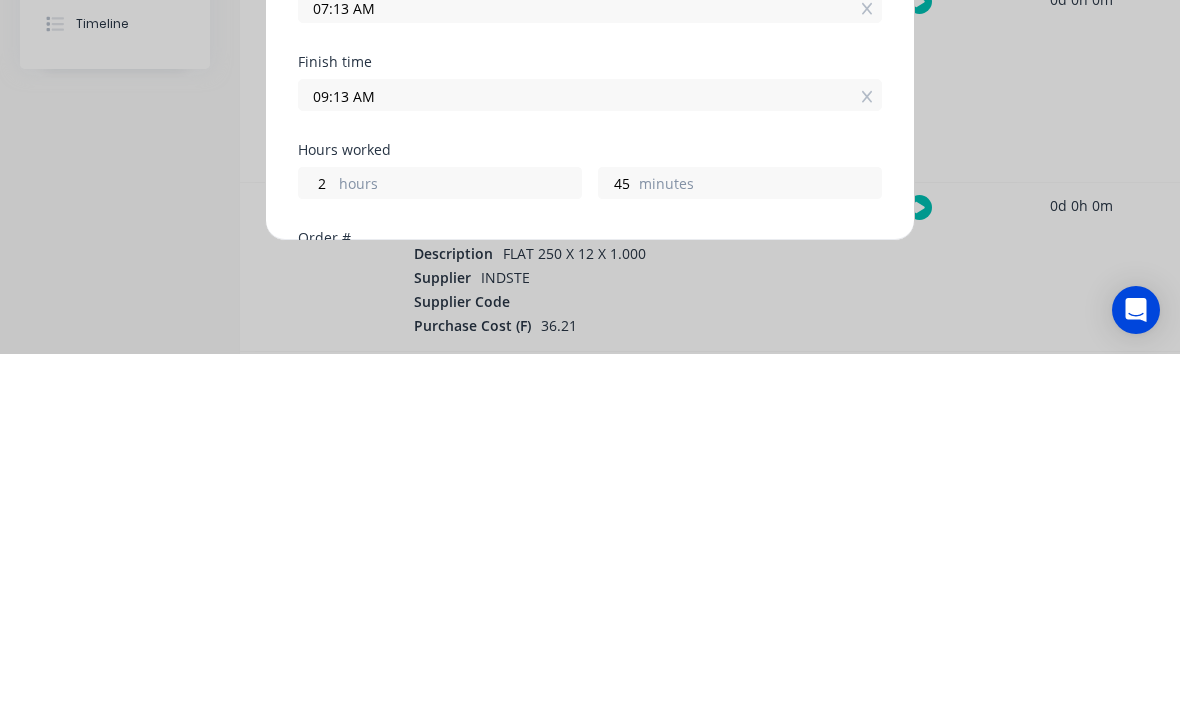 scroll, scrollTop: 215, scrollLeft: 0, axis: vertical 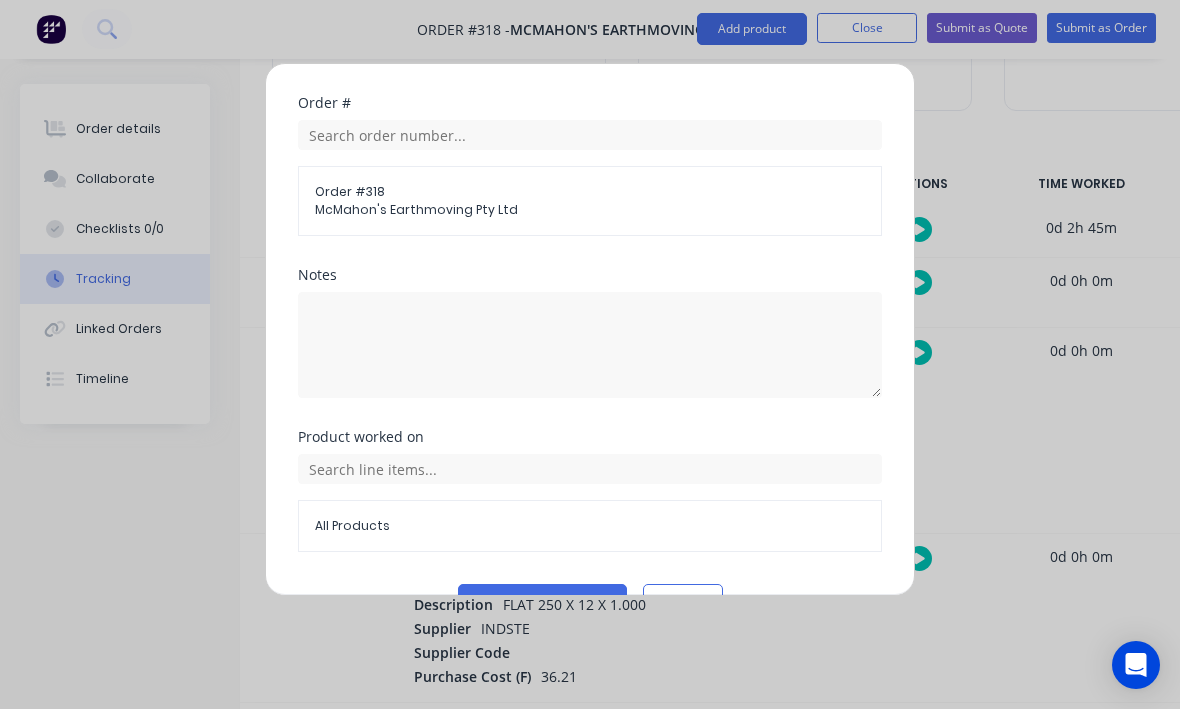 type on "45" 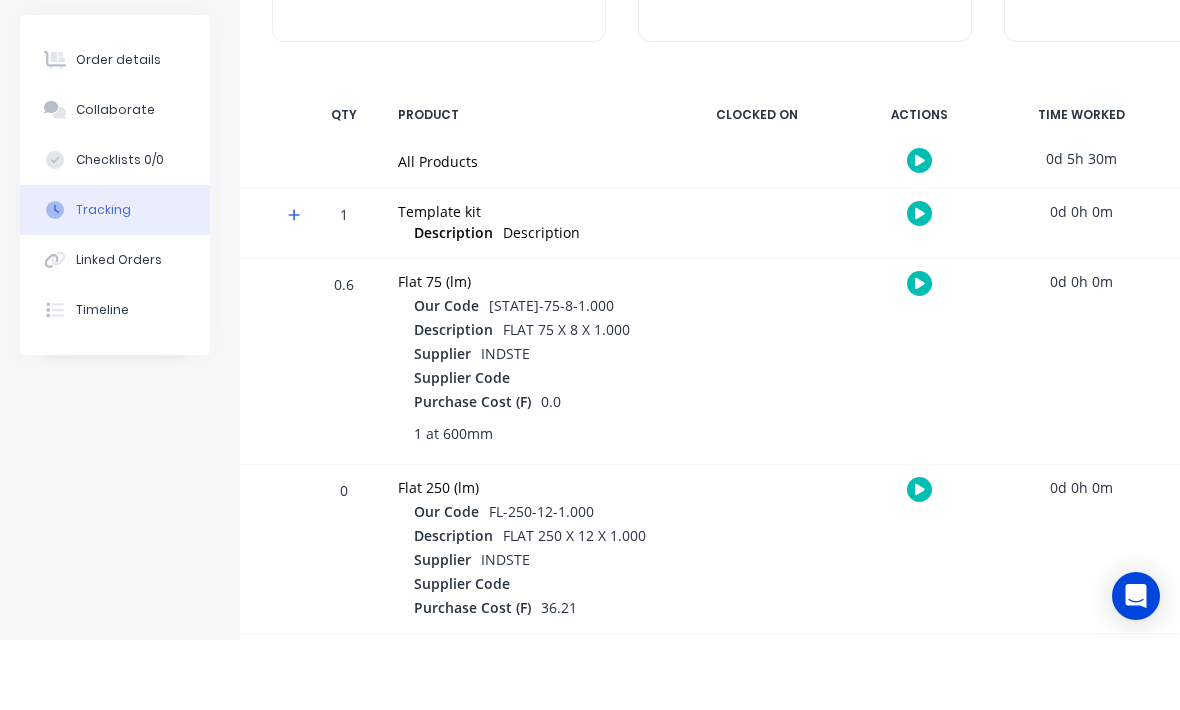 scroll, scrollTop: 215, scrollLeft: 0, axis: vertical 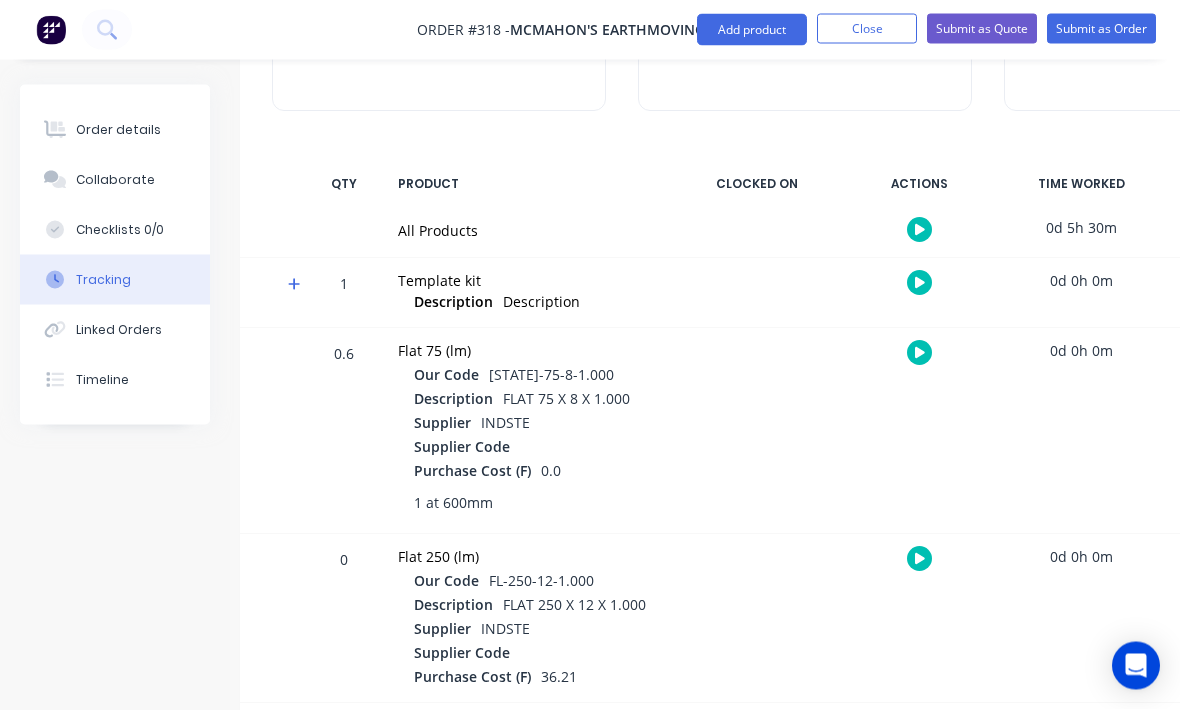 click on "5.5" at bounding box center (344, 731) 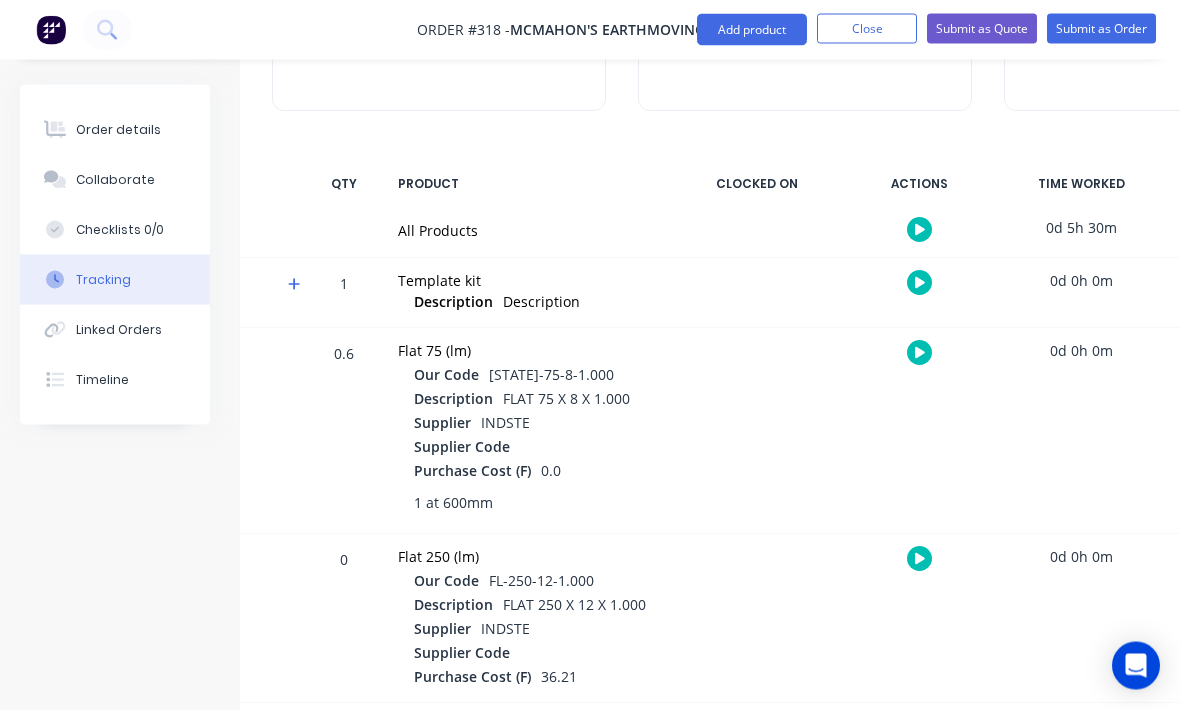 click on "5.5" at bounding box center (344, 731) 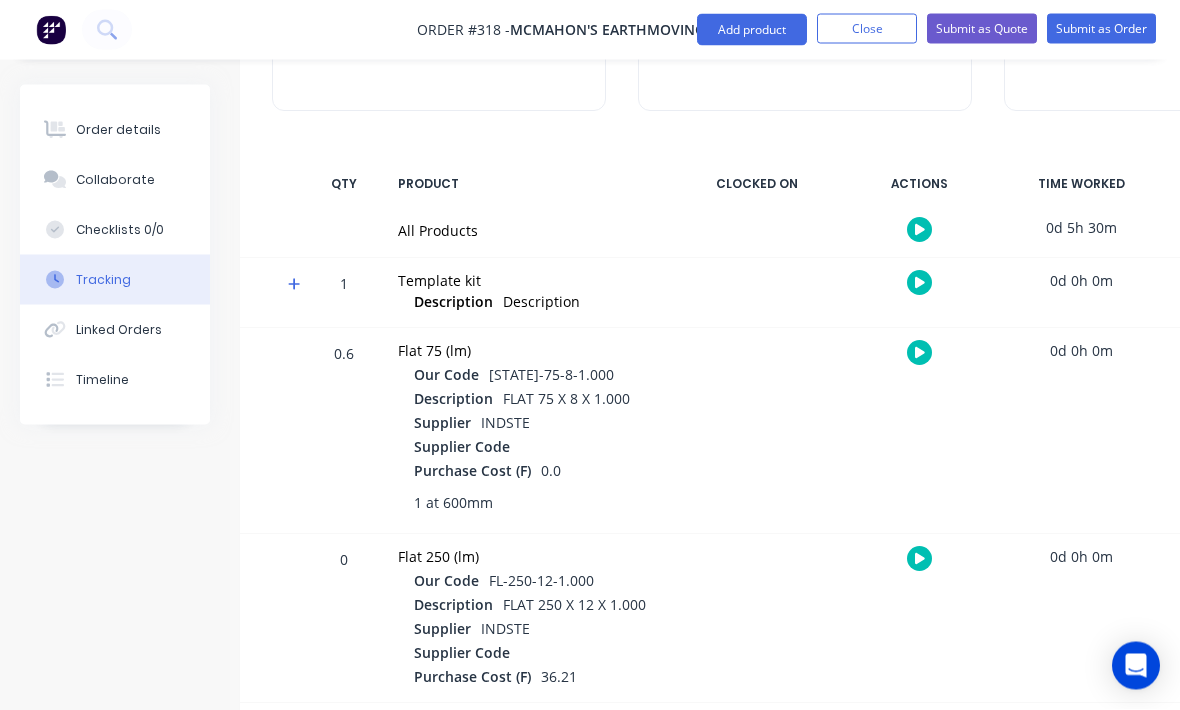 click on "5.5" at bounding box center [344, 731] 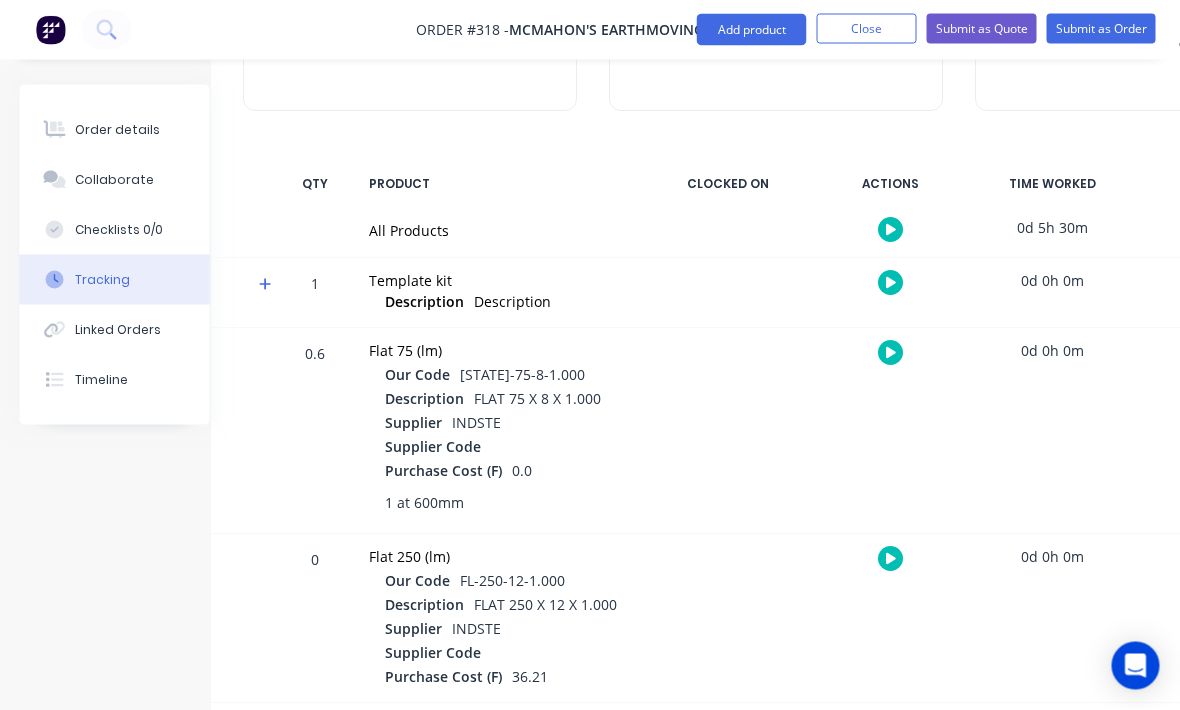 scroll, scrollTop: 215, scrollLeft: 27, axis: both 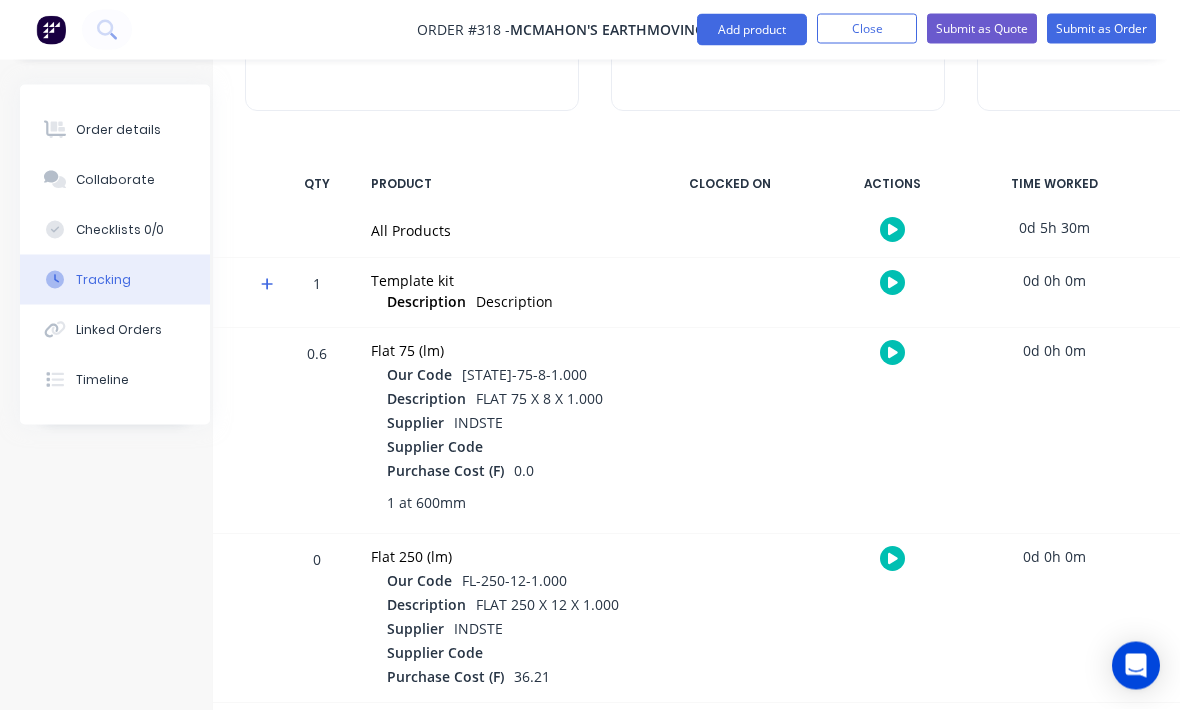click on "5.5" at bounding box center (317, 731) 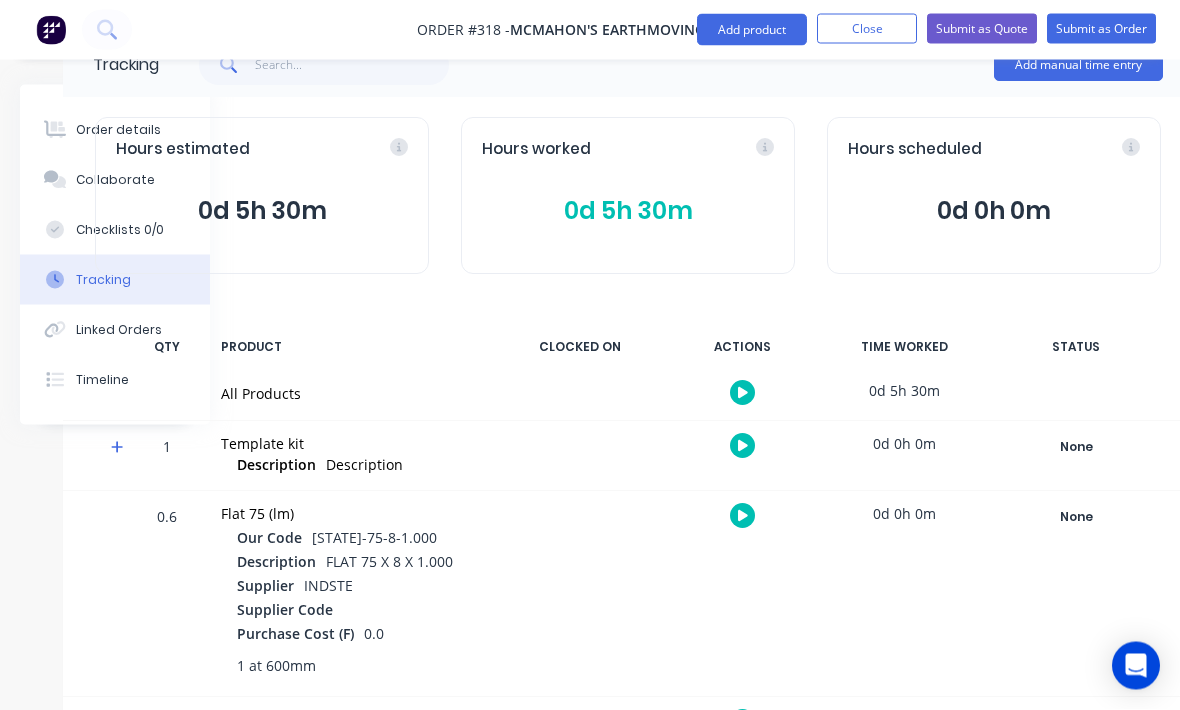 scroll, scrollTop: 56, scrollLeft: 177, axis: both 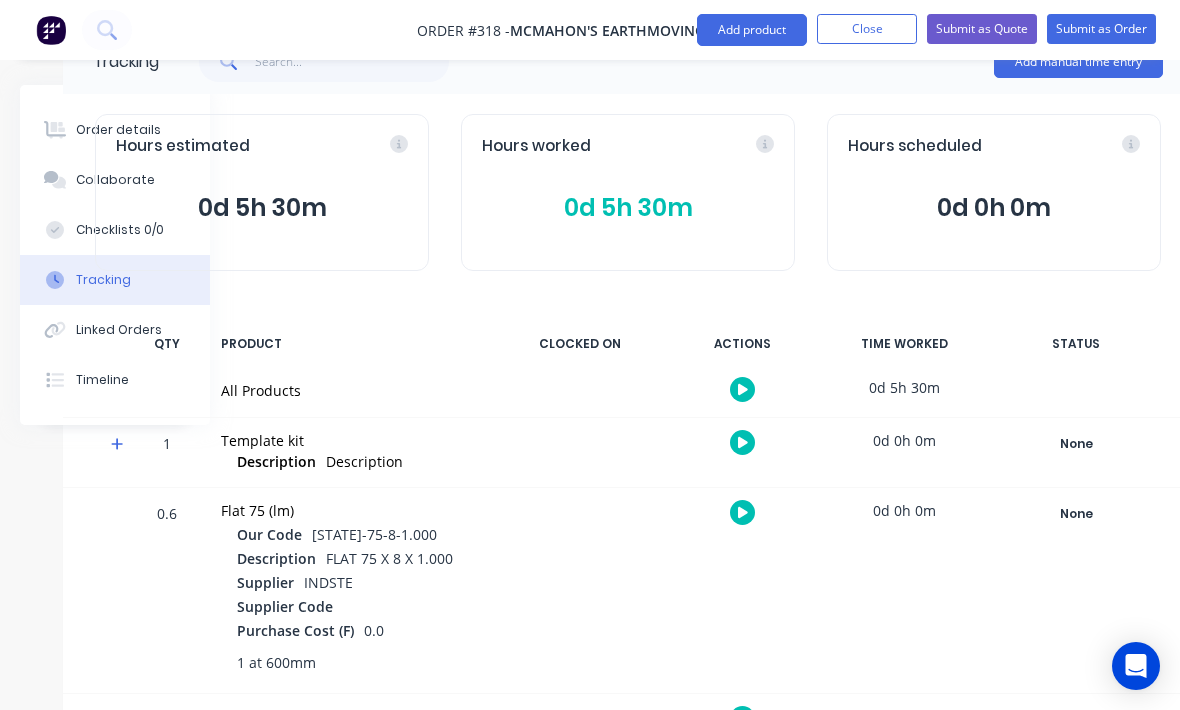 click on "0d 5h 30m" at bounding box center (628, 208) 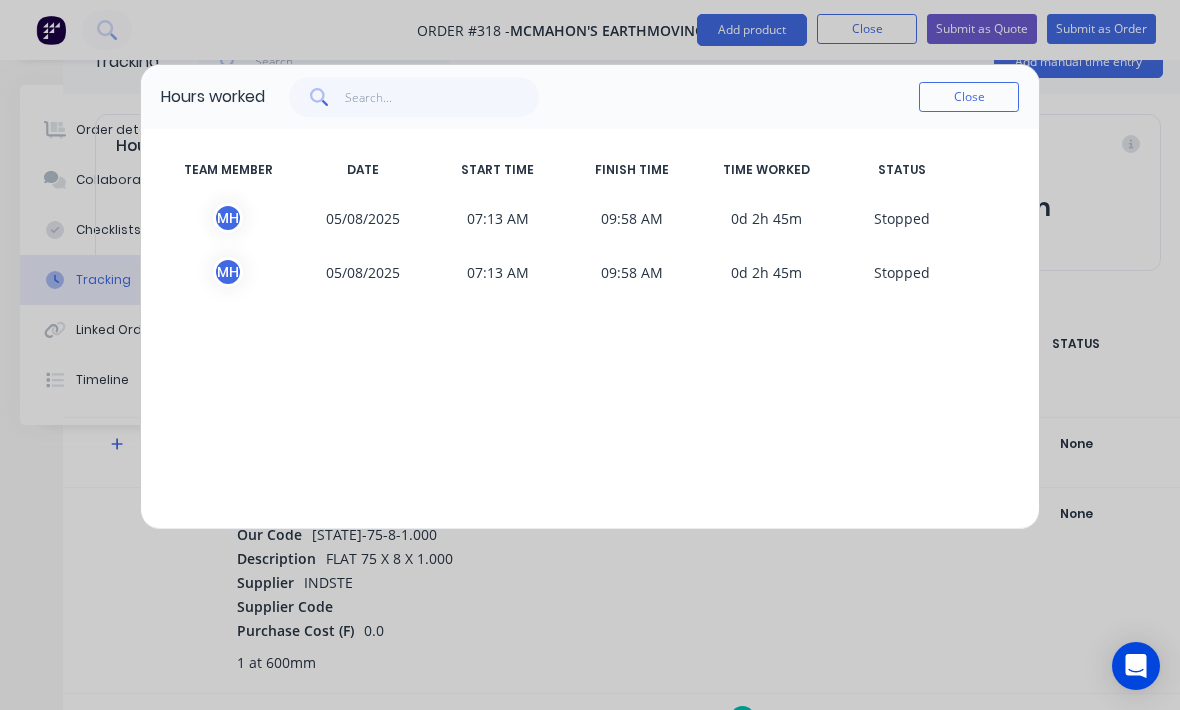 click on "M H" at bounding box center [228, 218] 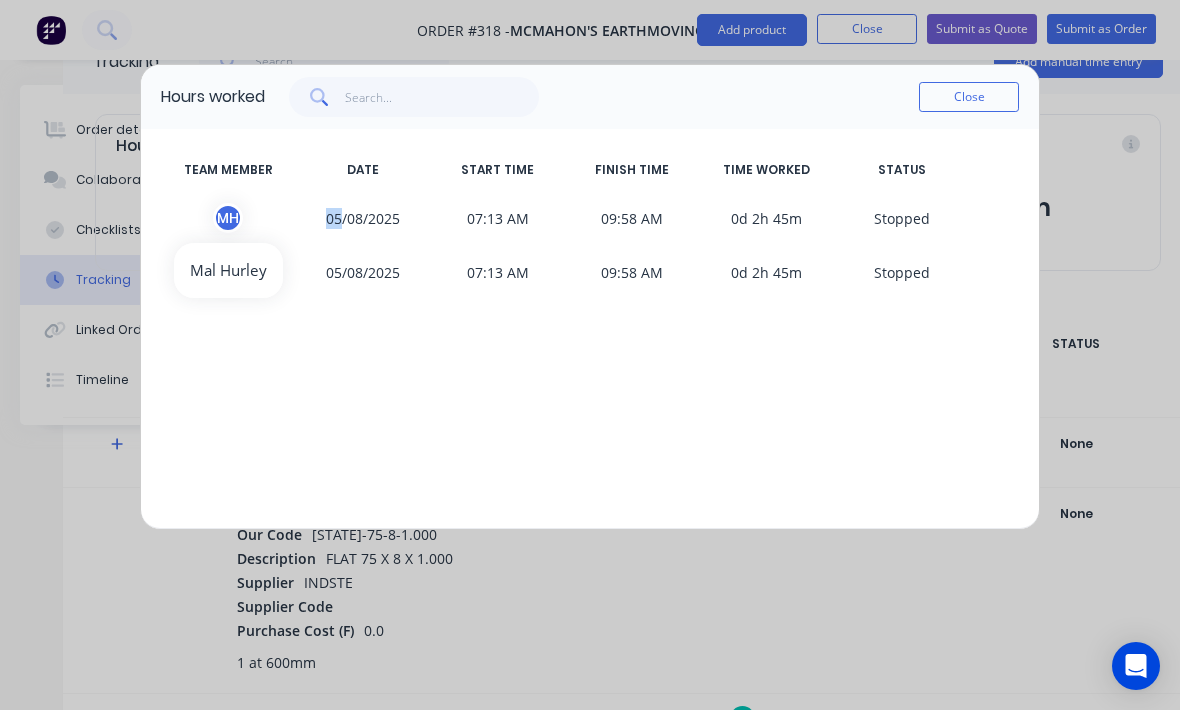 click on "M H" at bounding box center (228, 218) 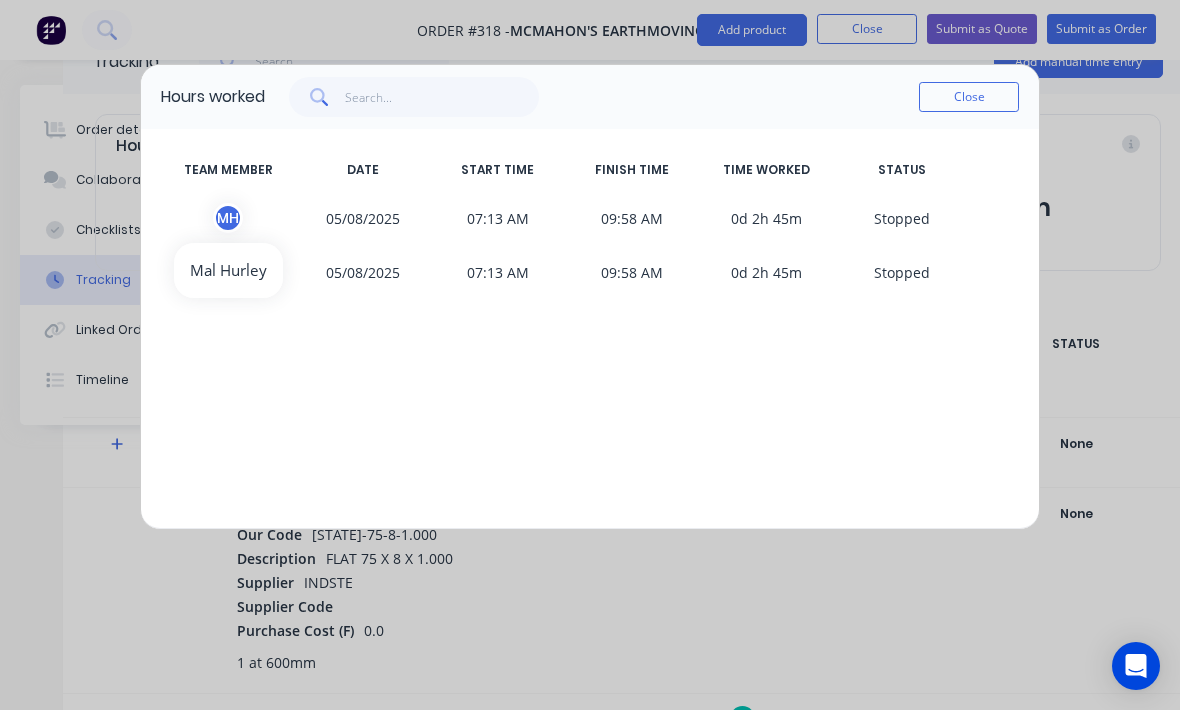 click on "M H" at bounding box center [228, 218] 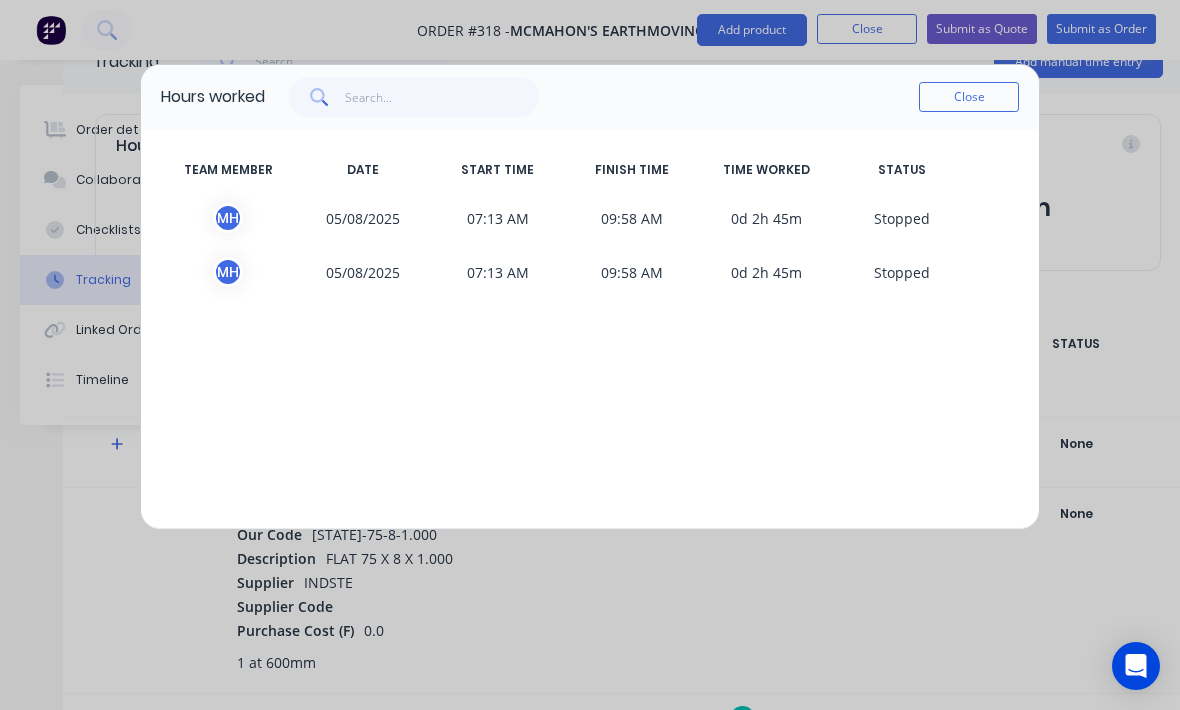 click on "S topped" at bounding box center (901, 218) 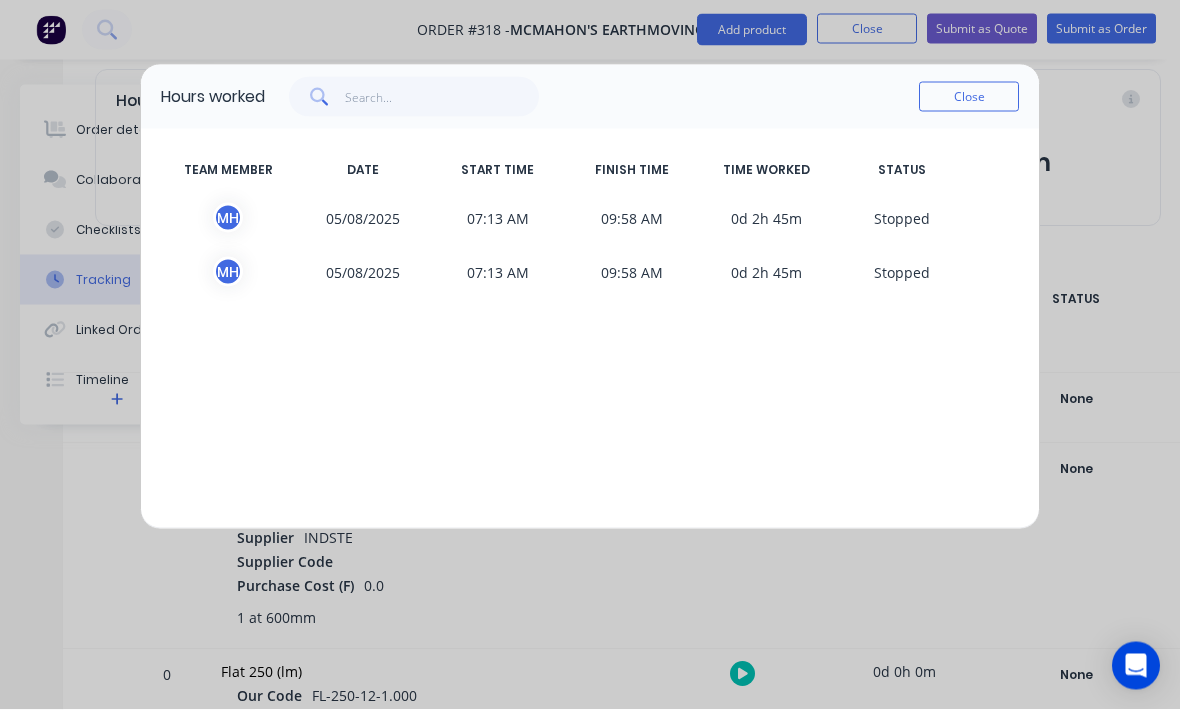 click on "Close" at bounding box center [969, 97] 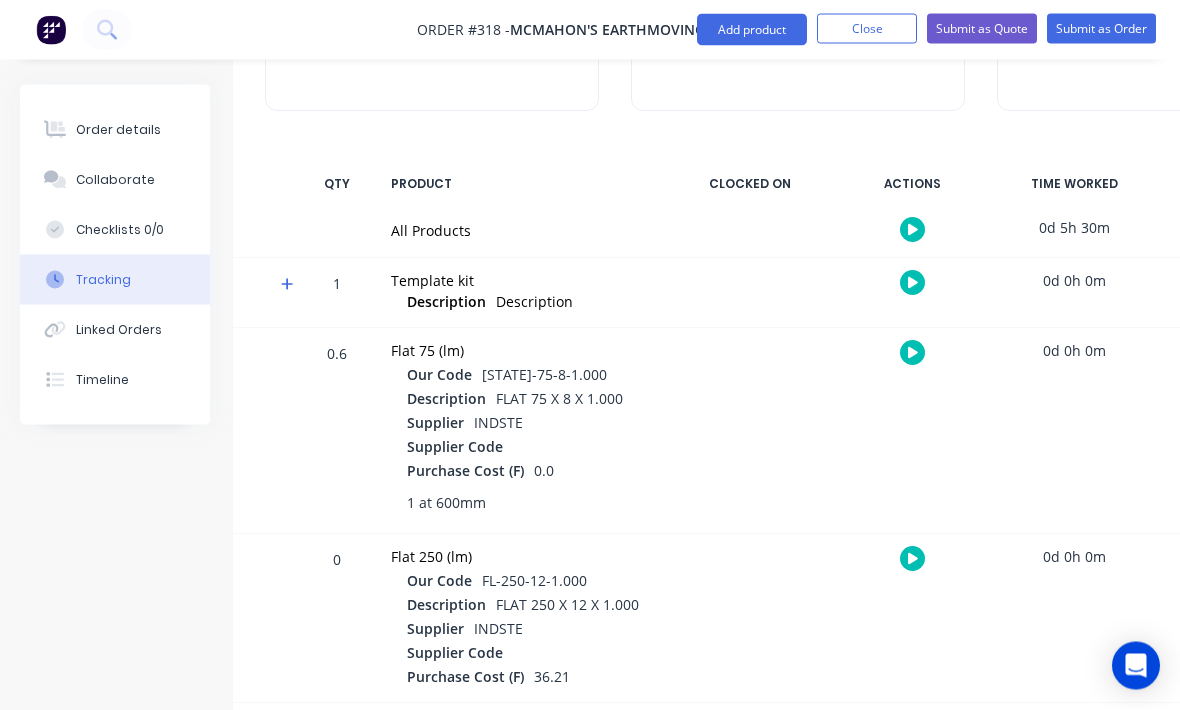 scroll, scrollTop: 215, scrollLeft: 0, axis: vertical 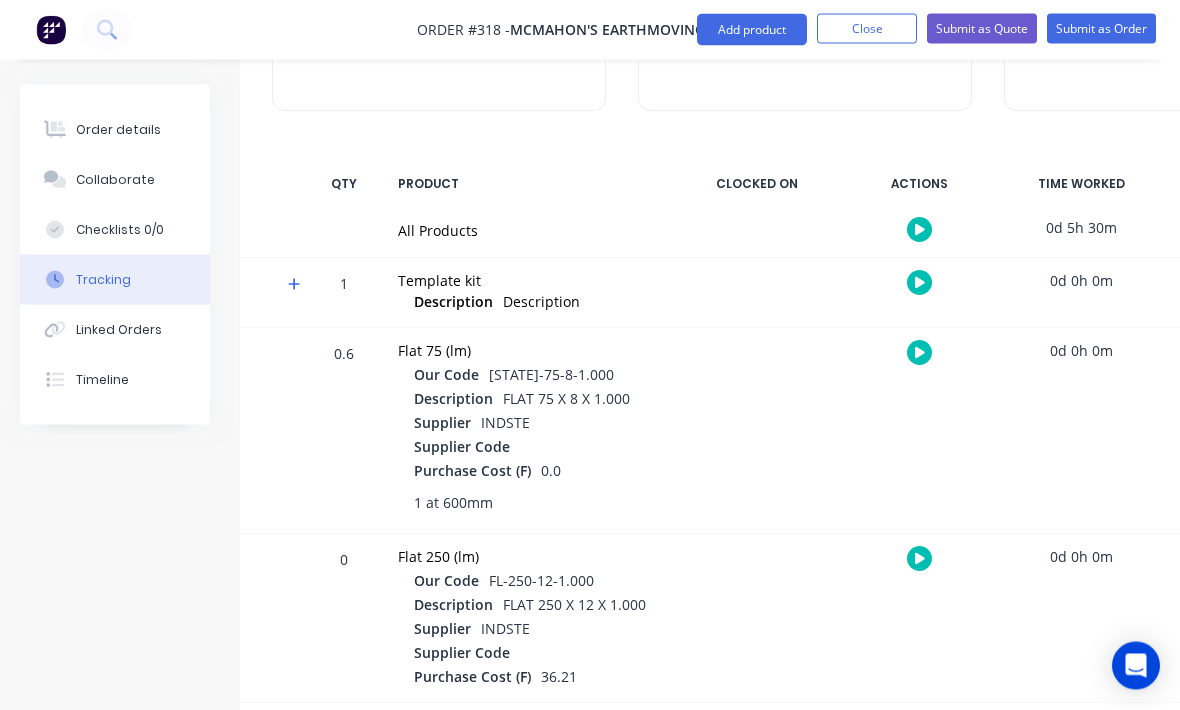 click on "Timeline" at bounding box center (115, 380) 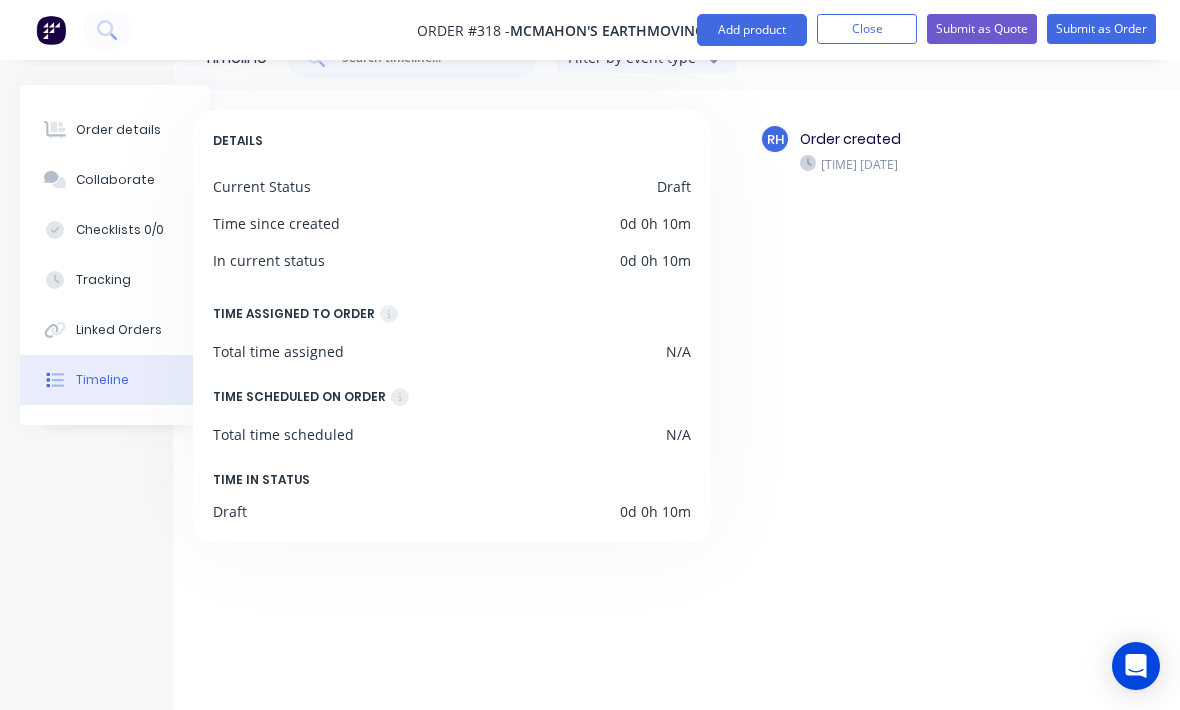 scroll, scrollTop: 60, scrollLeft: 64, axis: both 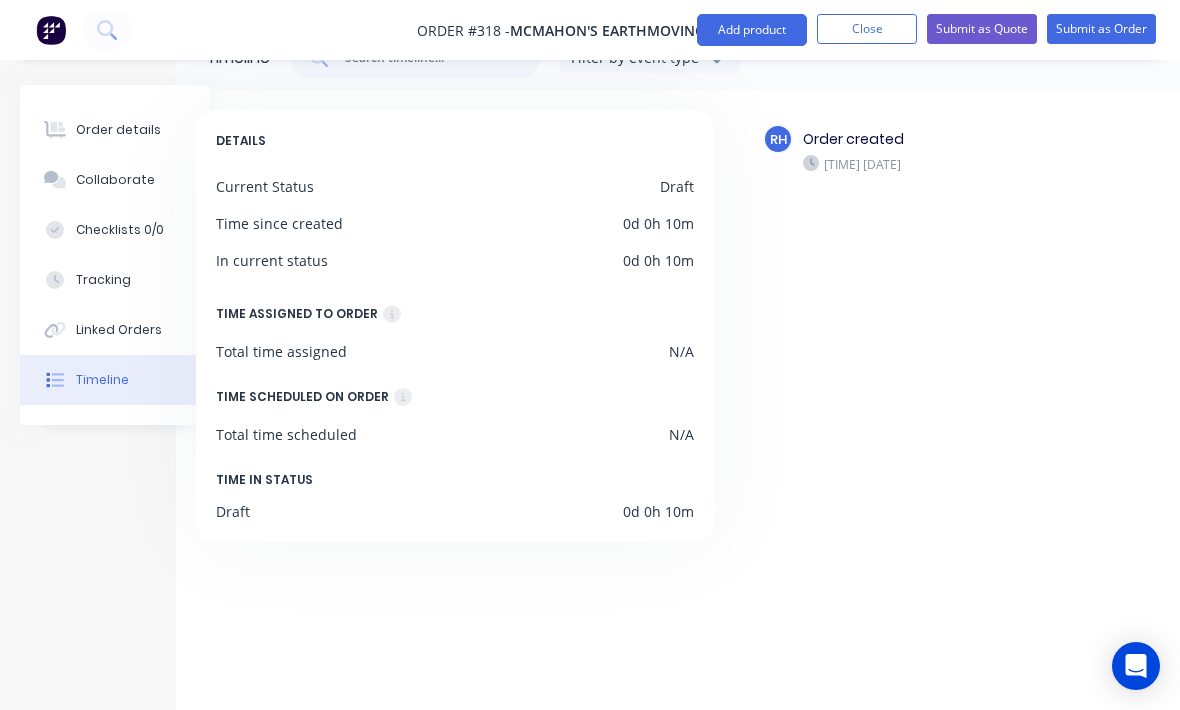click on "Linked Orders" at bounding box center (119, 330) 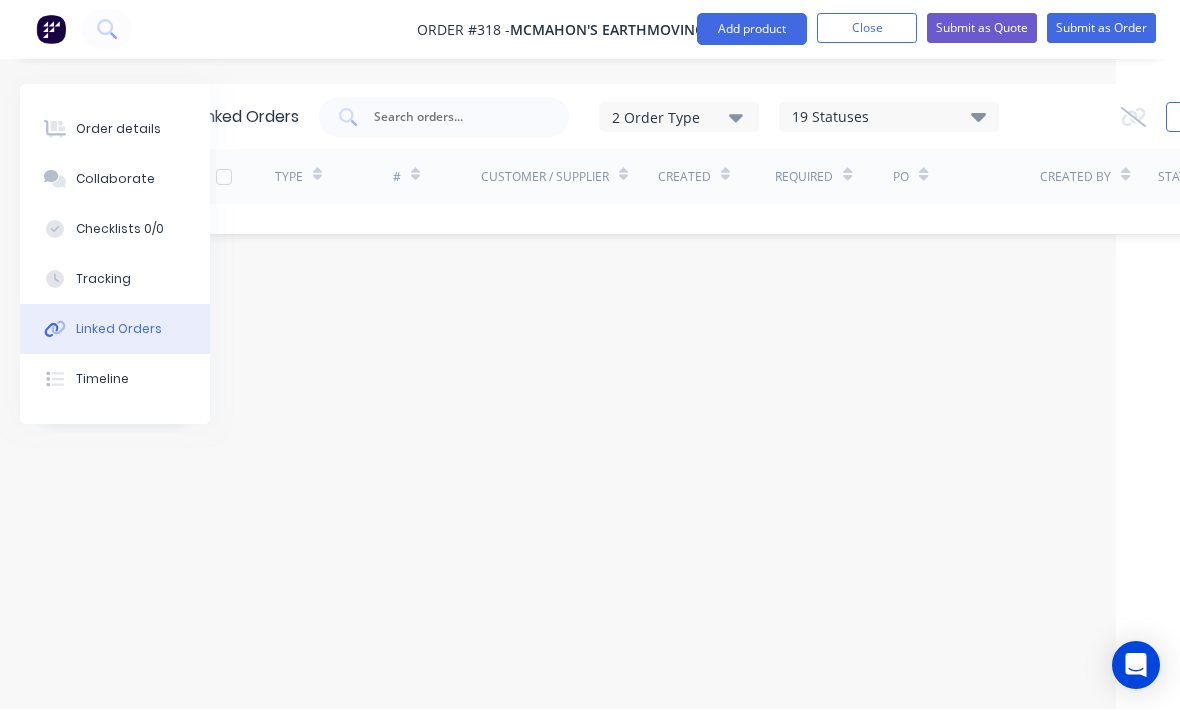 click on "Timeline" at bounding box center (115, 380) 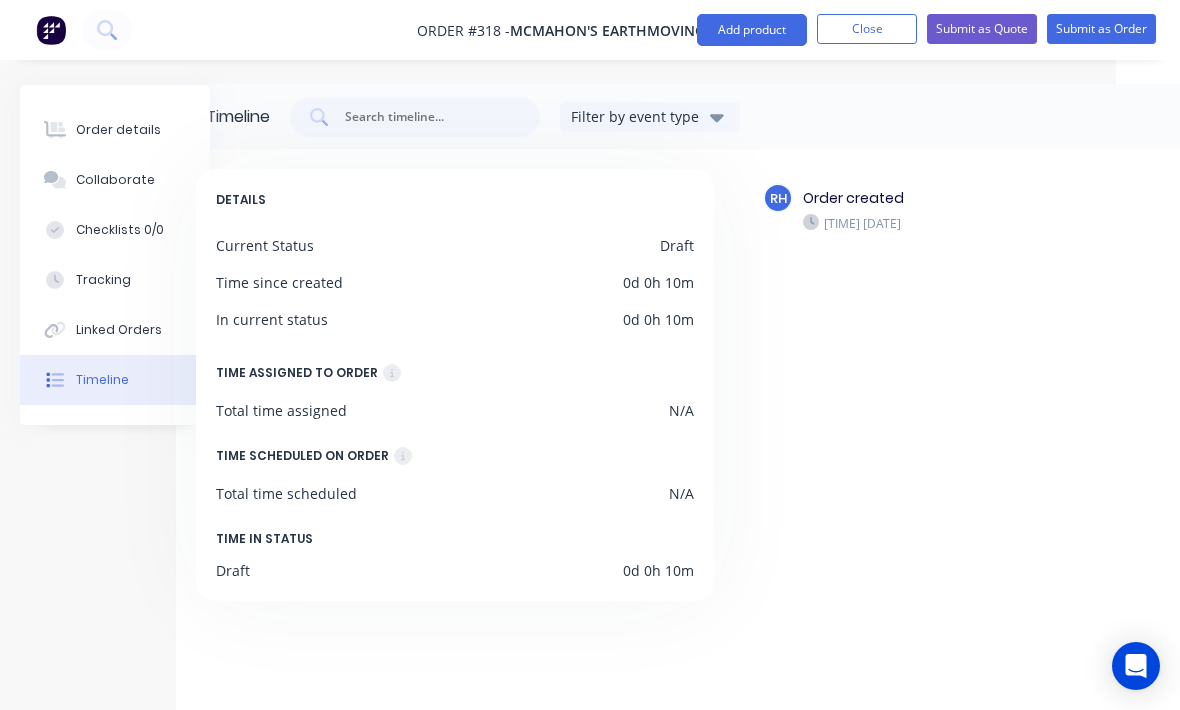 click on "Order details" at bounding box center (115, 130) 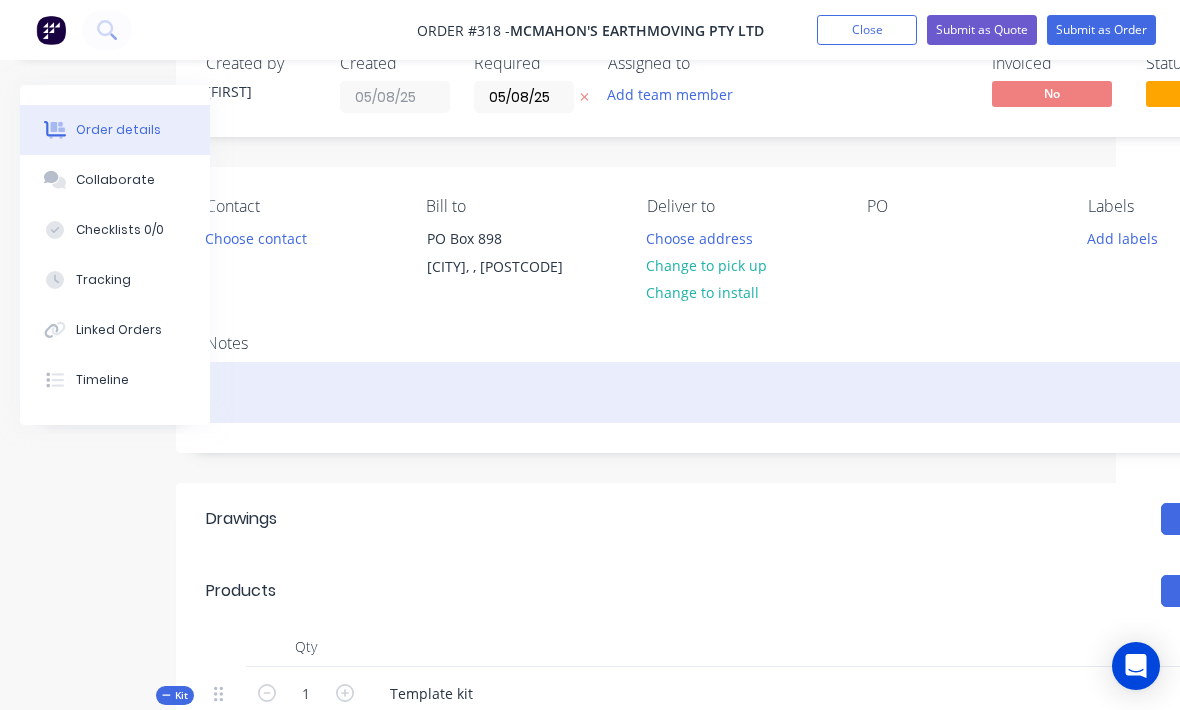 click at bounding box center (741, 392) 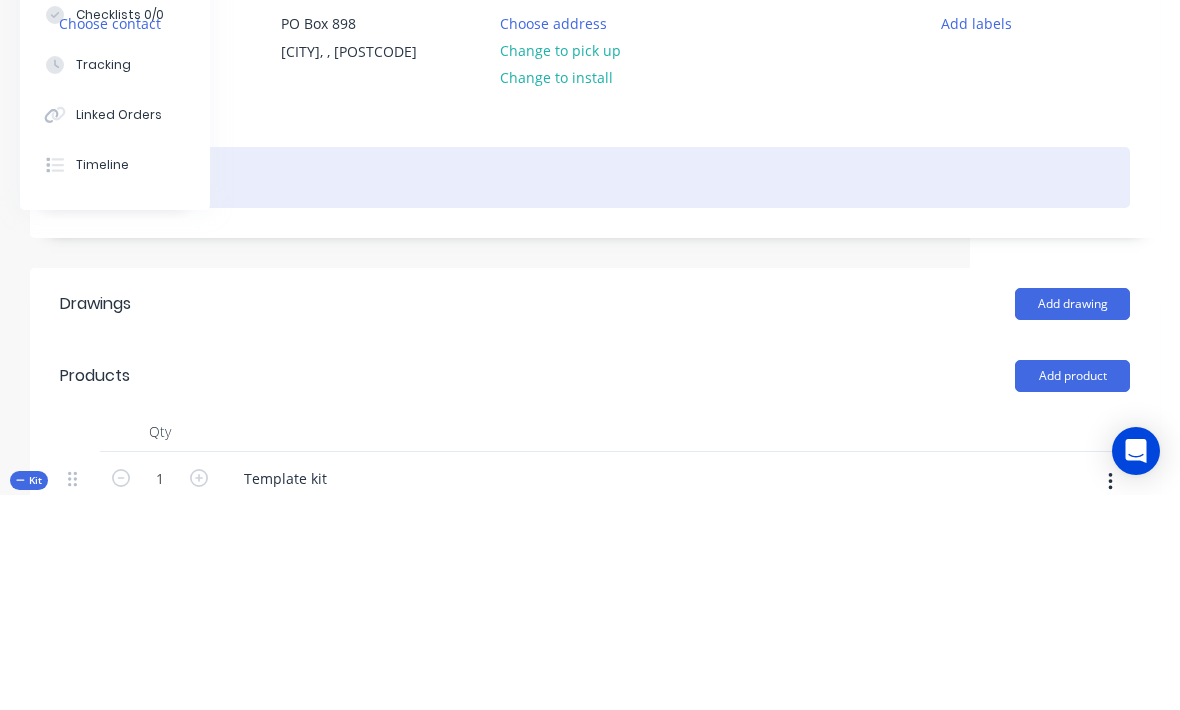 type 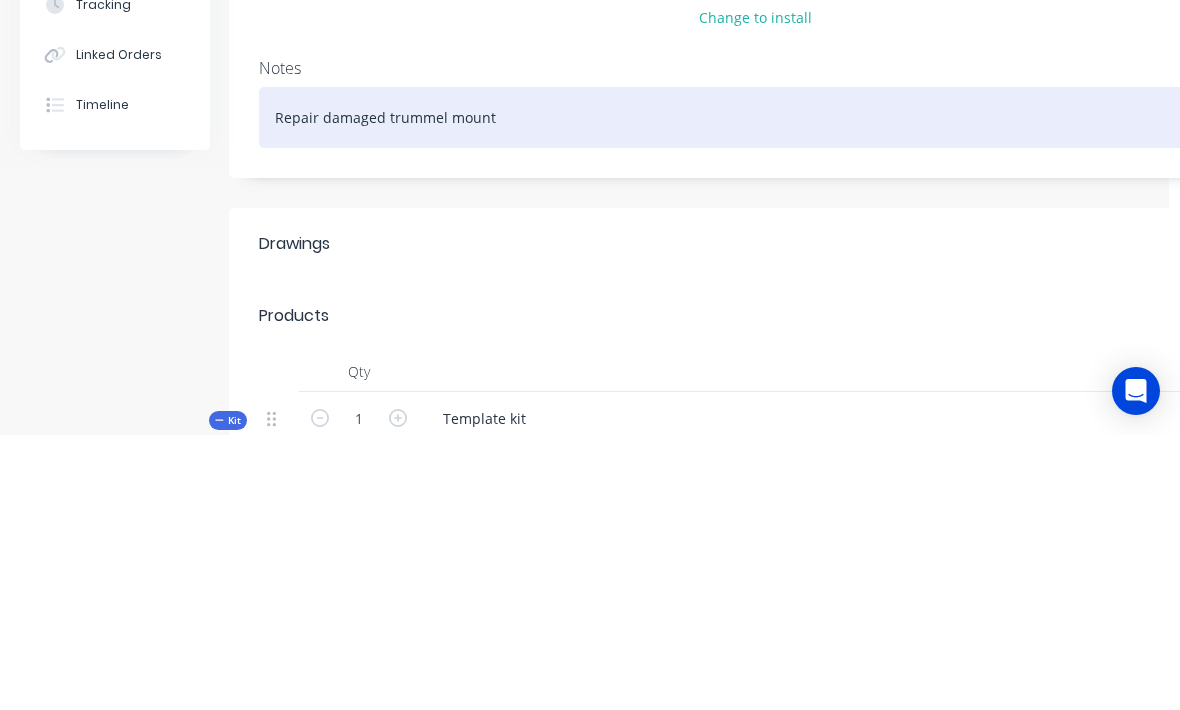 scroll, scrollTop: 55, scrollLeft: 12, axis: both 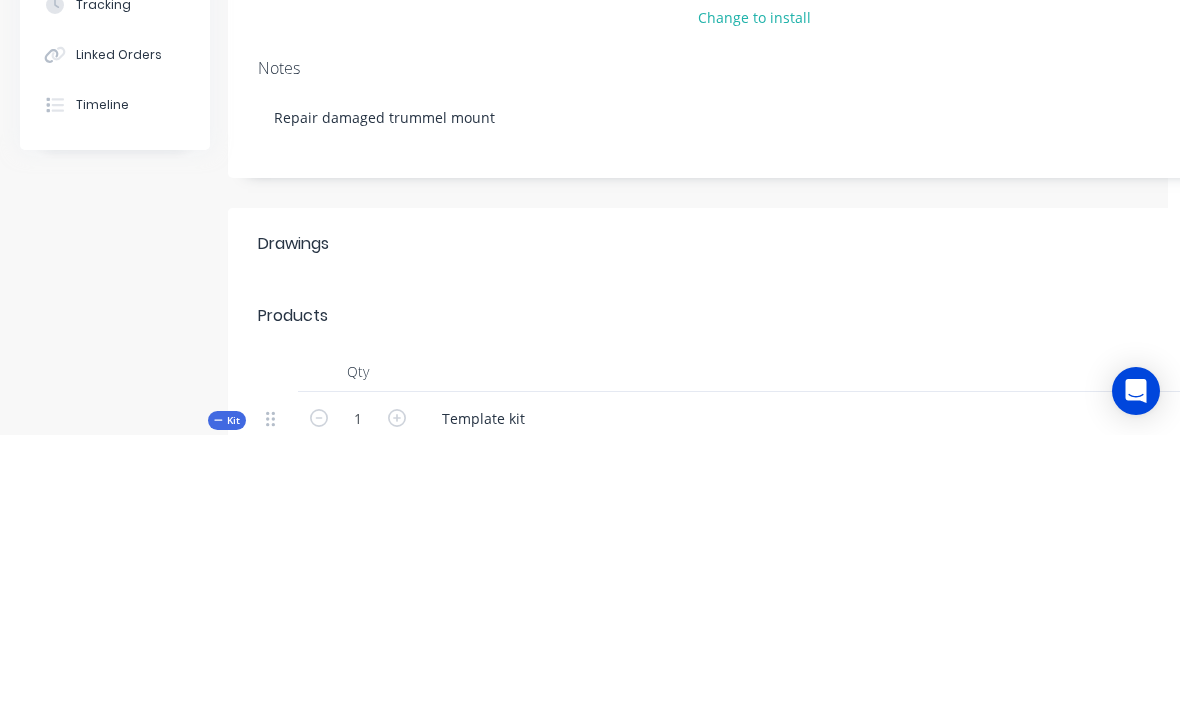click on "Drawings" at bounding box center (293, 519) 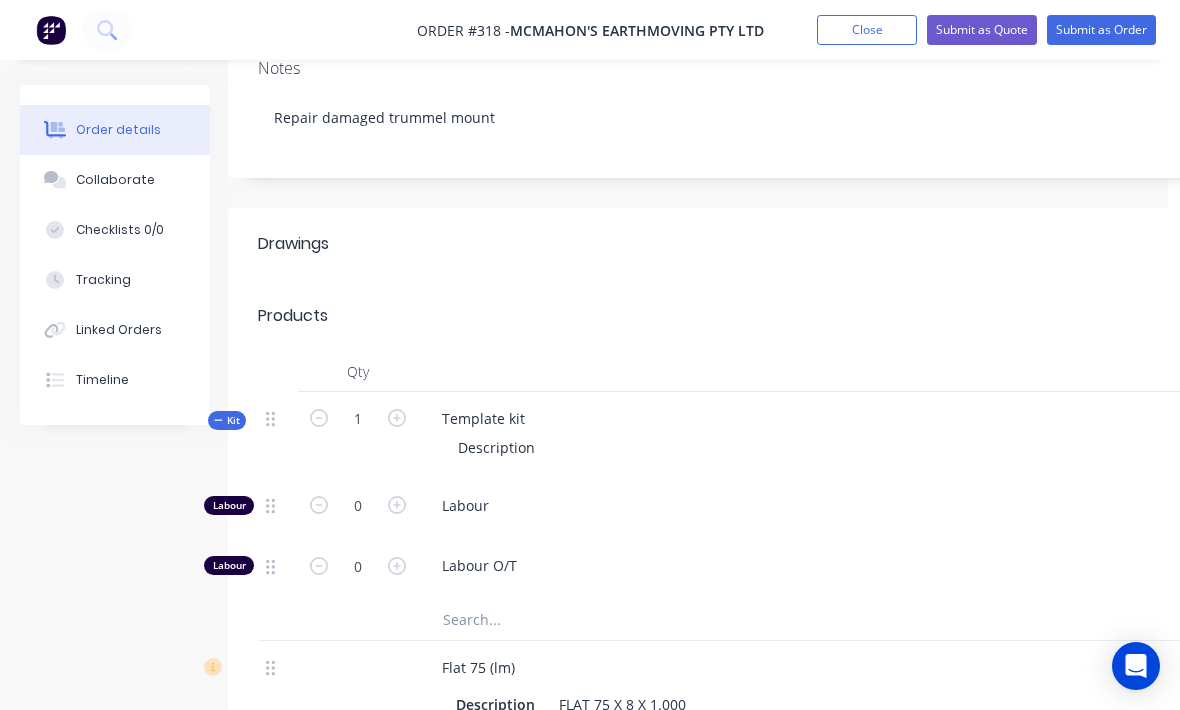 click on "Products Add product" at bounding box center (793, 316) 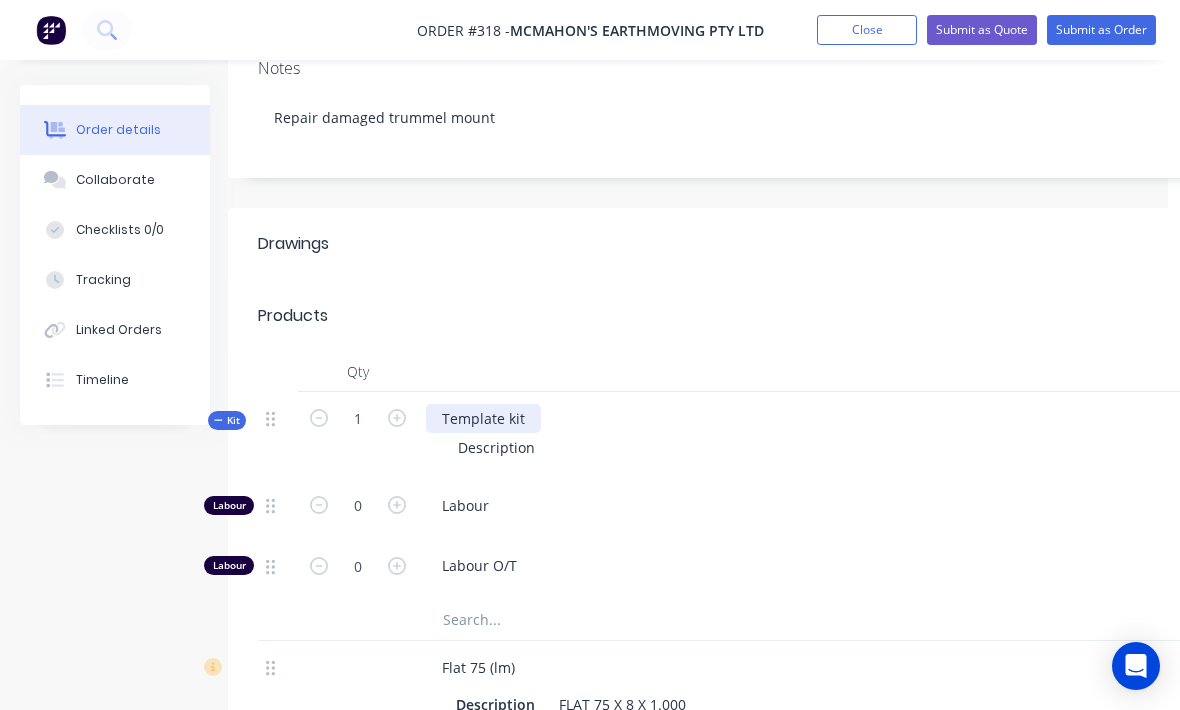 click on "Template kit" at bounding box center [483, 418] 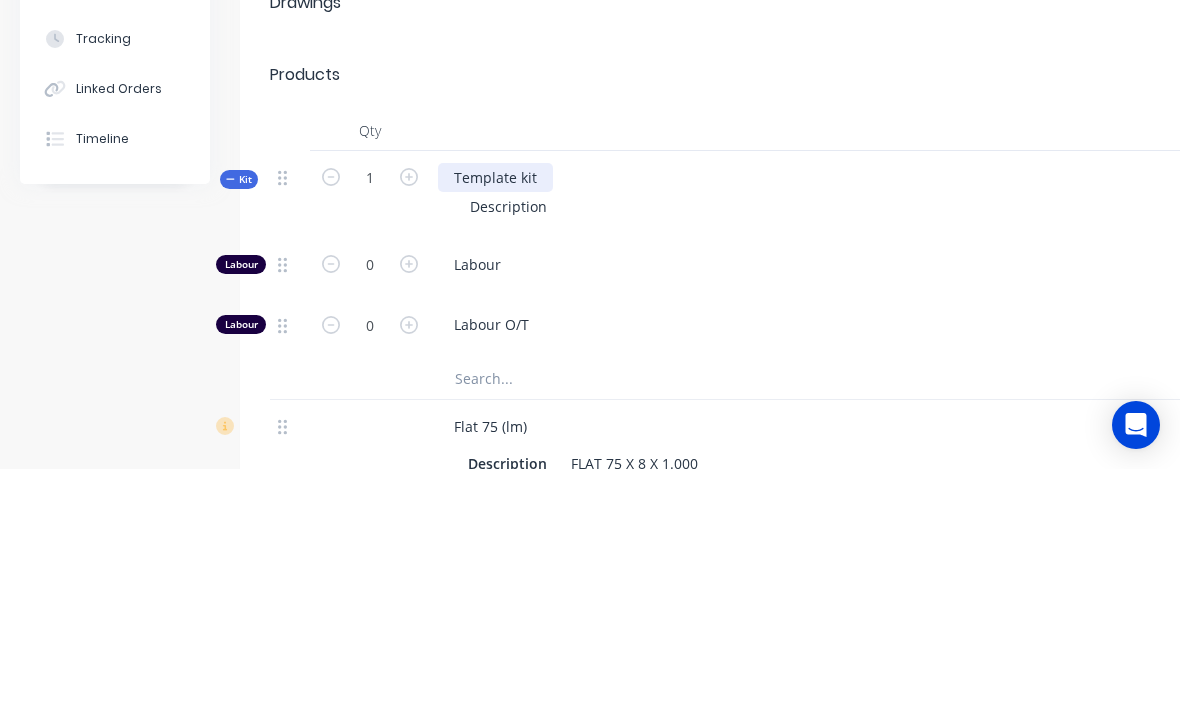 type 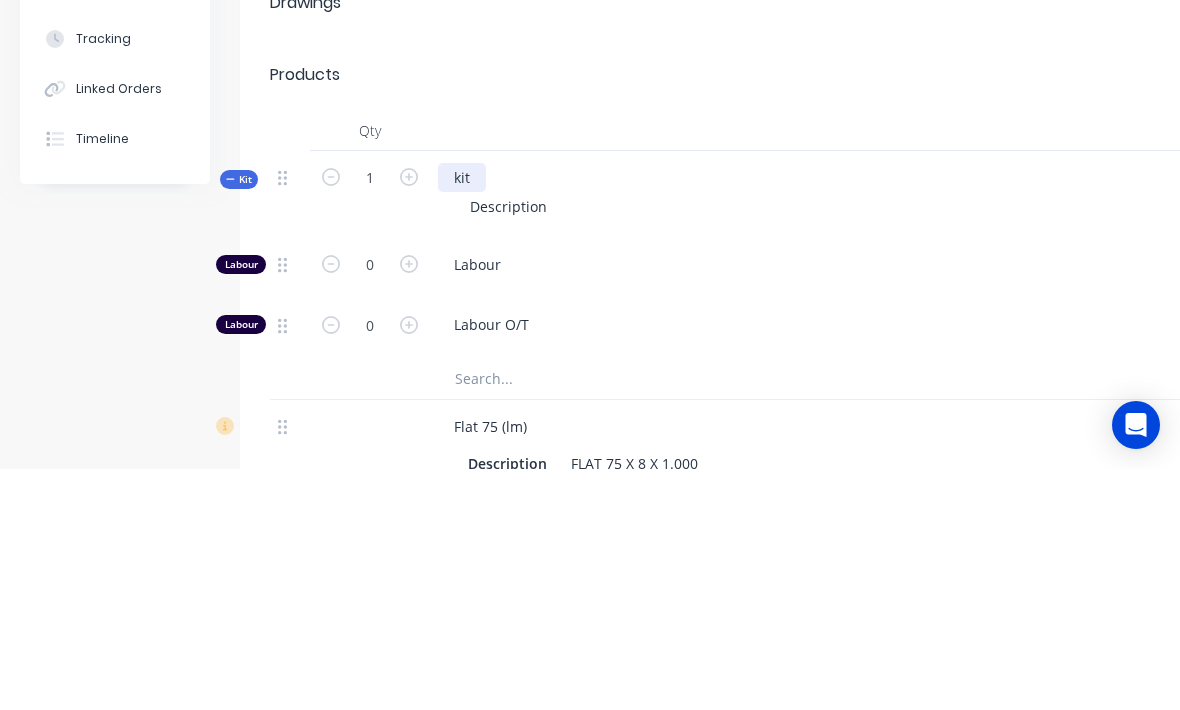 click on "kit" at bounding box center (462, 418) 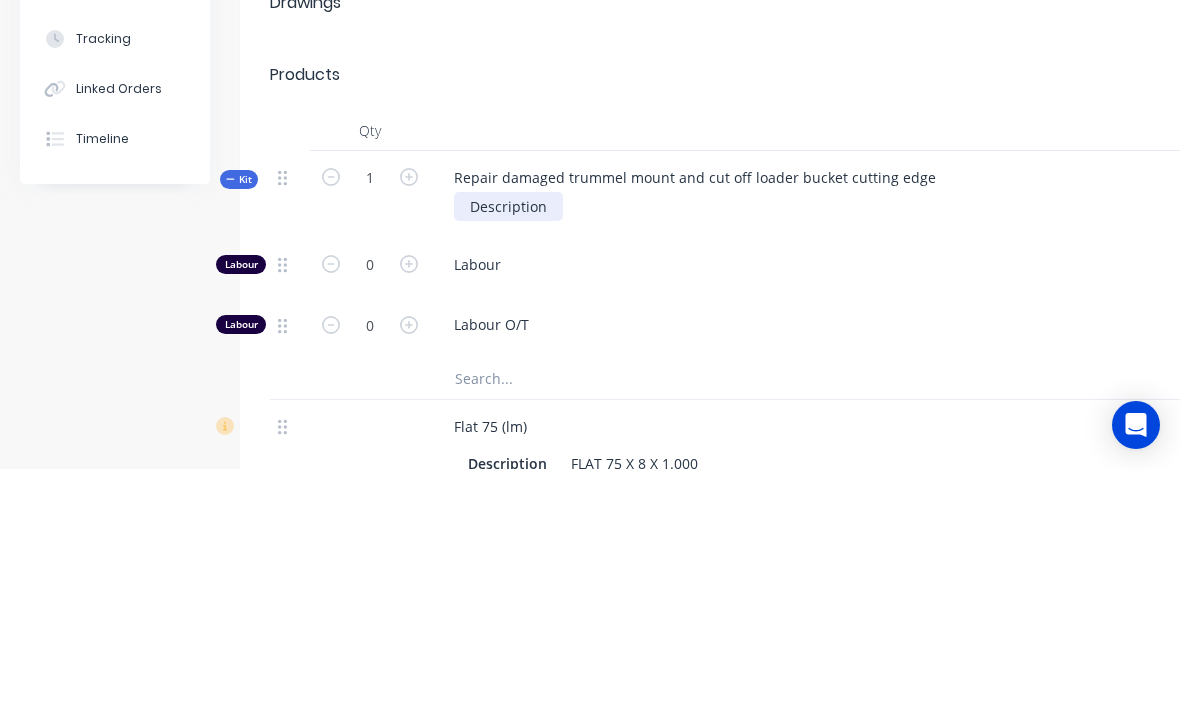 click on "Description" at bounding box center [508, 447] 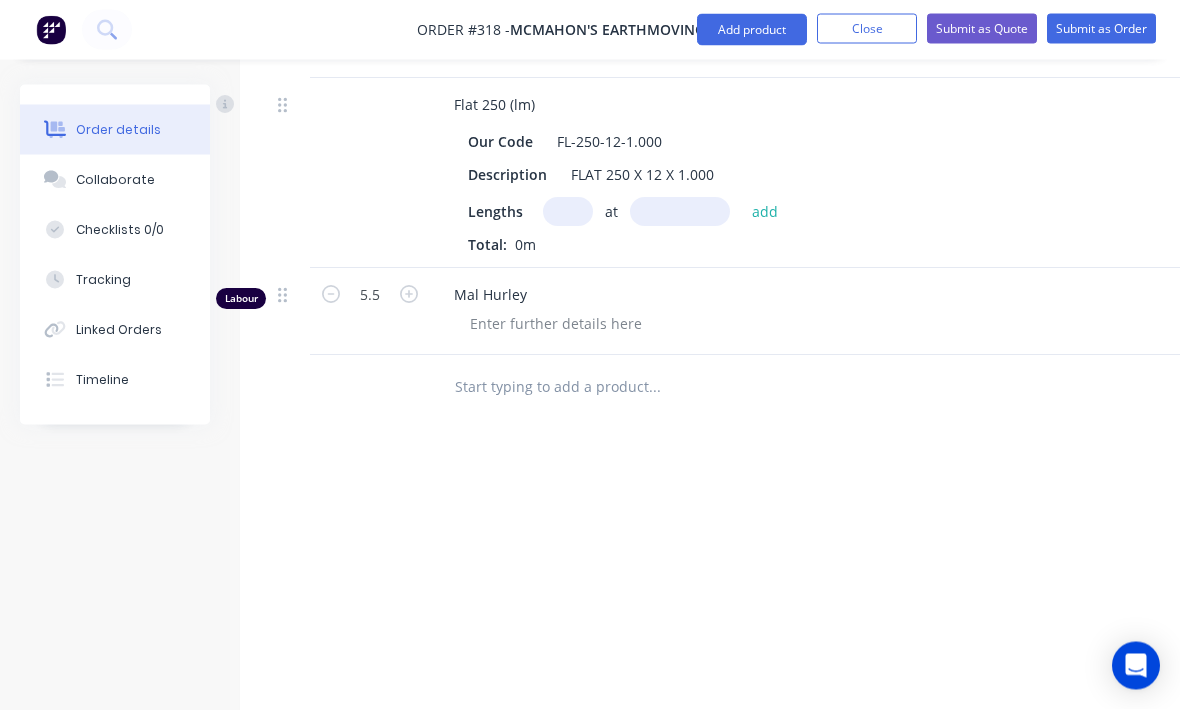scroll, scrollTop: 1082, scrollLeft: 0, axis: vertical 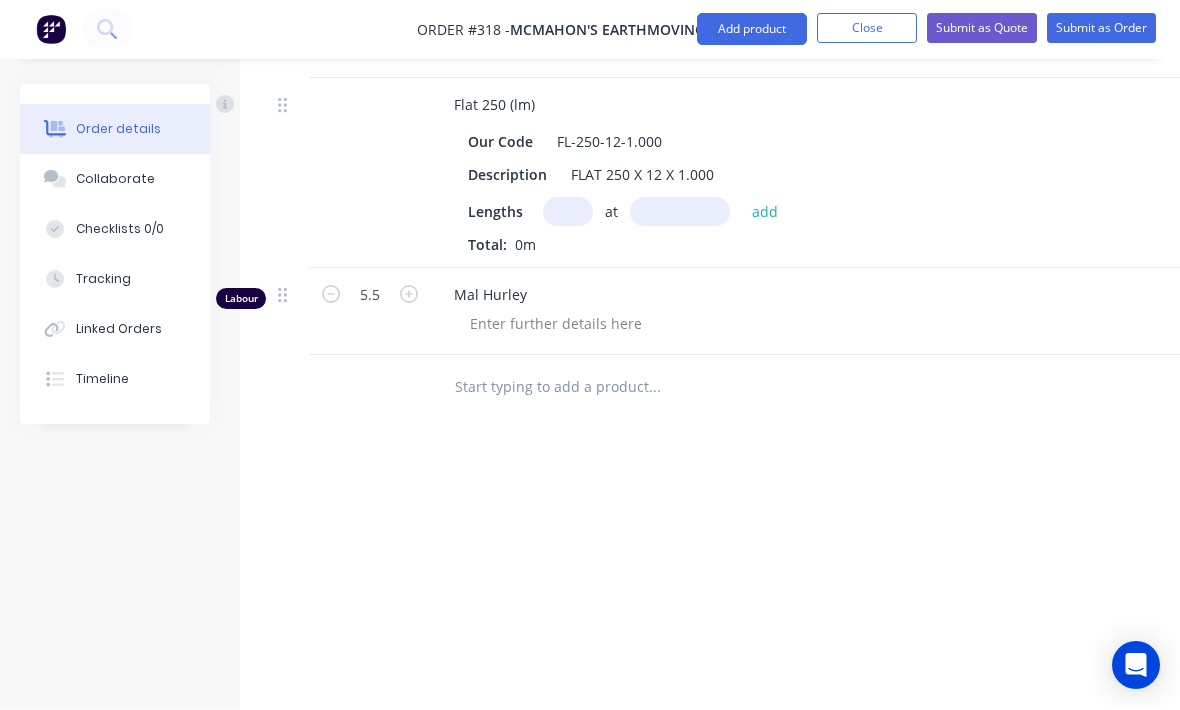 click on "Submit as Order" at bounding box center [1101, 29] 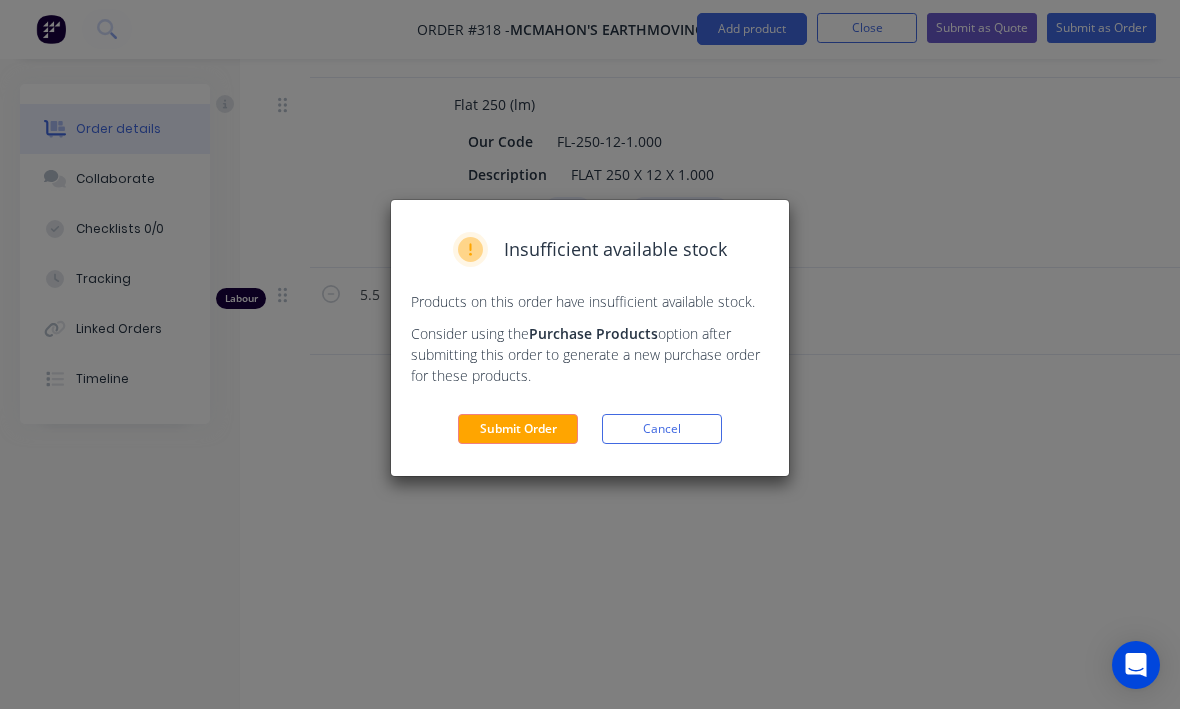 click on "Submit Order" at bounding box center (518, 430) 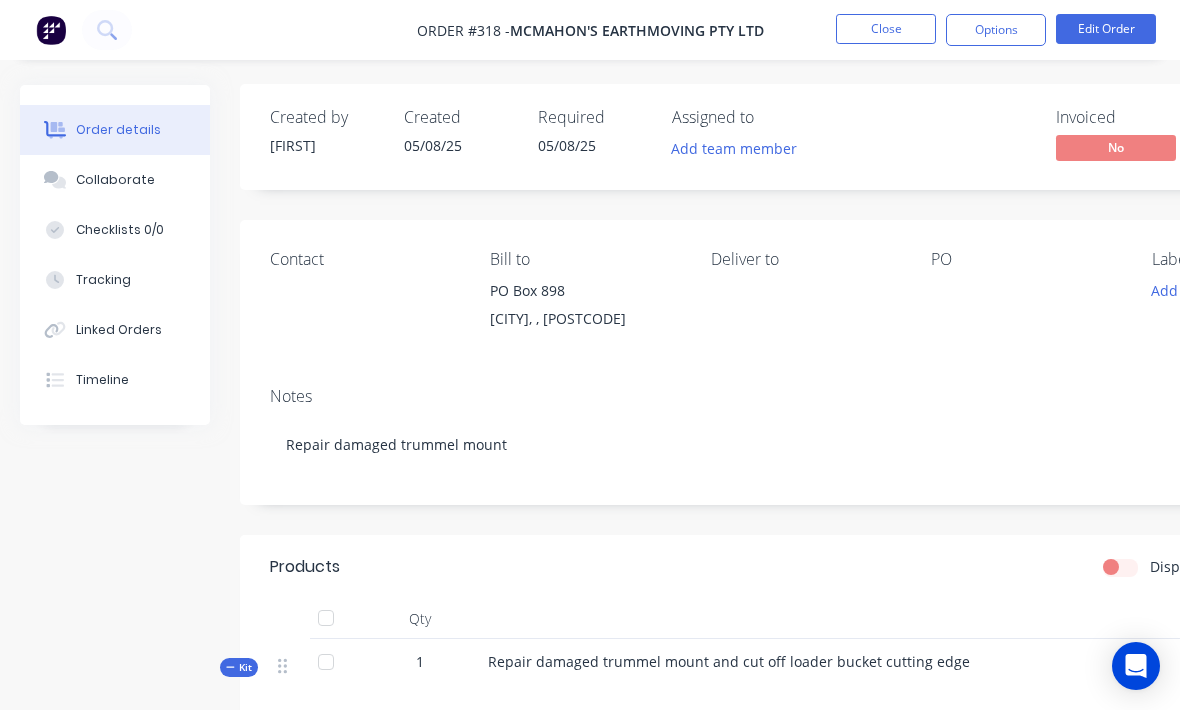 scroll, scrollTop: 0, scrollLeft: 0, axis: both 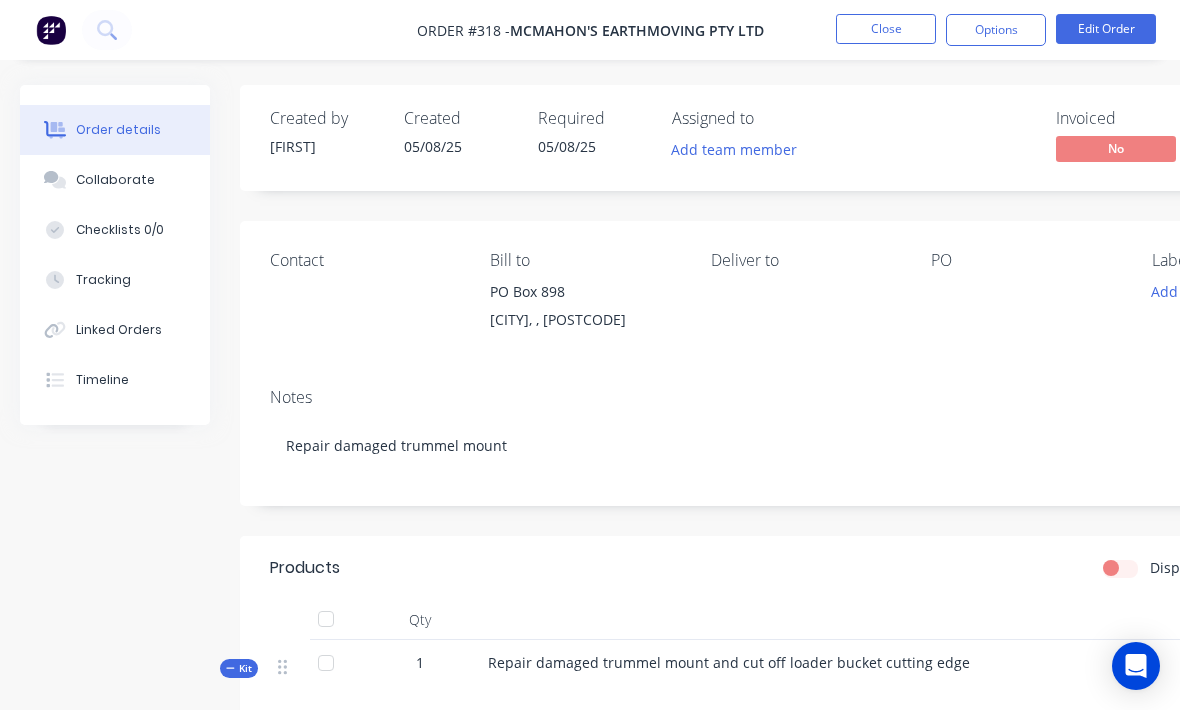 click at bounding box center [51, 30] 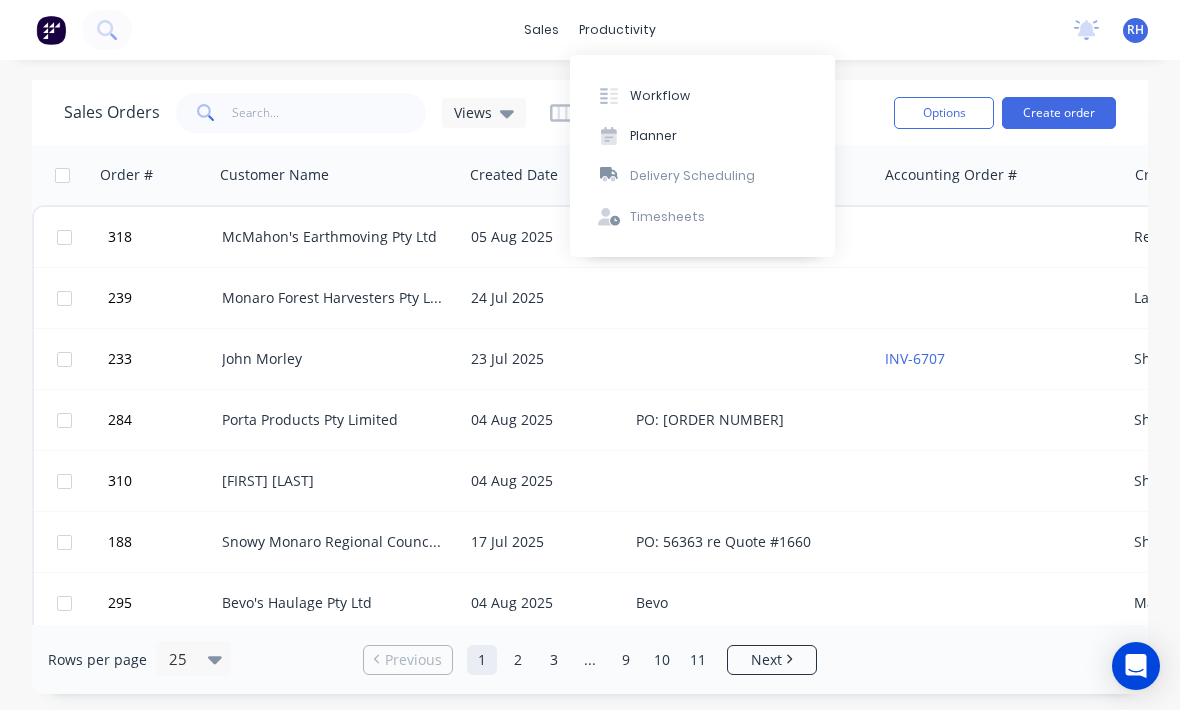 click on "Workflow" at bounding box center [702, 95] 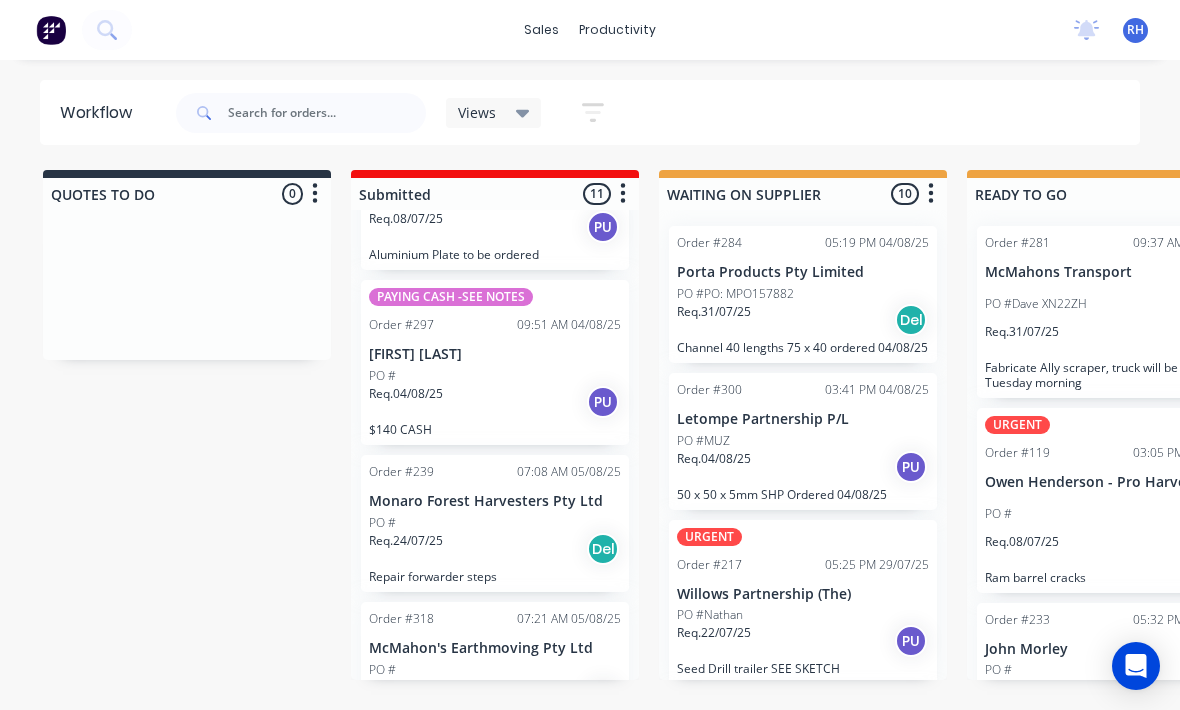 scroll, scrollTop: 1237, scrollLeft: 0, axis: vertical 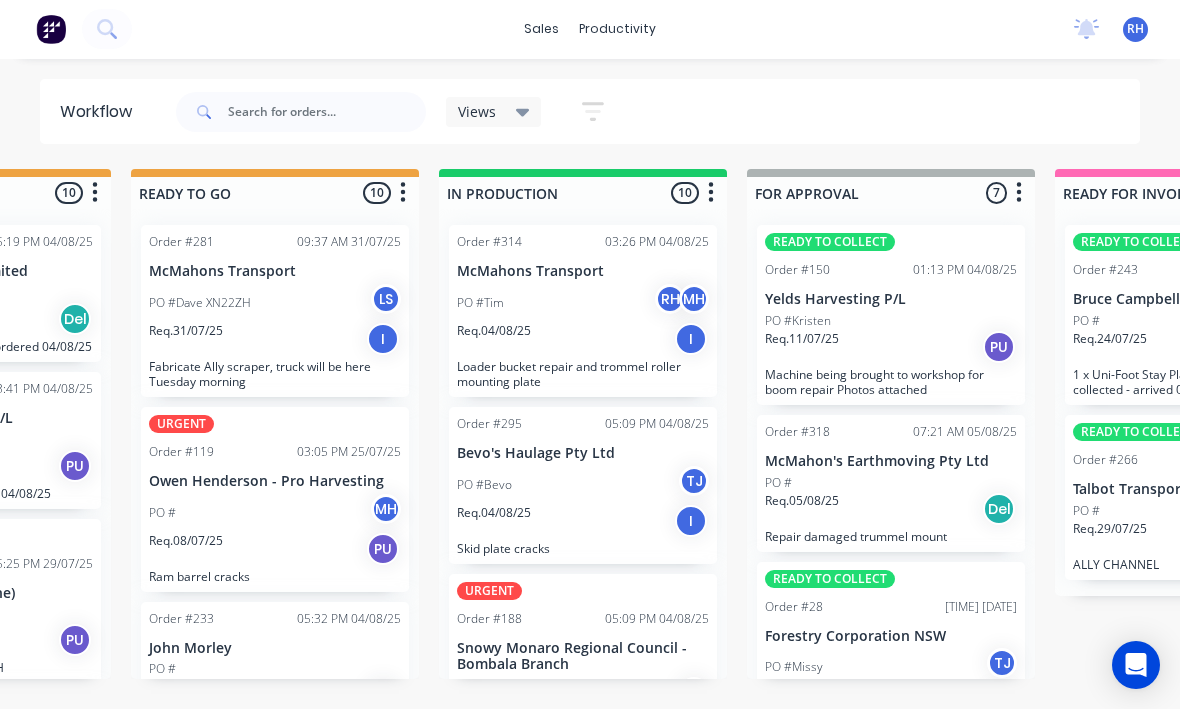 click on "Req. 05/08/25 Del" at bounding box center [891, 510] 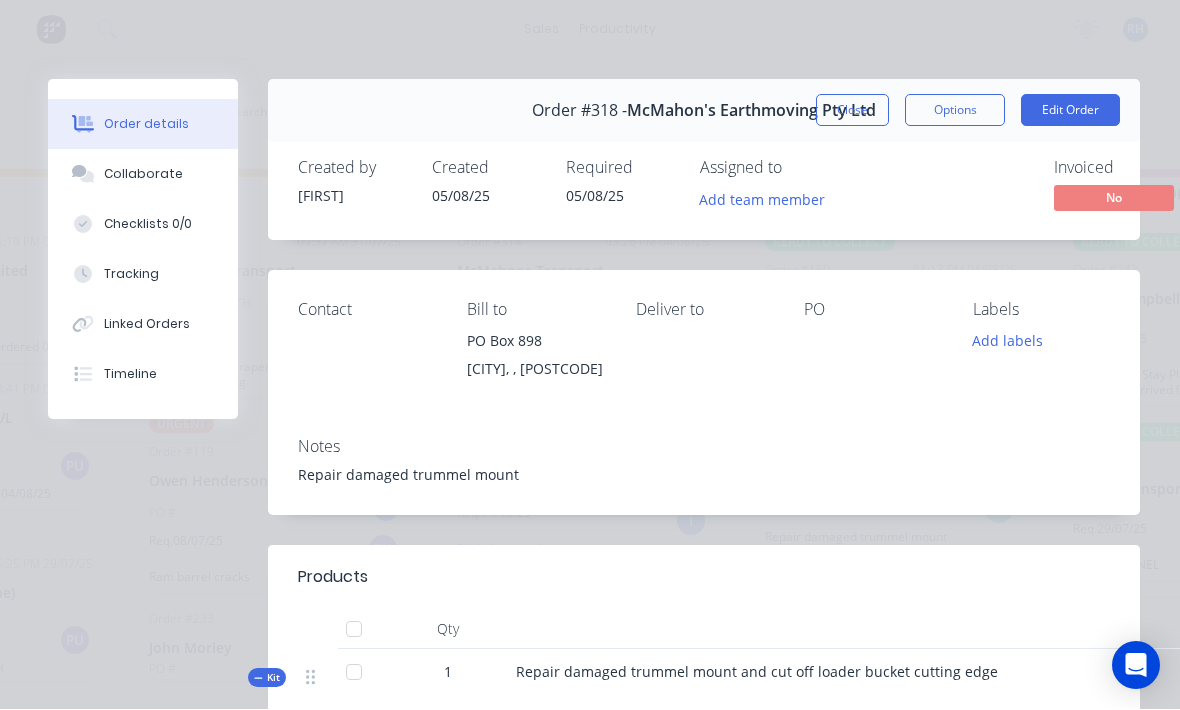 click on "Add labels" at bounding box center (1008, 341) 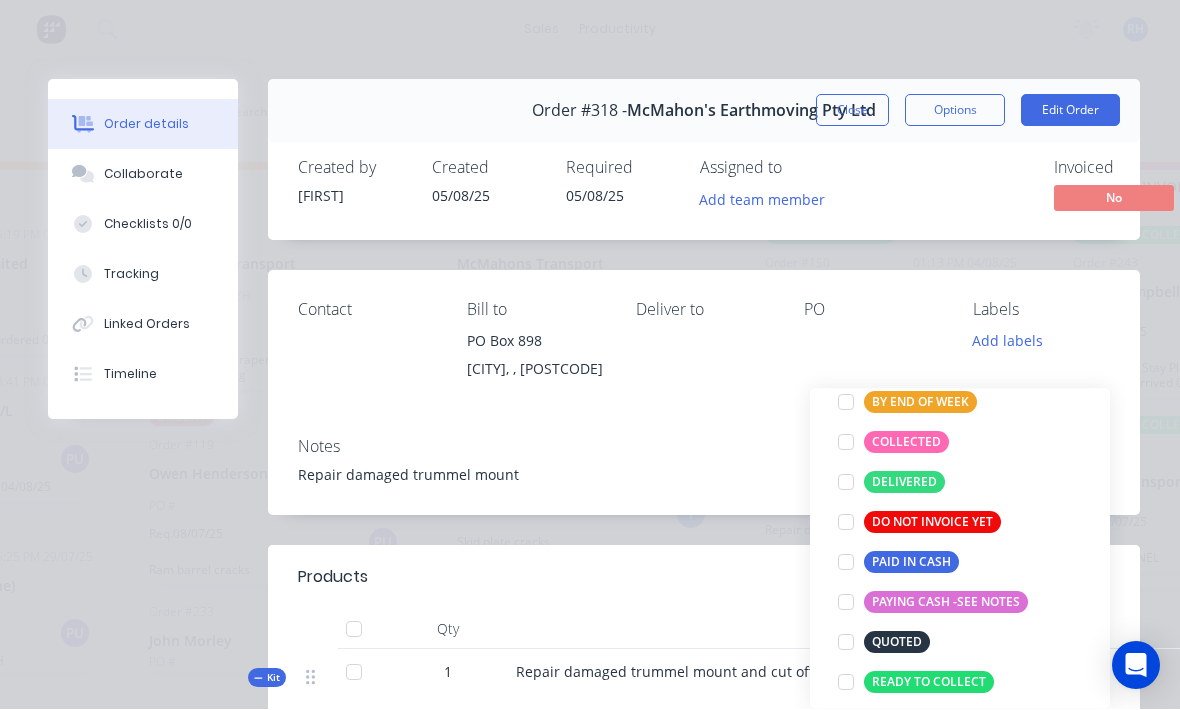 scroll, scrollTop: 146, scrollLeft: 0, axis: vertical 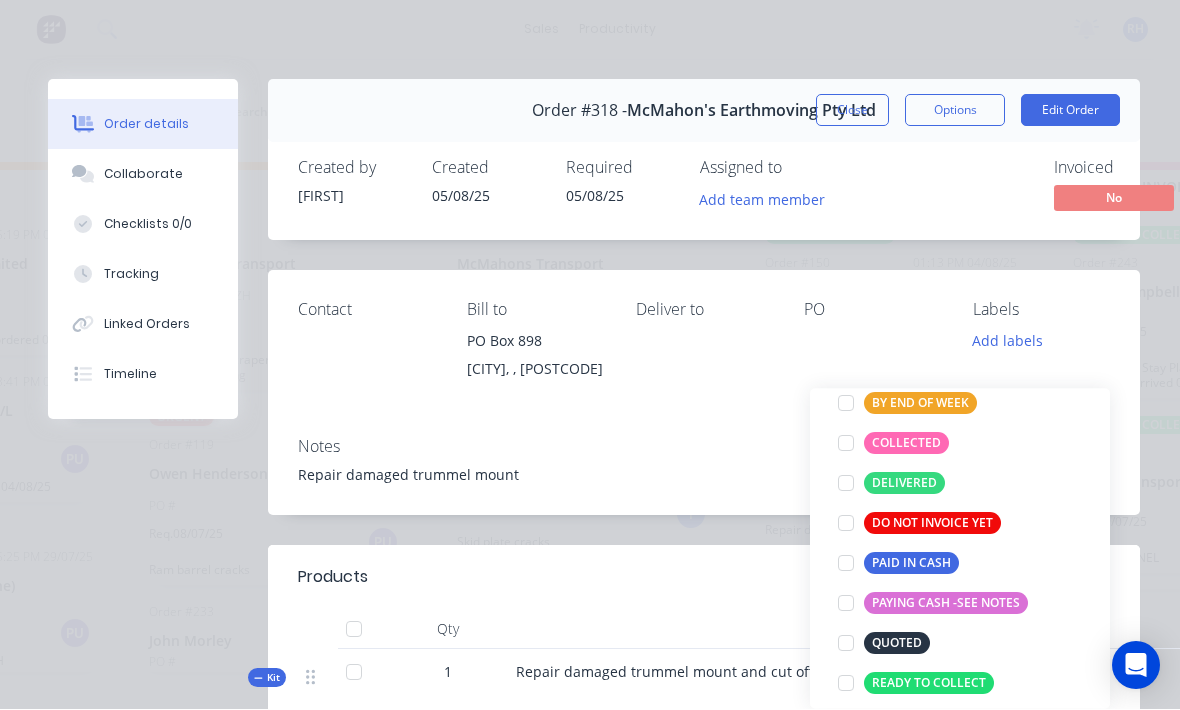 click at bounding box center (846, 484) 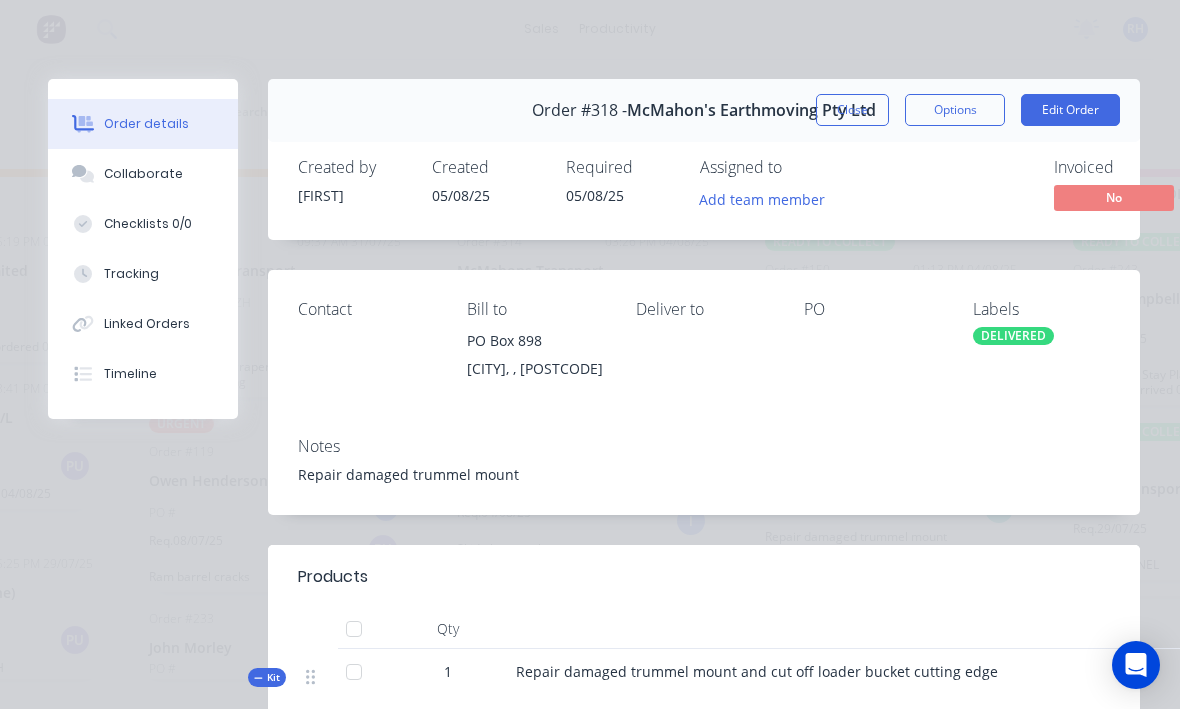 click on "Notes Repair [GENERAL_TERM] [GENERAL_TERM]" at bounding box center [704, 469] 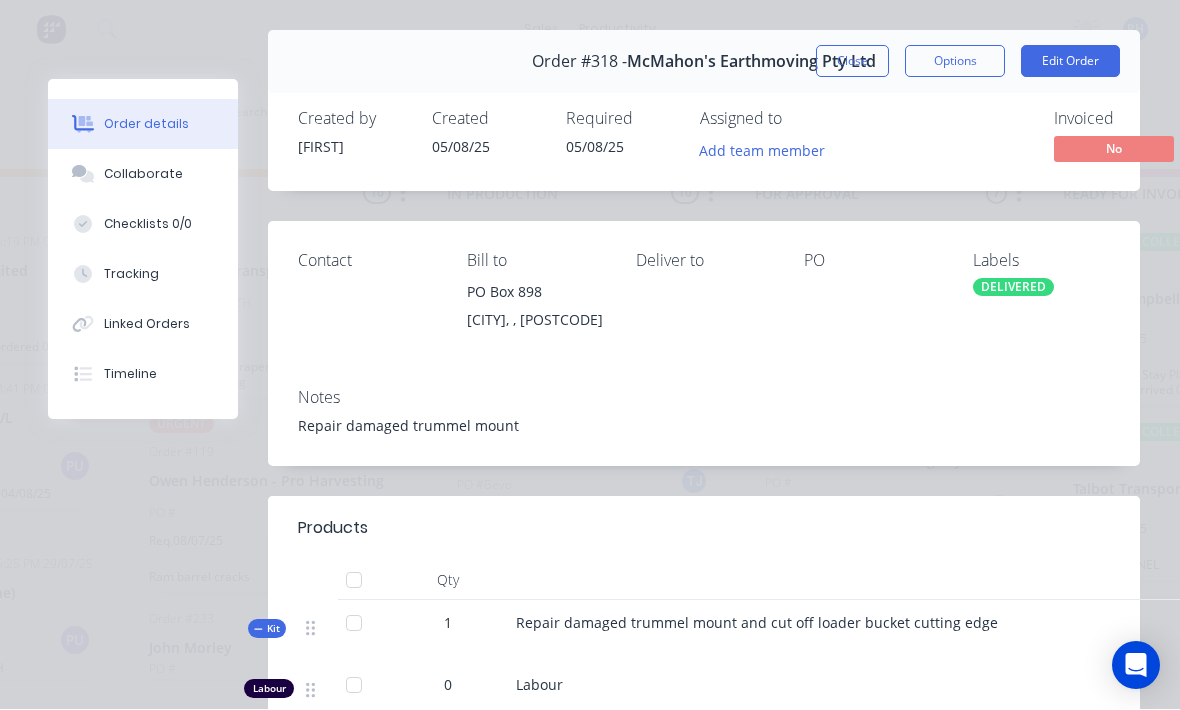 scroll, scrollTop: 51, scrollLeft: 0, axis: vertical 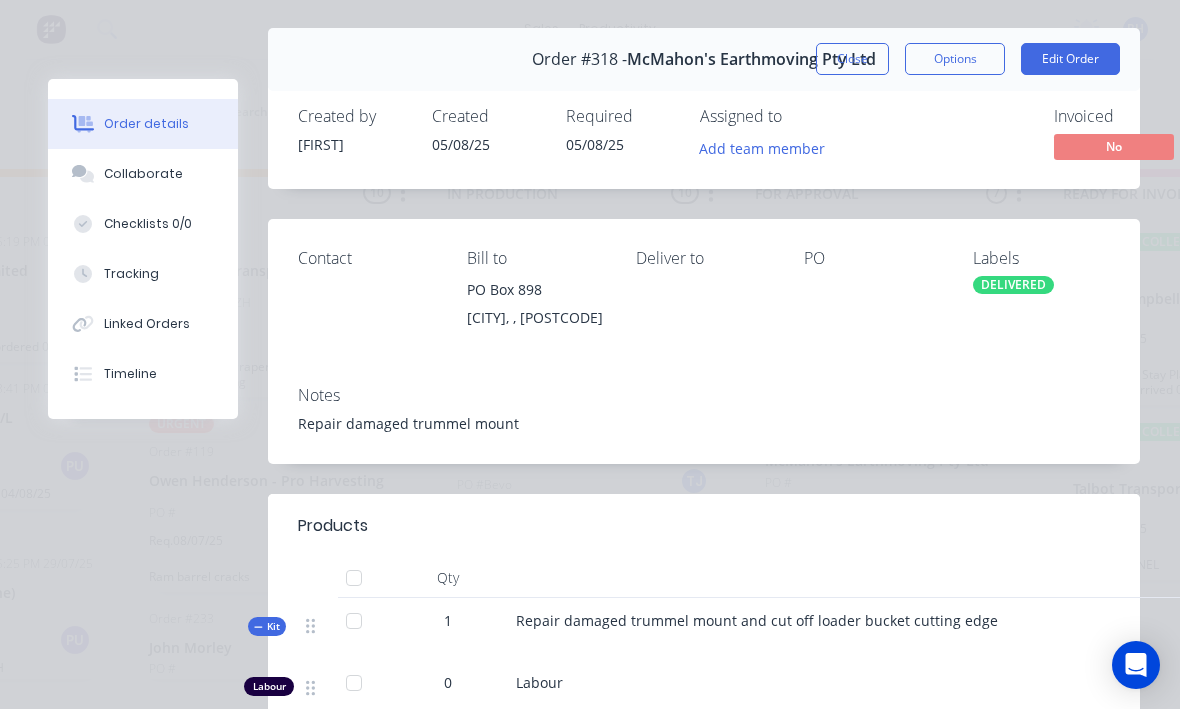 click on "Edit Order" at bounding box center (1070, 60) 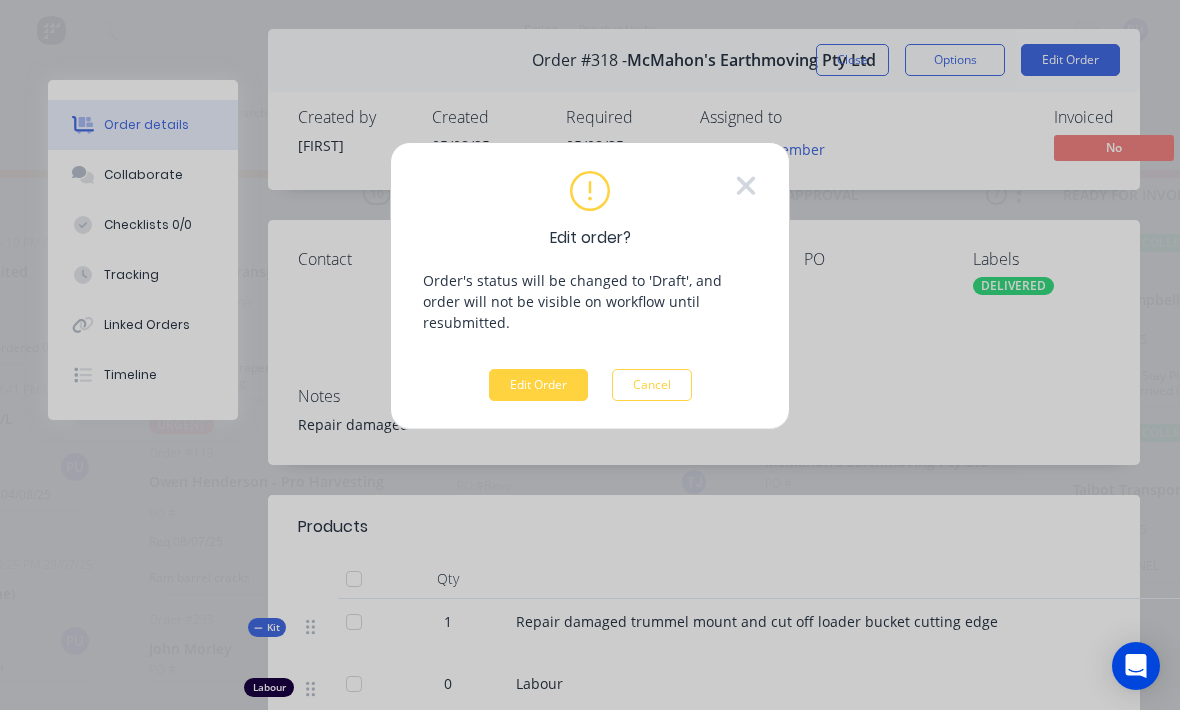 click on "Edit Order" at bounding box center [538, 385] 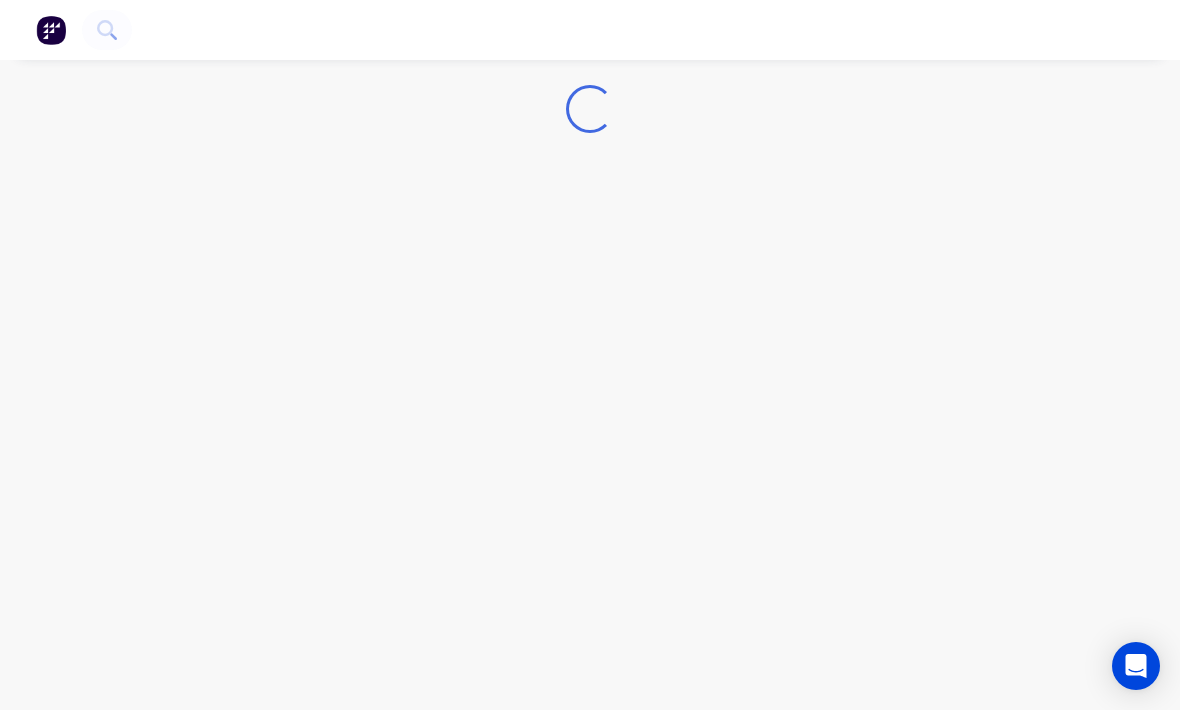 scroll, scrollTop: 36, scrollLeft: 0, axis: vertical 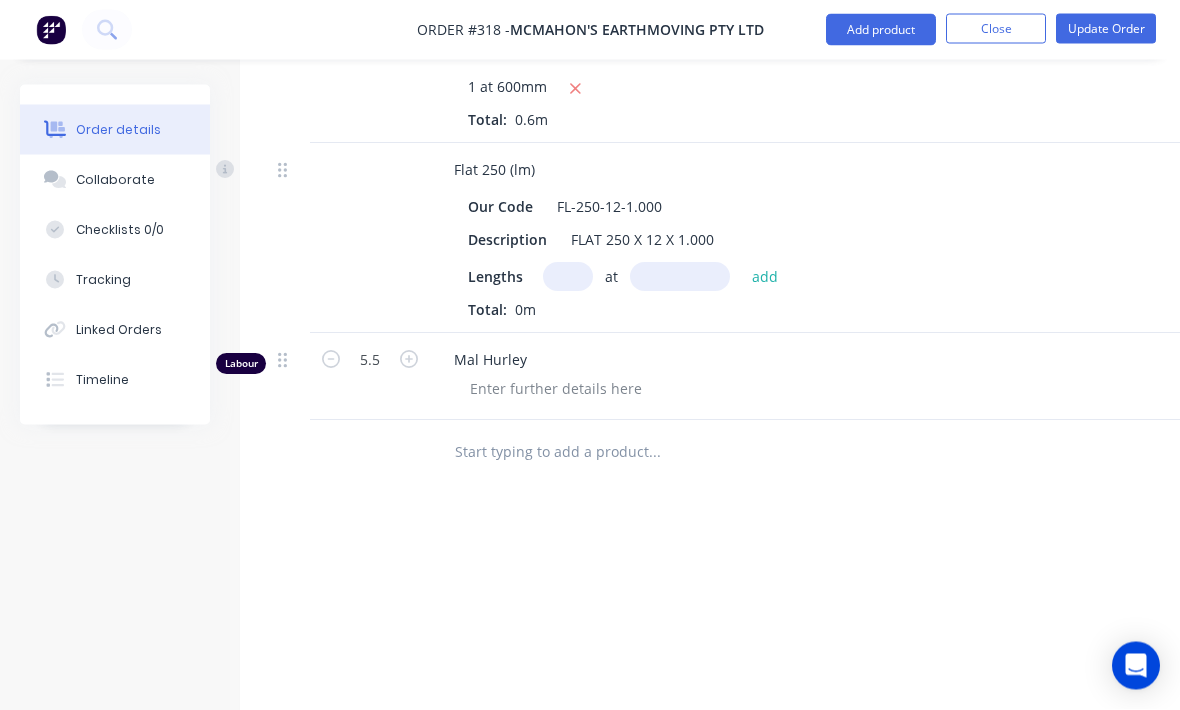 click at bounding box center (331, 358) 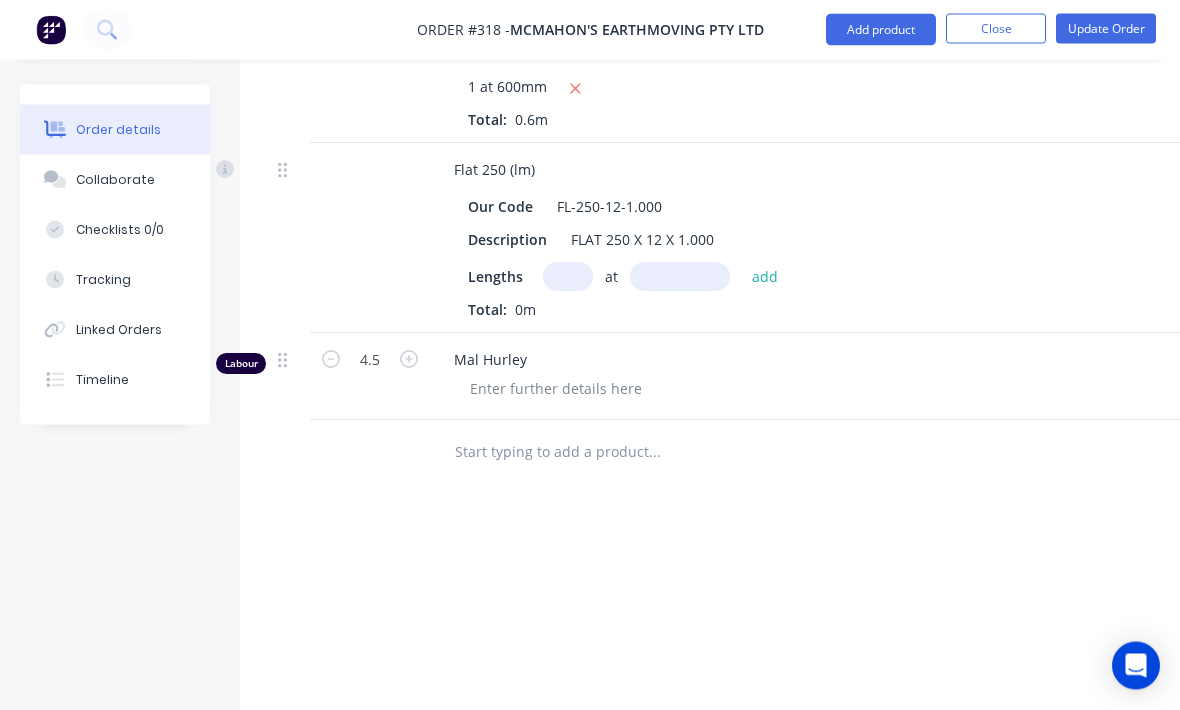 scroll, scrollTop: 1018, scrollLeft: 0, axis: vertical 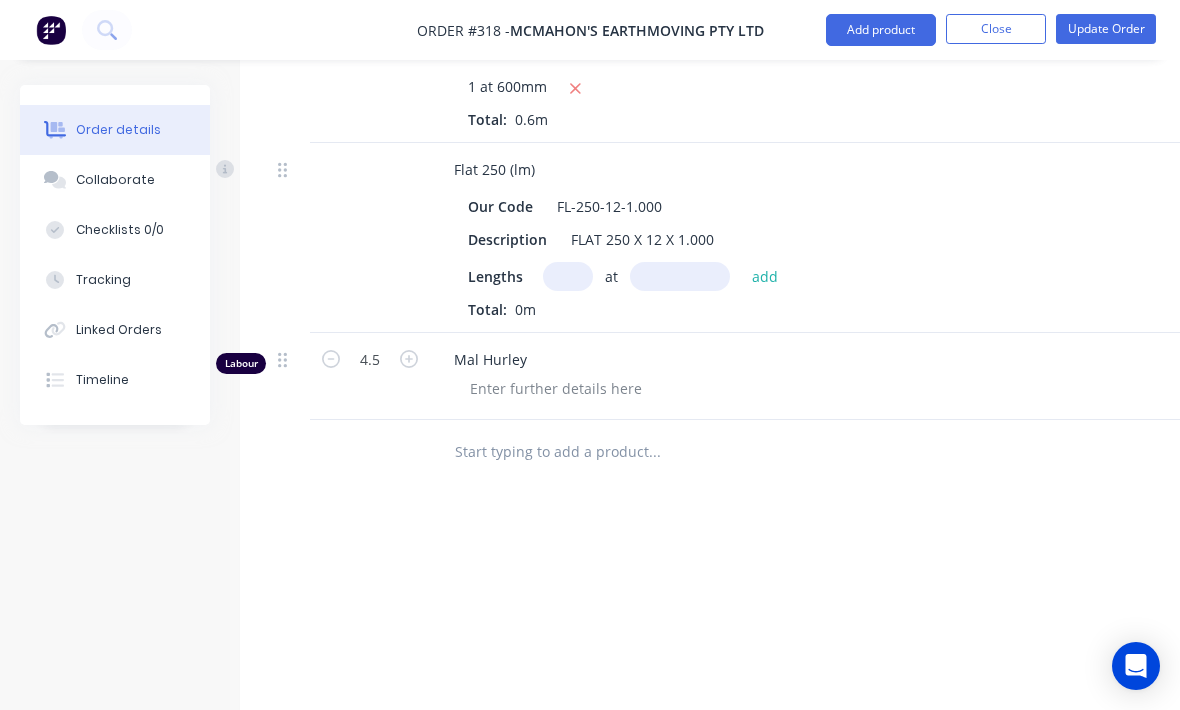 click at bounding box center [331, 357] 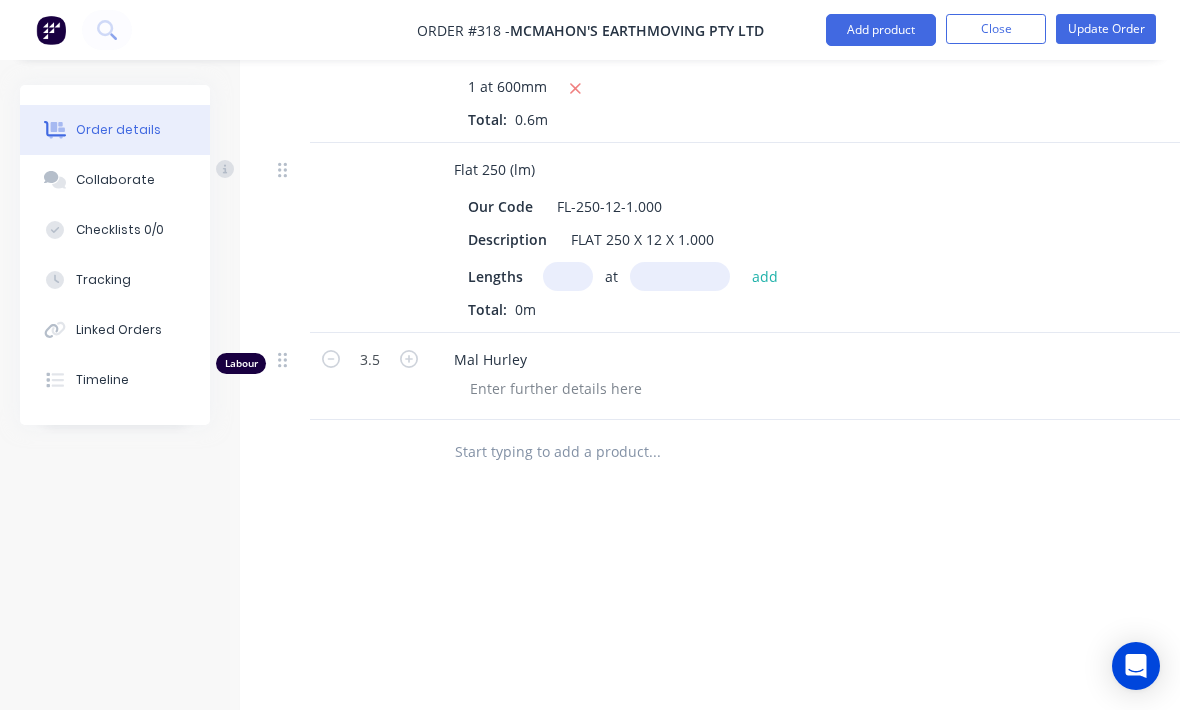 click 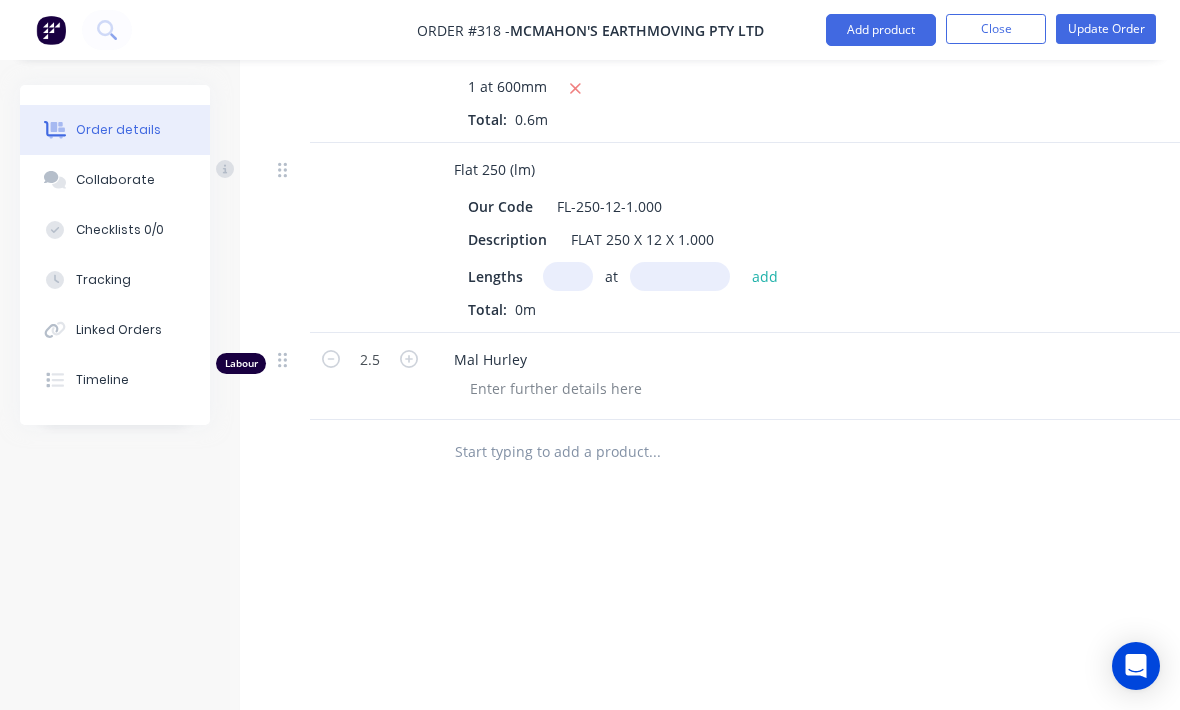 click at bounding box center [331, 357] 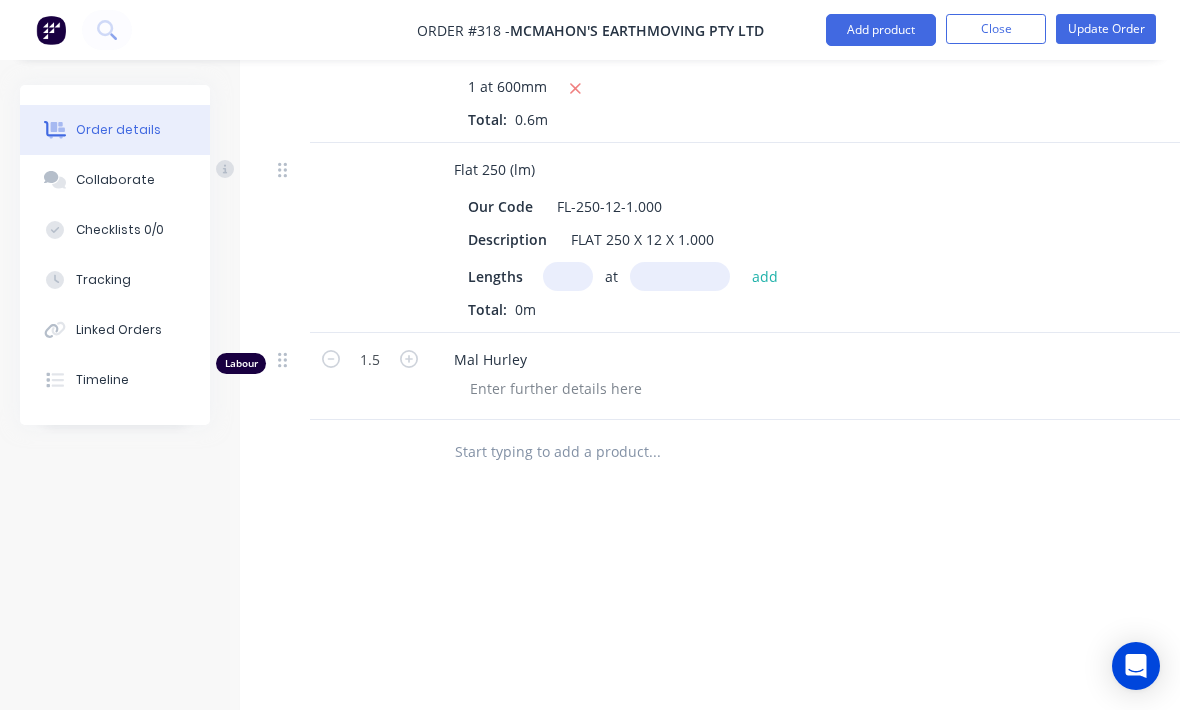 click 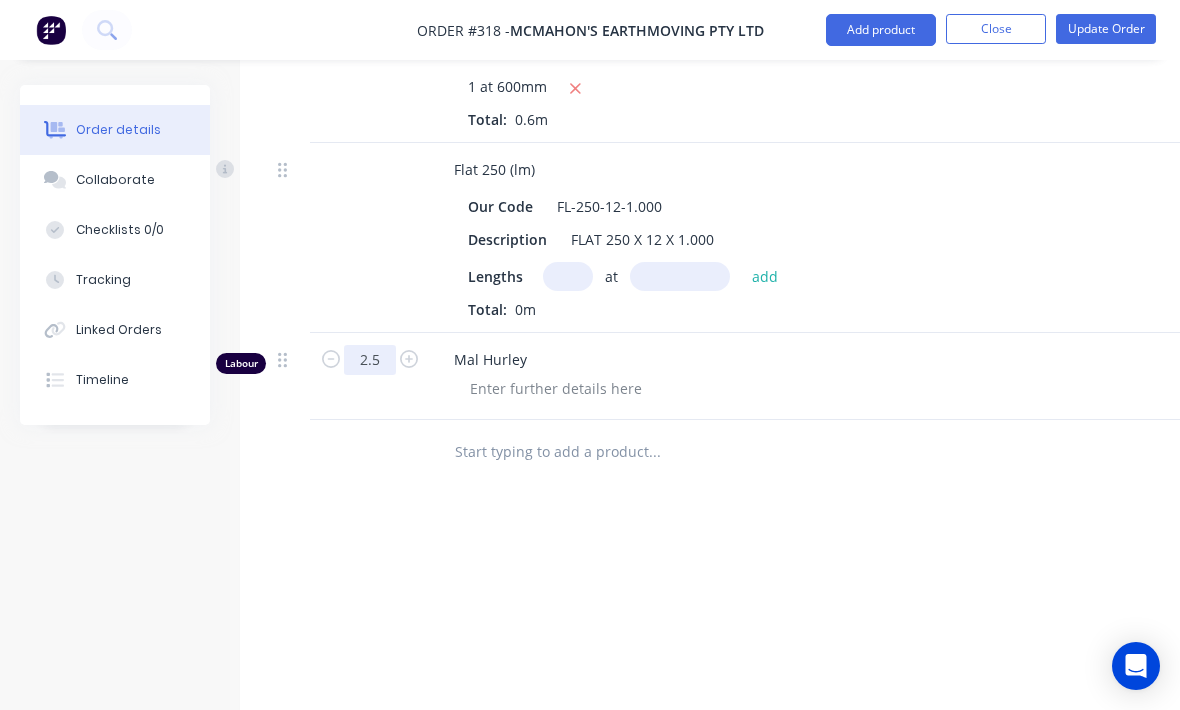 click on "2.5" at bounding box center [370, -269] 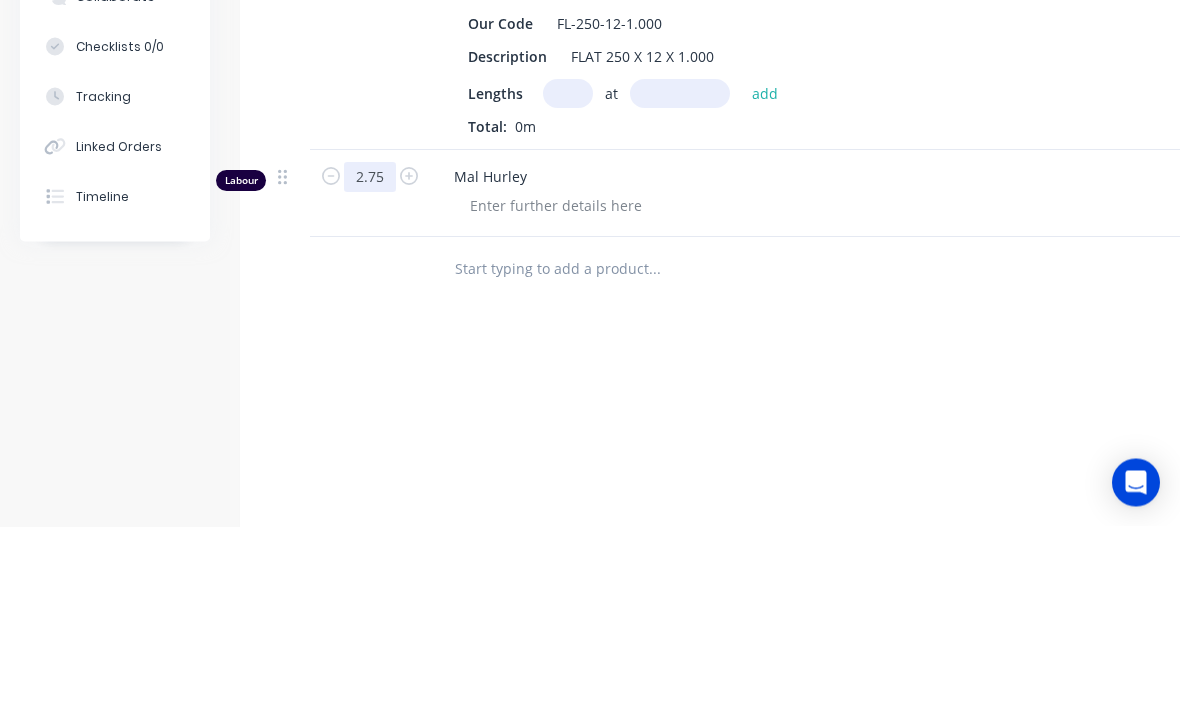 type on "2.75" 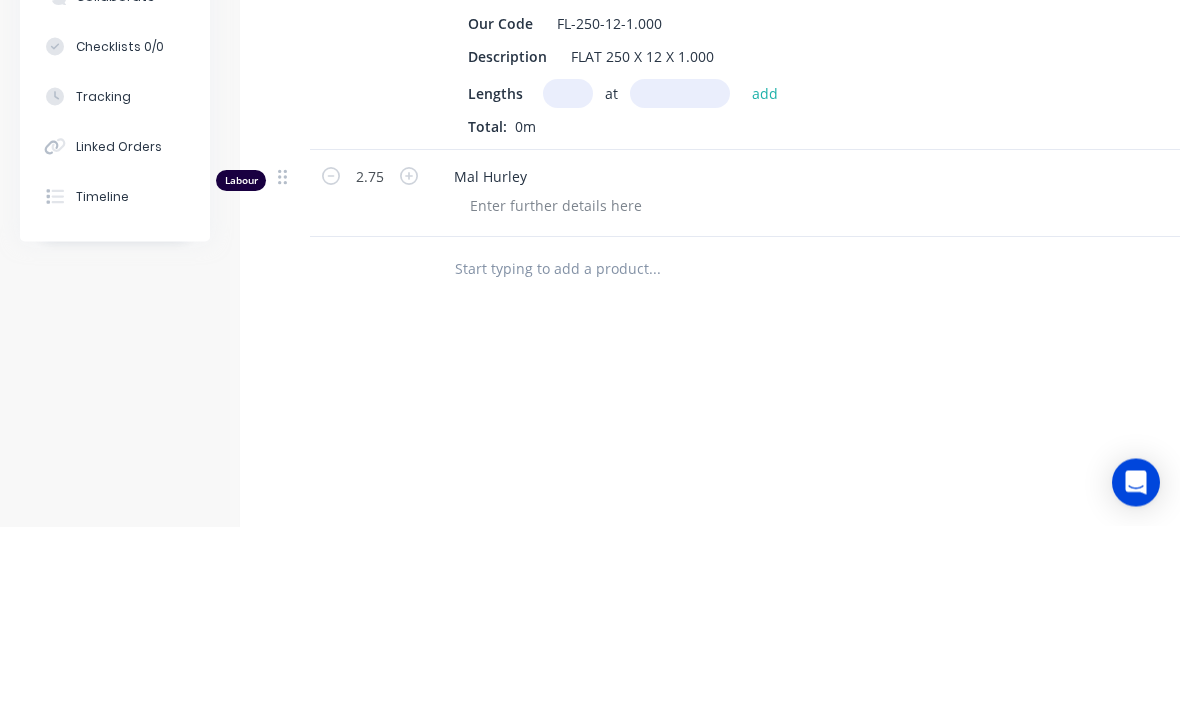 click at bounding box center [654, 453] 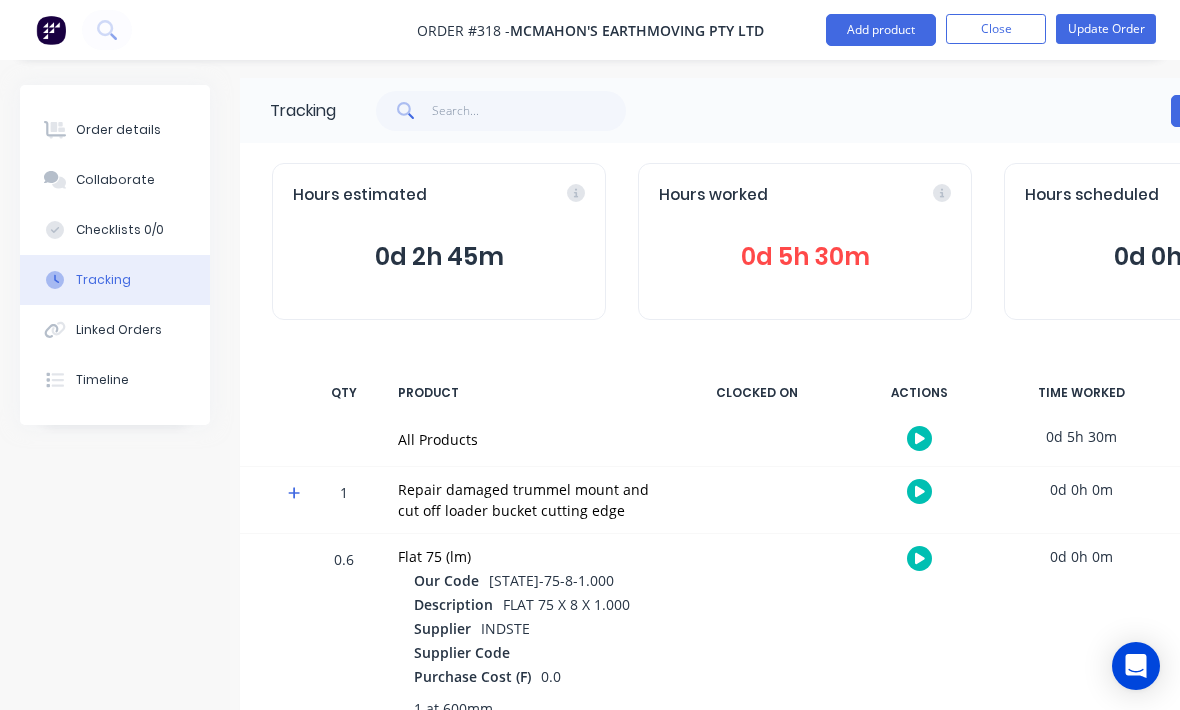scroll, scrollTop: 0, scrollLeft: 0, axis: both 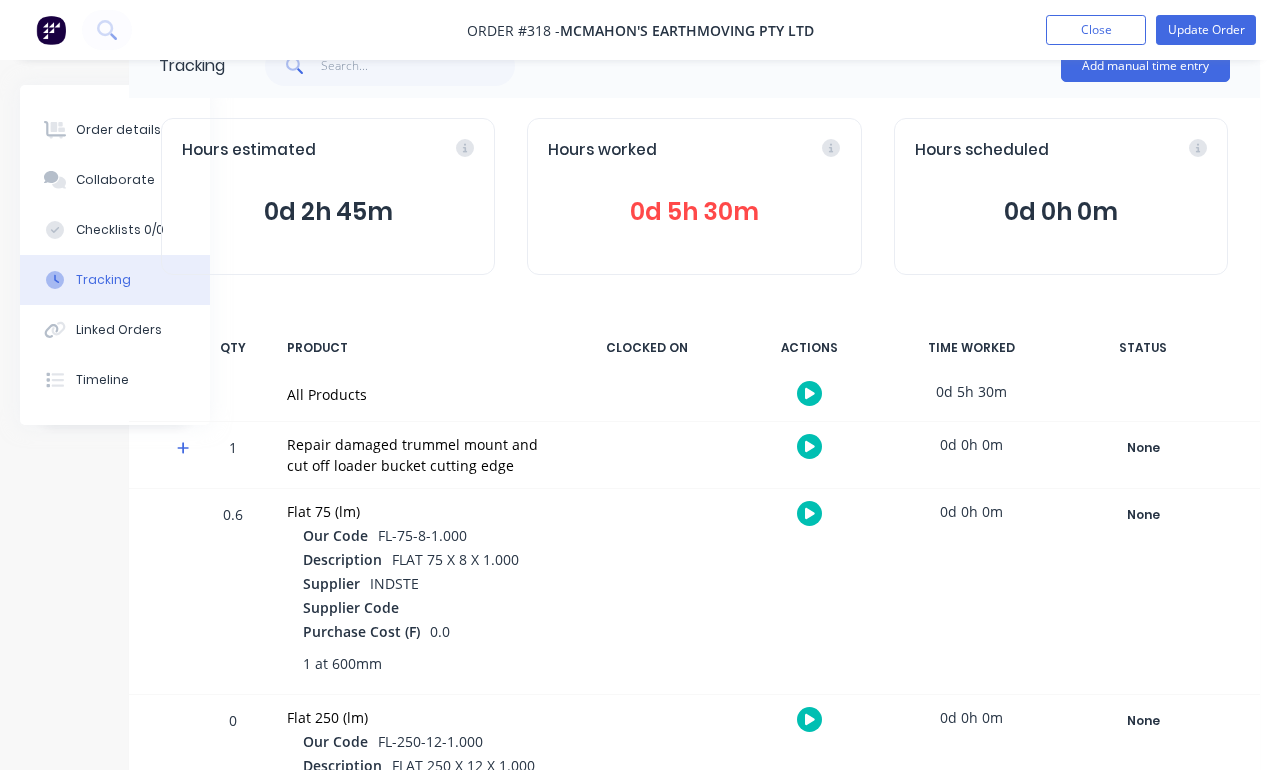 click on "Add manual time entry" at bounding box center (1145, 66) 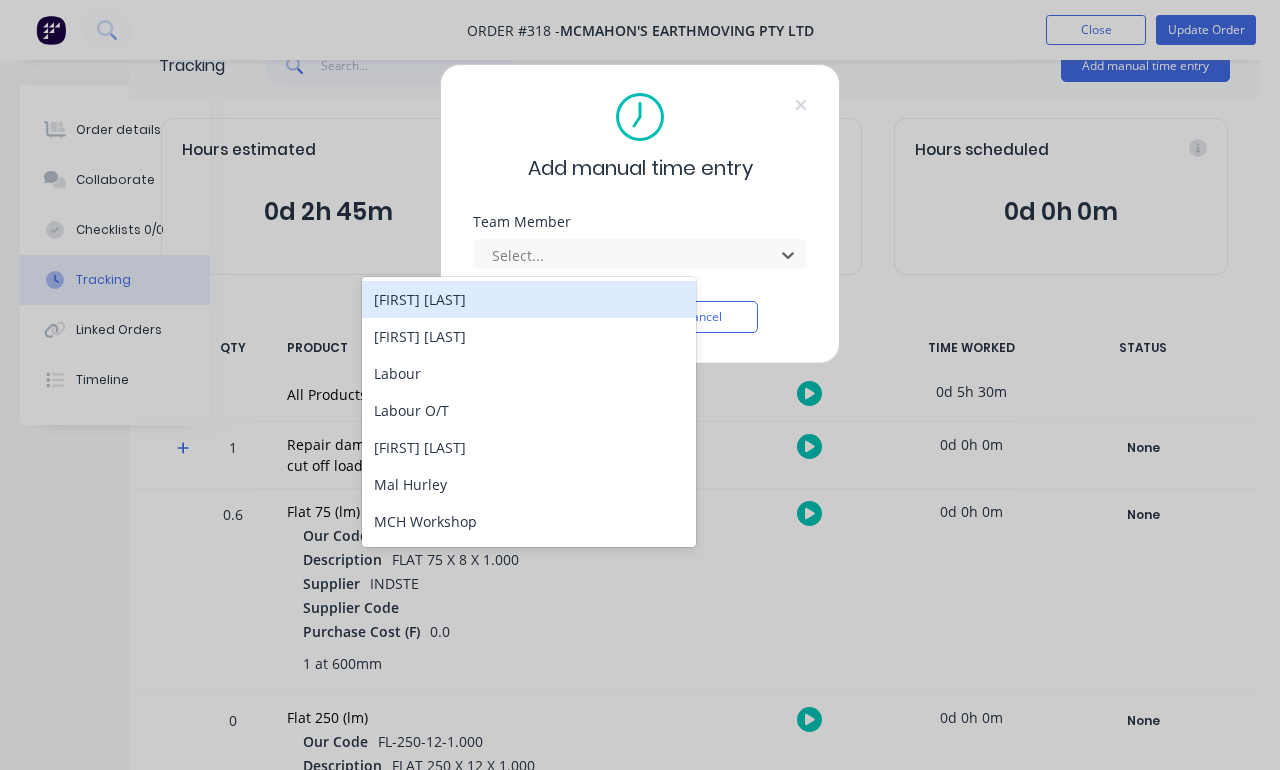 scroll, scrollTop: 51, scrollLeft: 0, axis: vertical 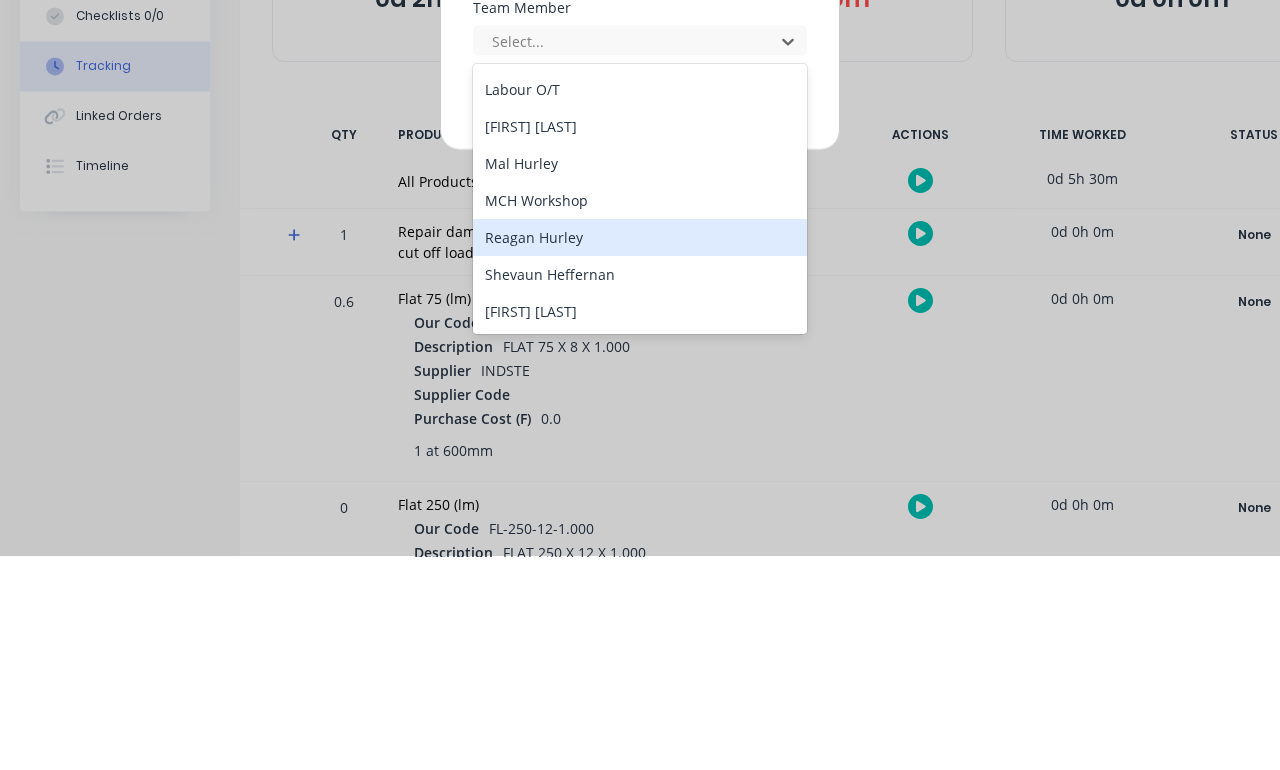 click on "Reagan Hurley" at bounding box center [640, 451] 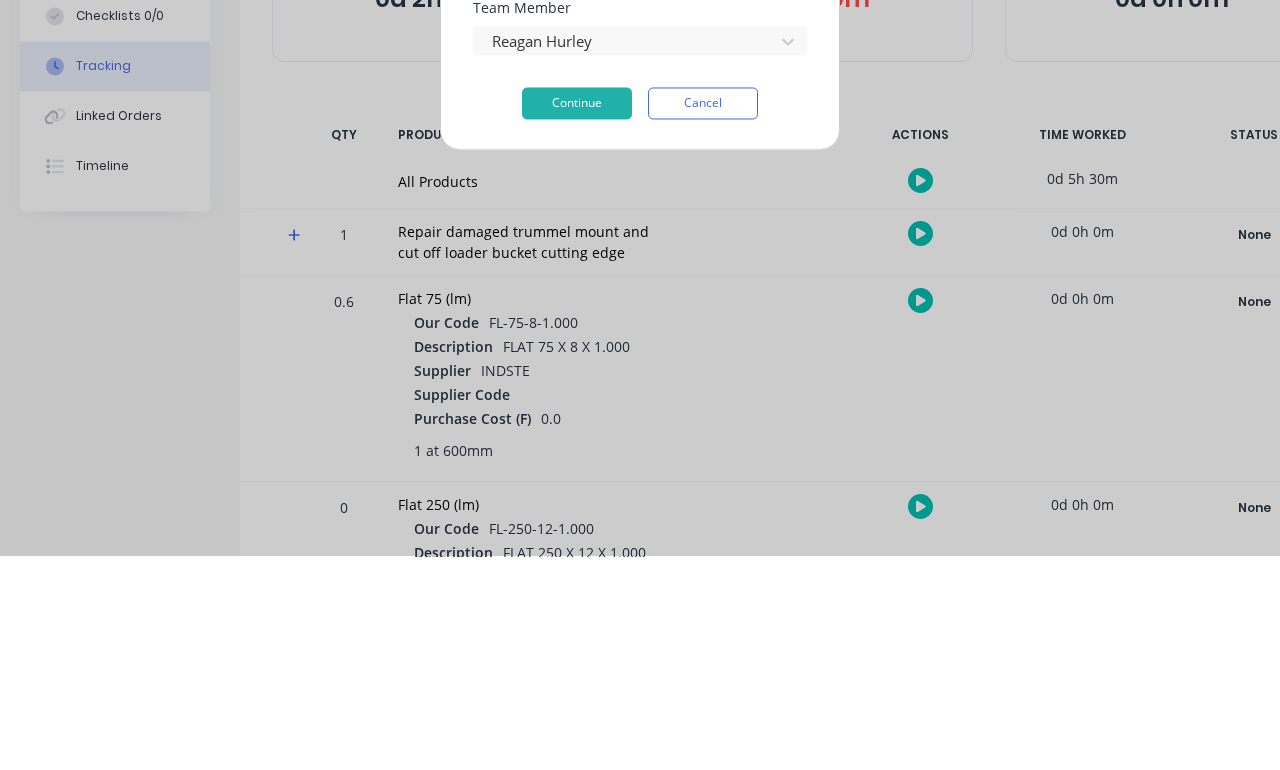 scroll, scrollTop: 218, scrollLeft: 0, axis: vertical 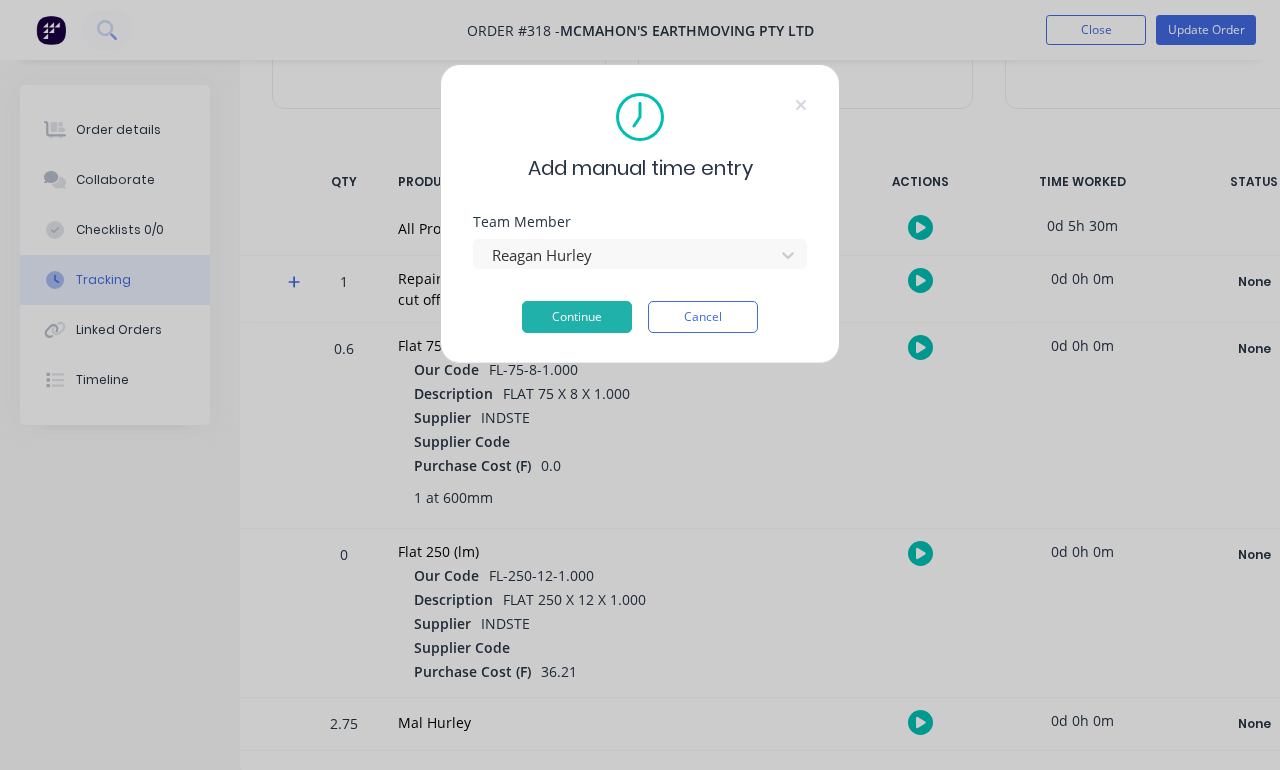 click on "Continue" at bounding box center [577, 317] 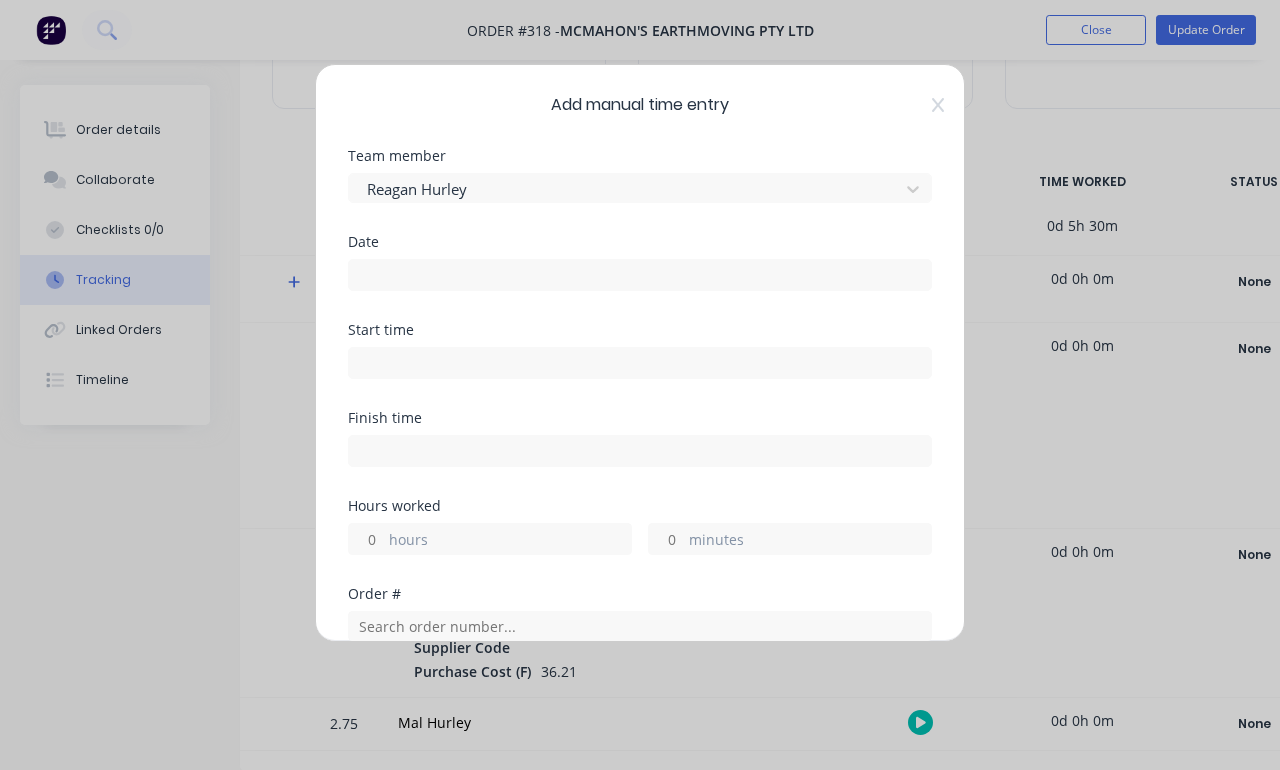 click on "Date" at bounding box center (640, 263) 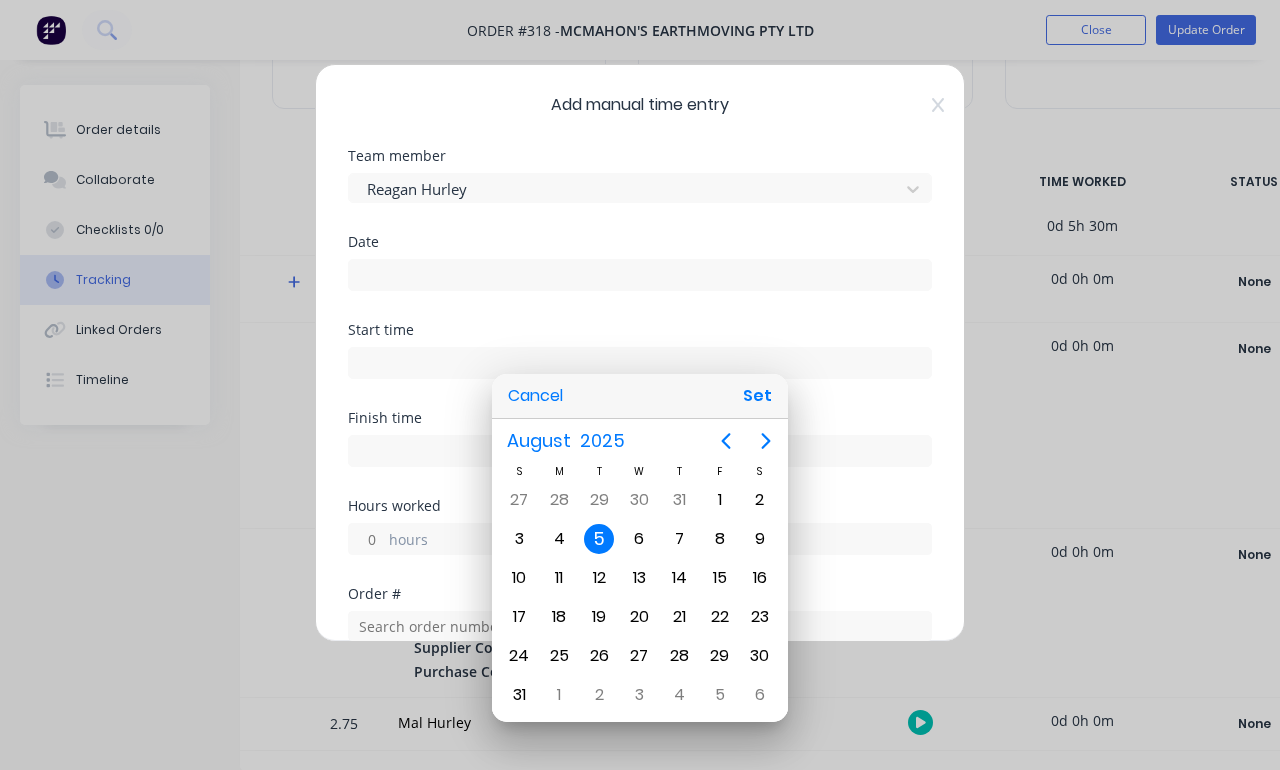 click on "Set" at bounding box center (757, 396) 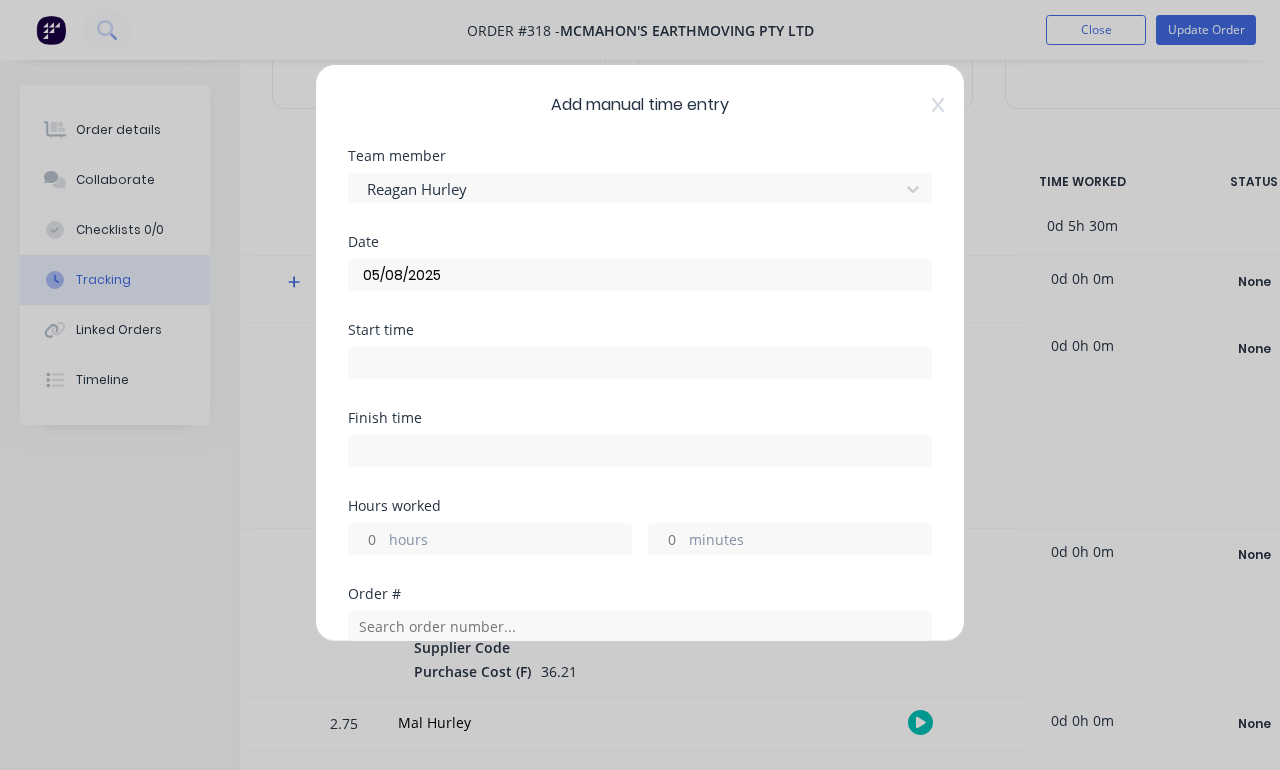 click at bounding box center [640, 363] 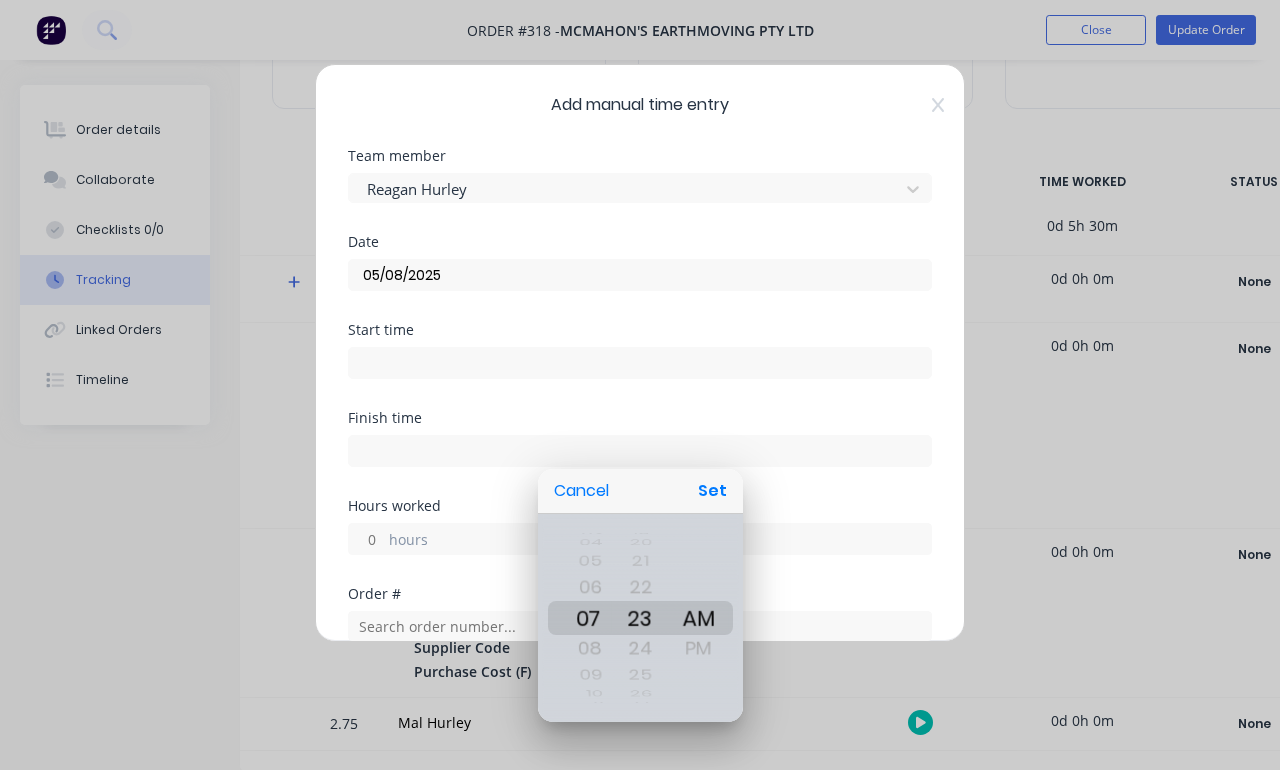 click on "Set" at bounding box center [712, 491] 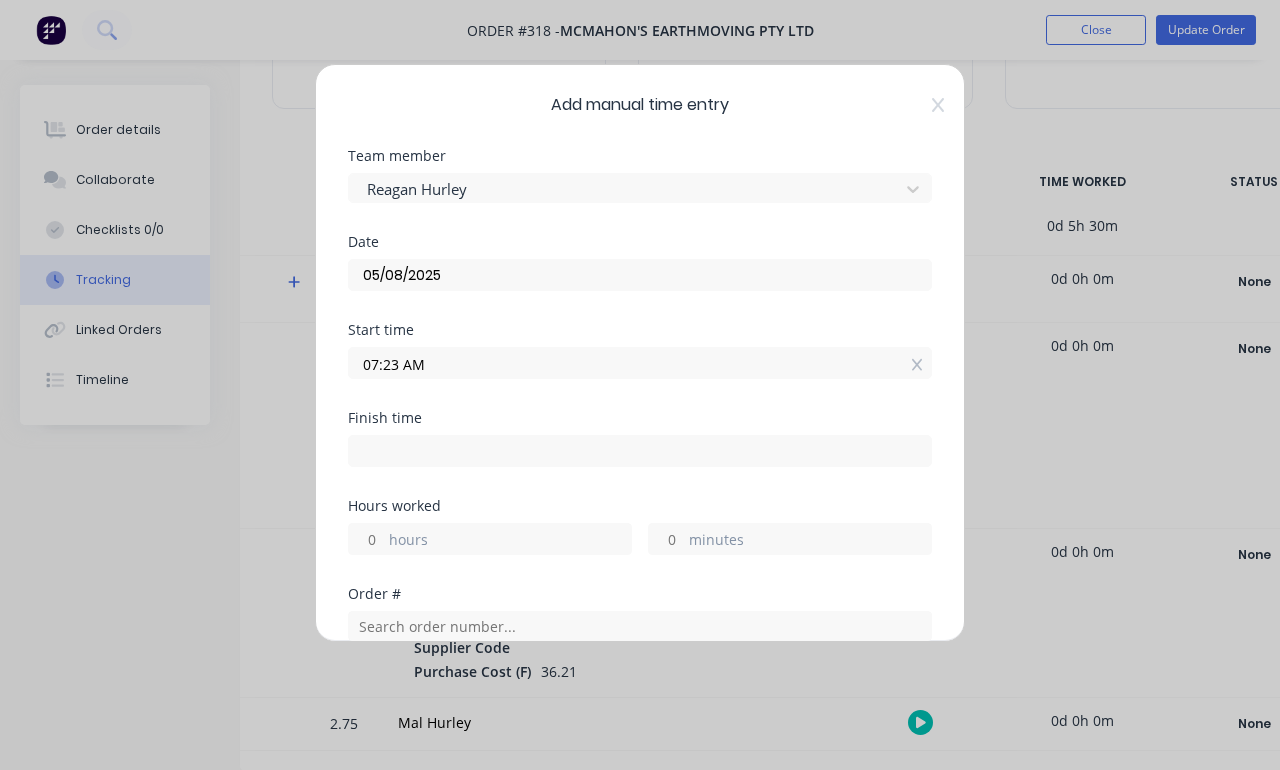 click on "hours" at bounding box center (510, 541) 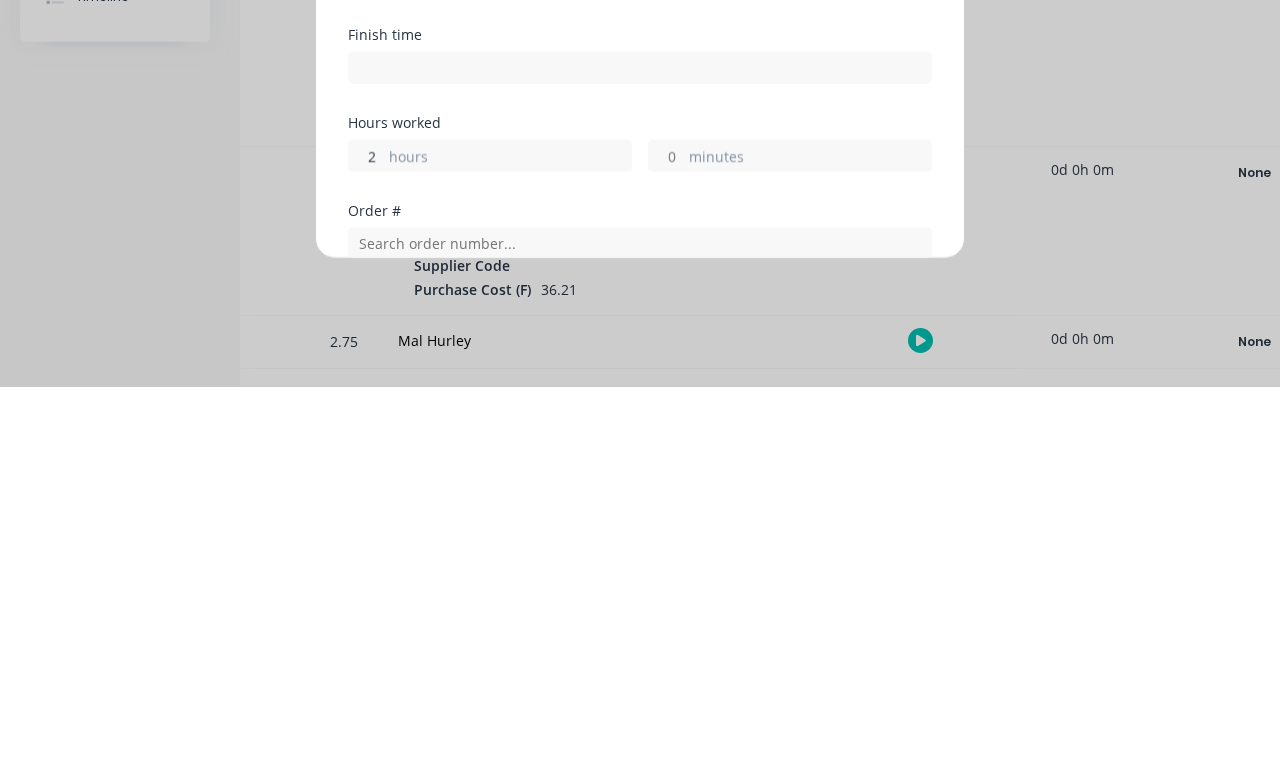 type on "2" 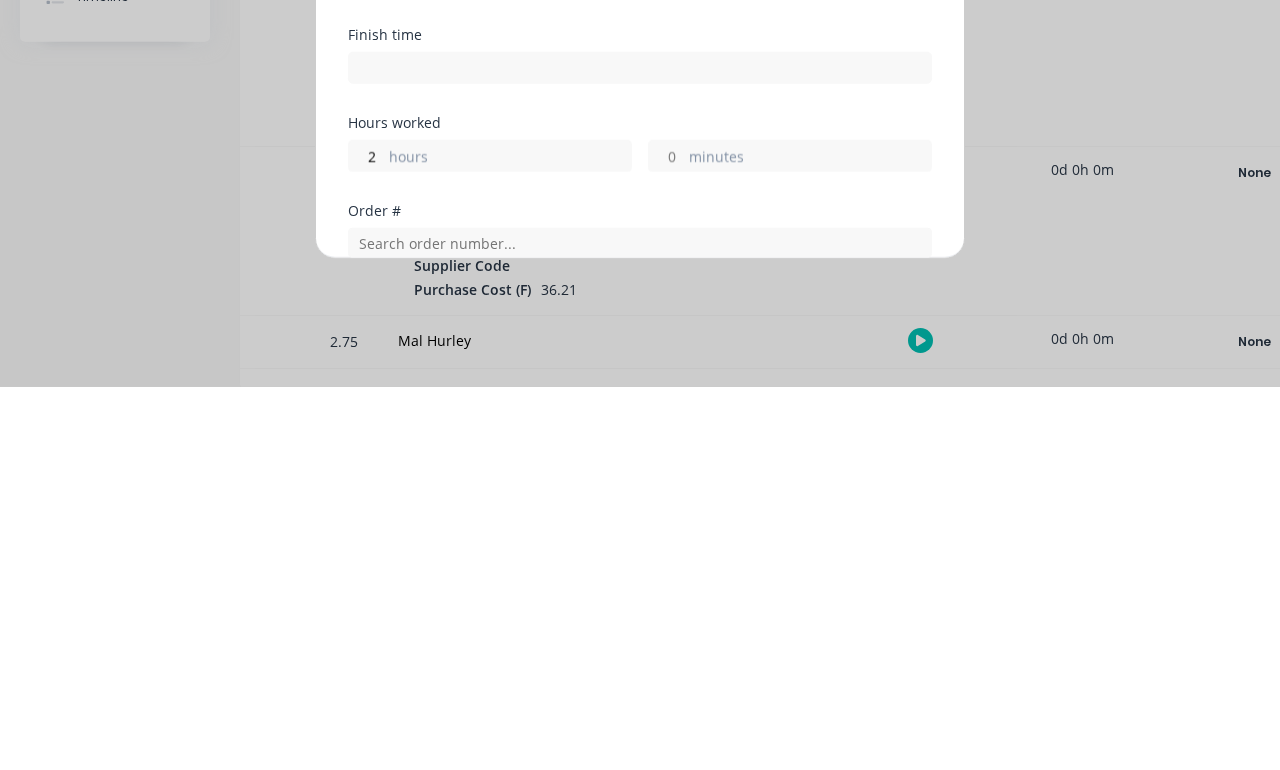click on "minutes" at bounding box center [810, 541] 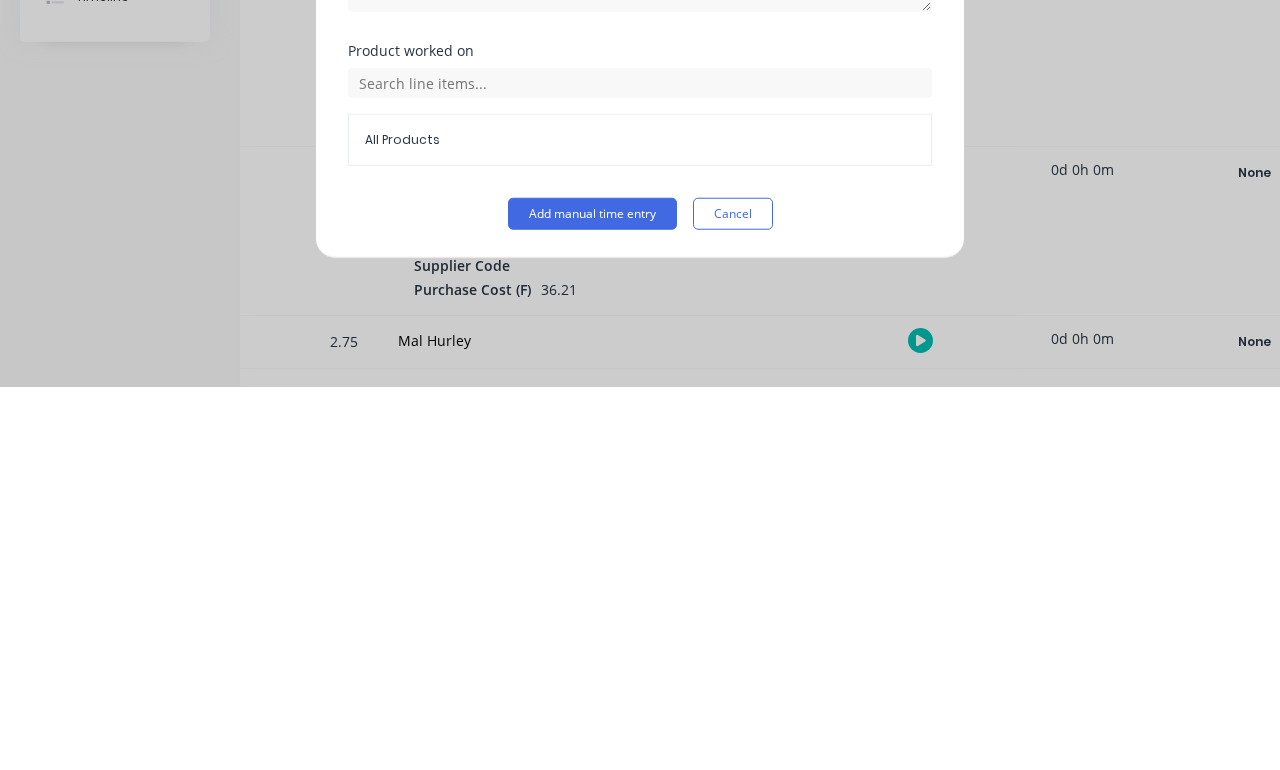scroll, scrollTop: 494, scrollLeft: 0, axis: vertical 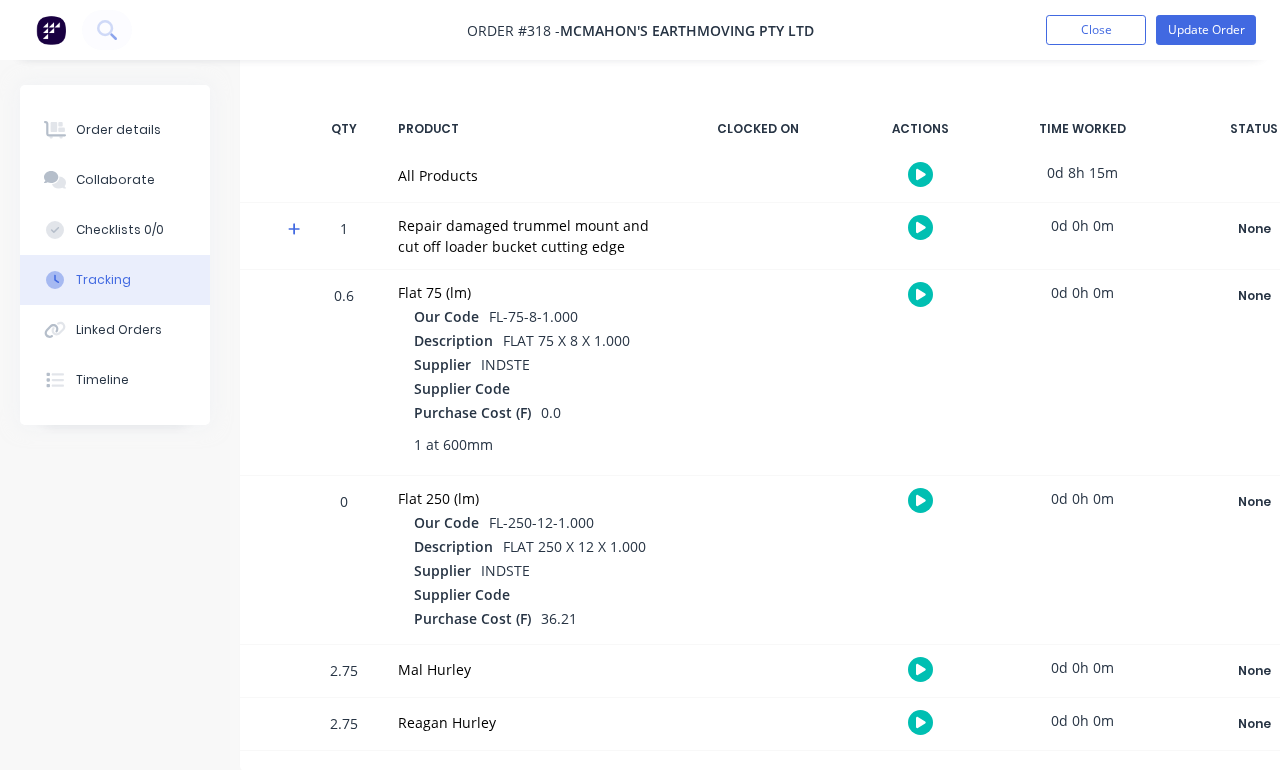 click on "Update Order" at bounding box center (1206, 30) 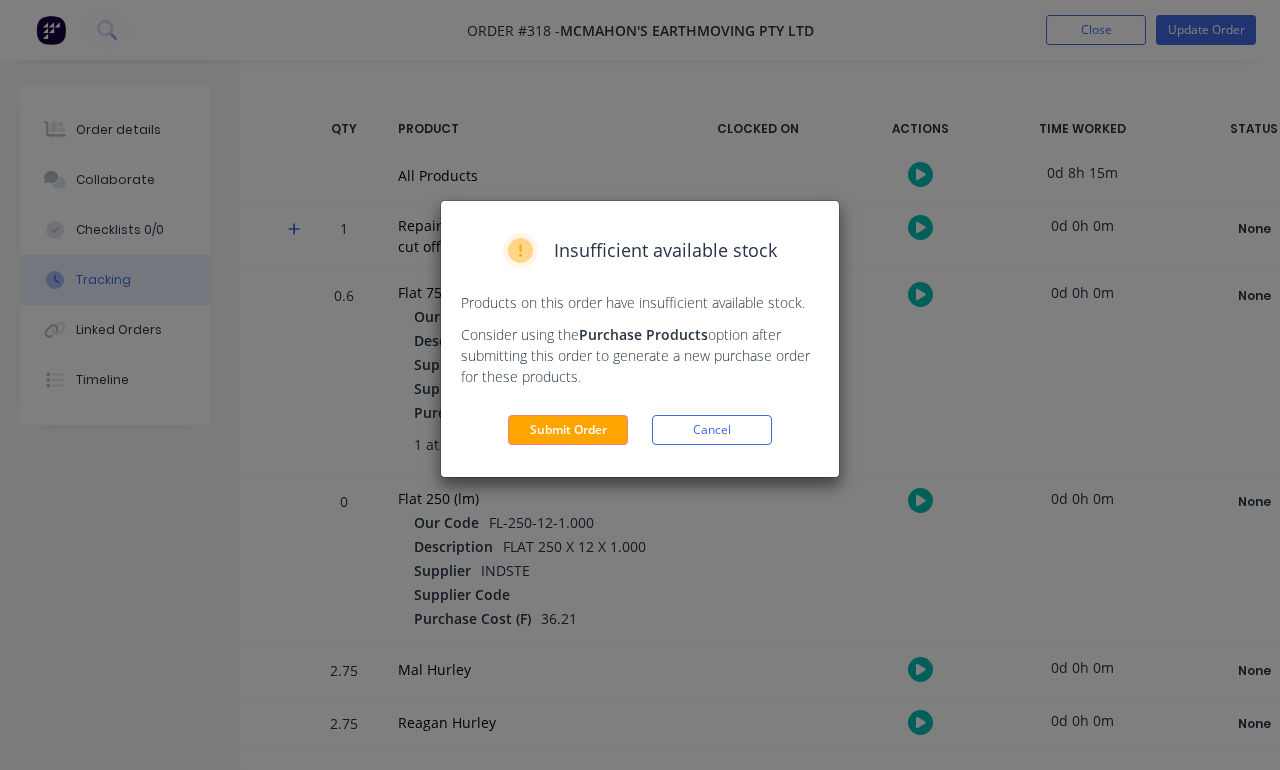 click on "Submit Order" at bounding box center (568, 430) 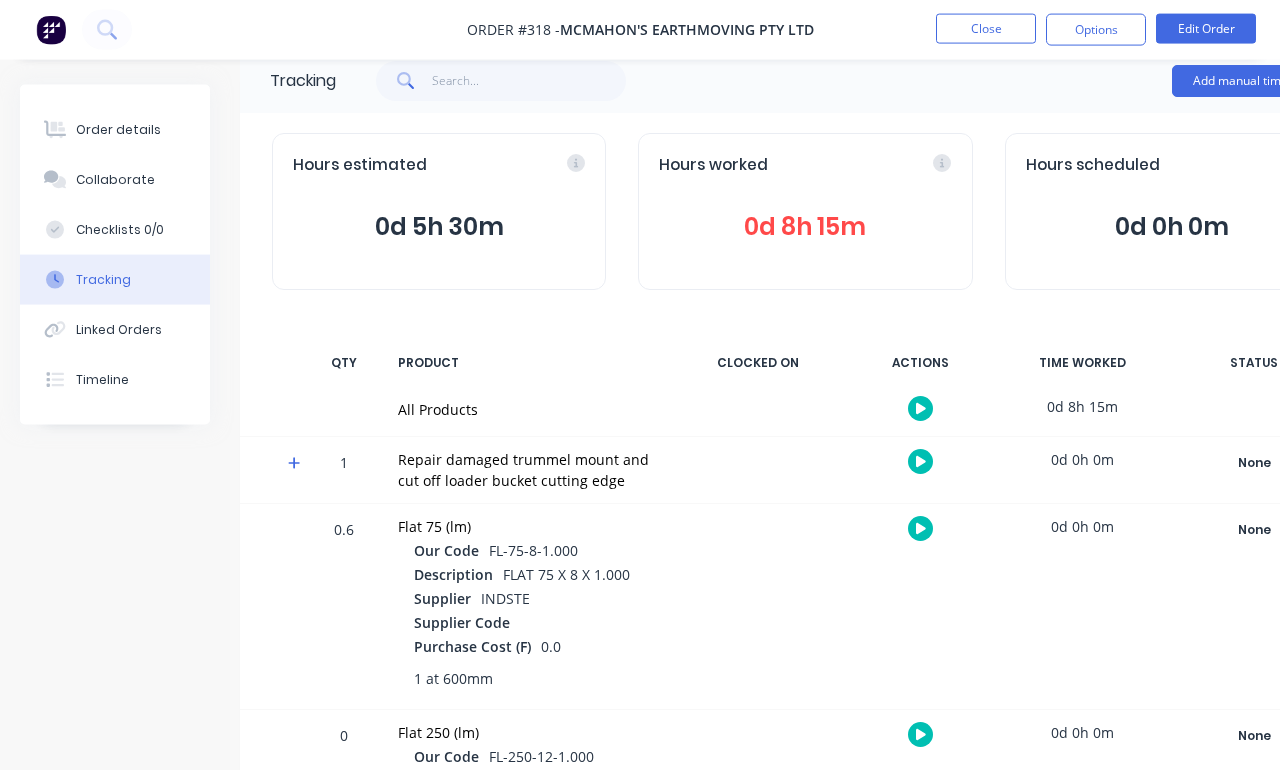 scroll, scrollTop: 38, scrollLeft: 0, axis: vertical 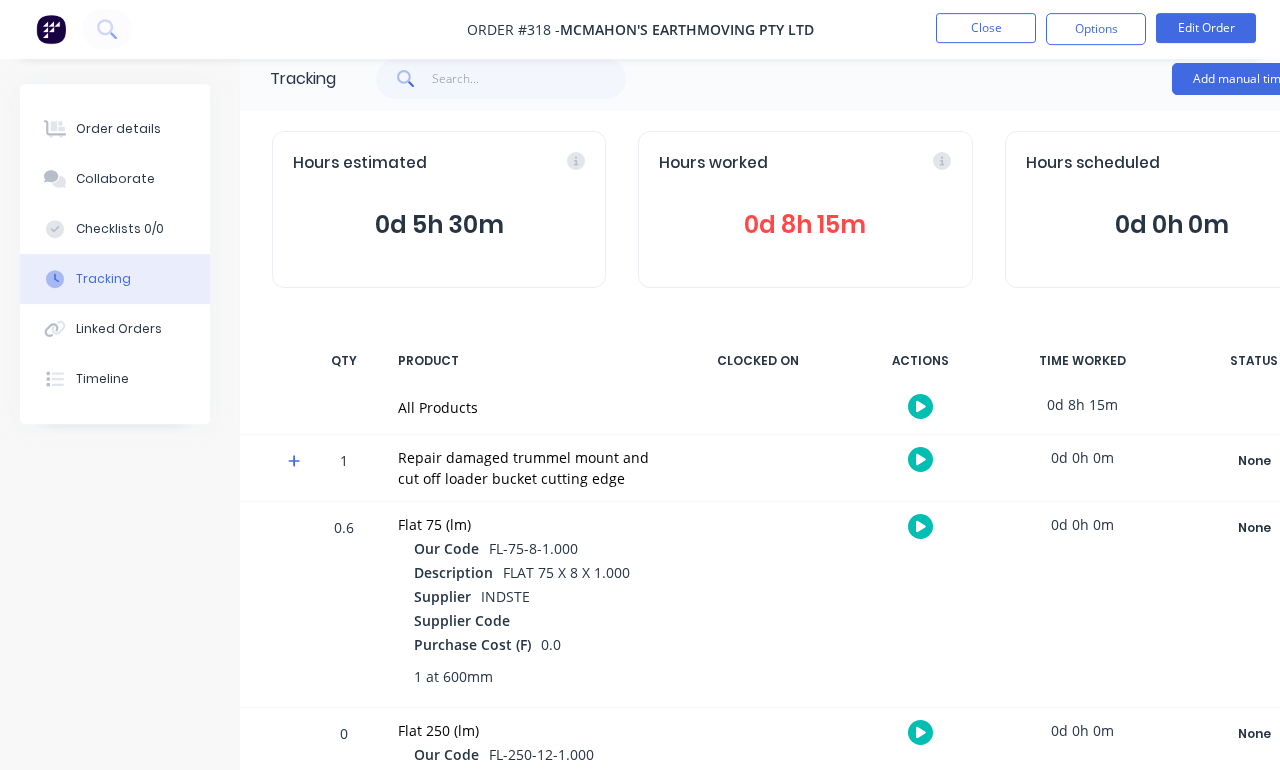 click on "Order #318 -  McMahon's Earthmoving Pty Ltd Close Options     Edit Order" at bounding box center [640, 30] 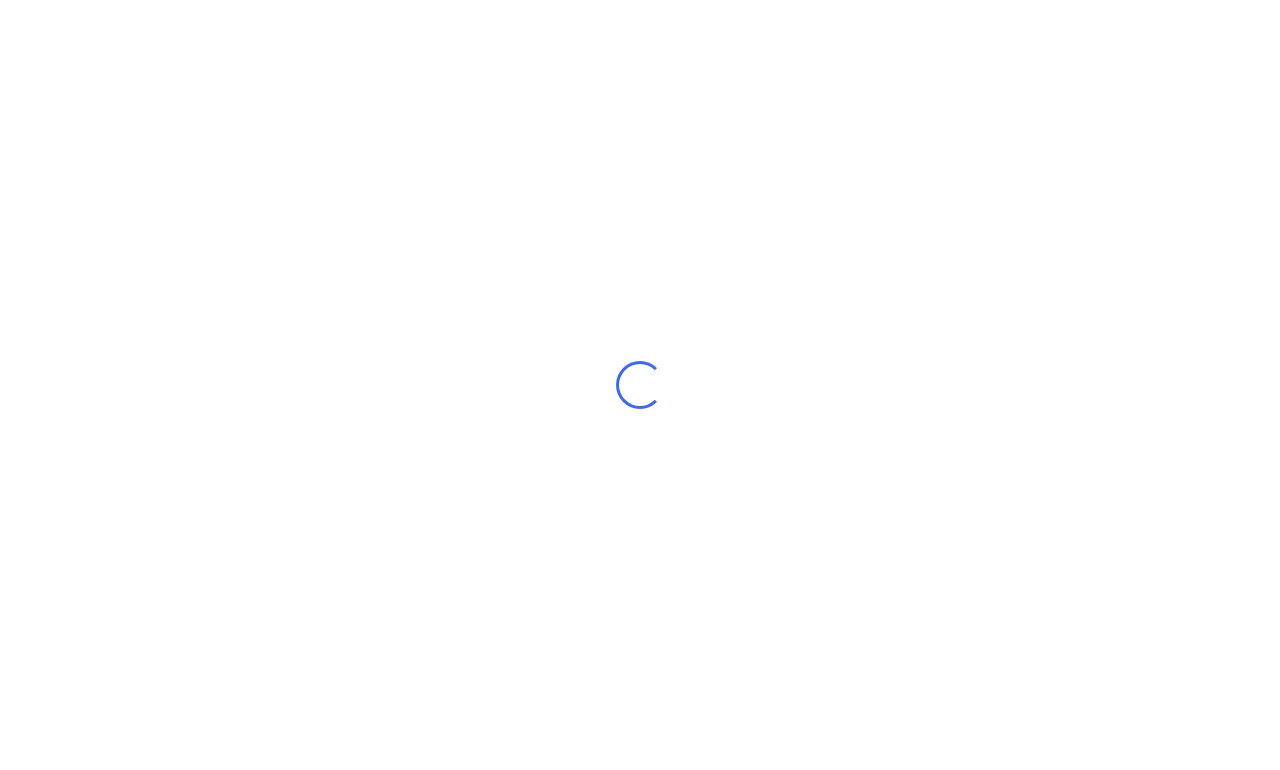 click on "Loading..." at bounding box center (640, 385) 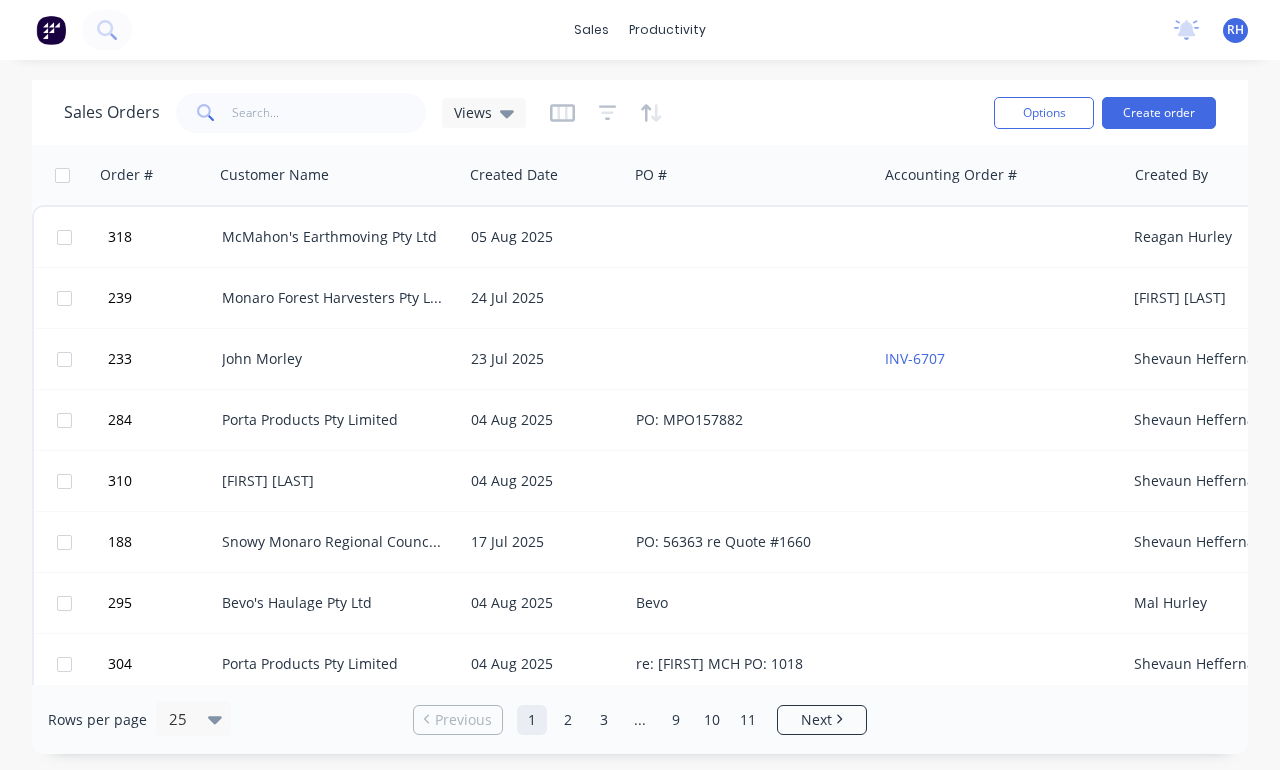 scroll, scrollTop: 0, scrollLeft: 0, axis: both 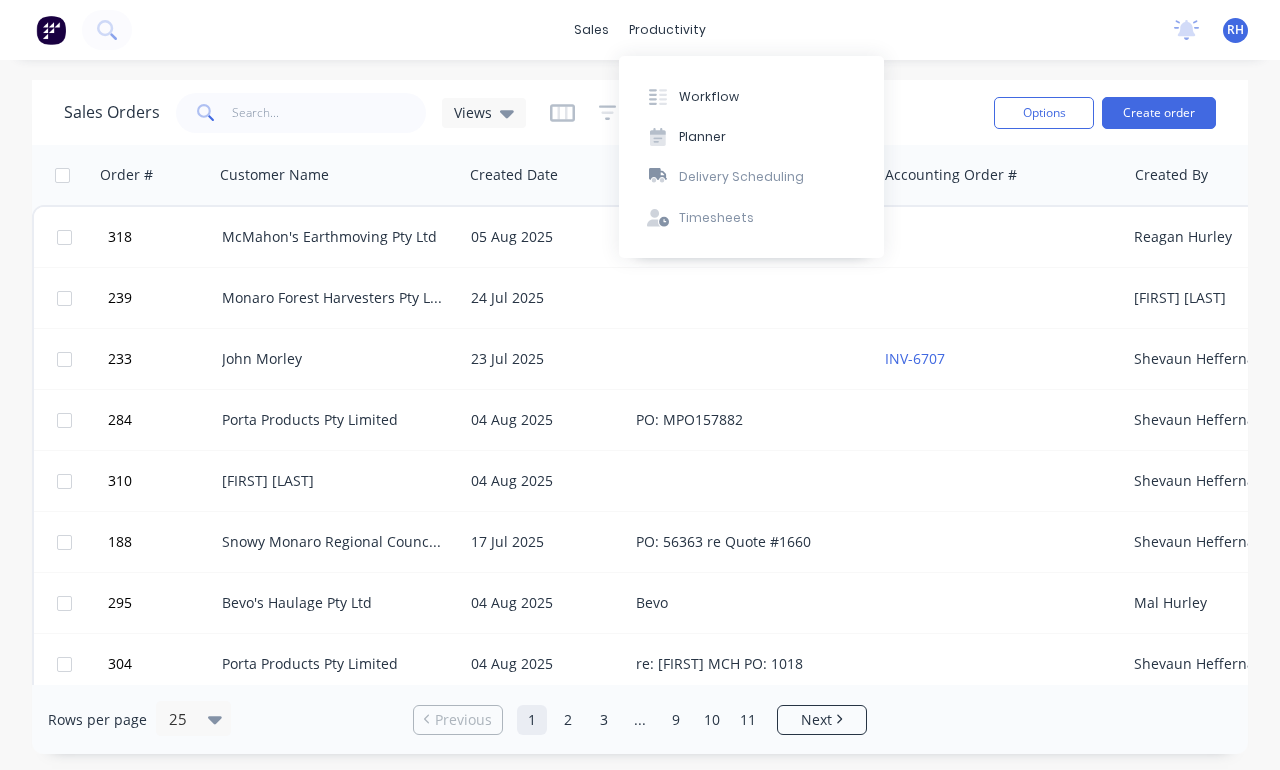 click on "Workflow" at bounding box center (751, 96) 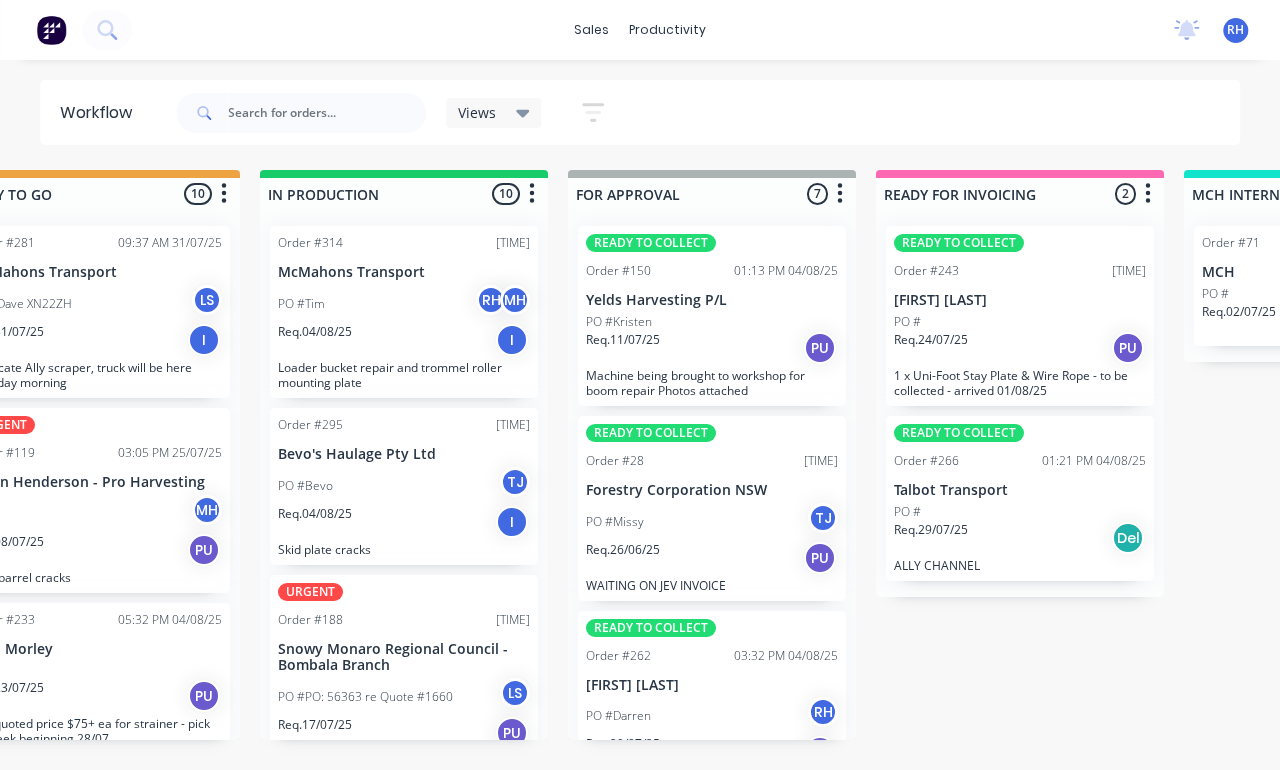 scroll, scrollTop: 0, scrollLeft: 1015, axis: horizontal 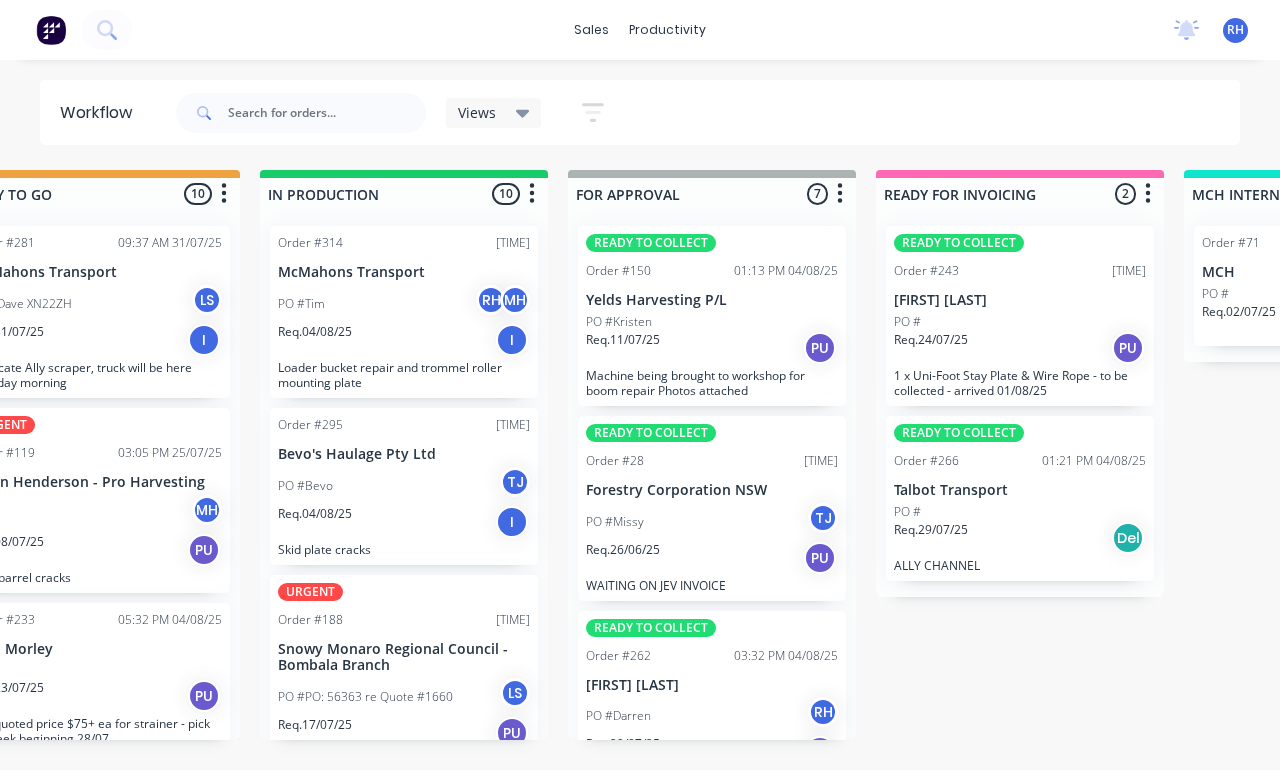 click on "PO #Tim RH MH" at bounding box center (404, 304) 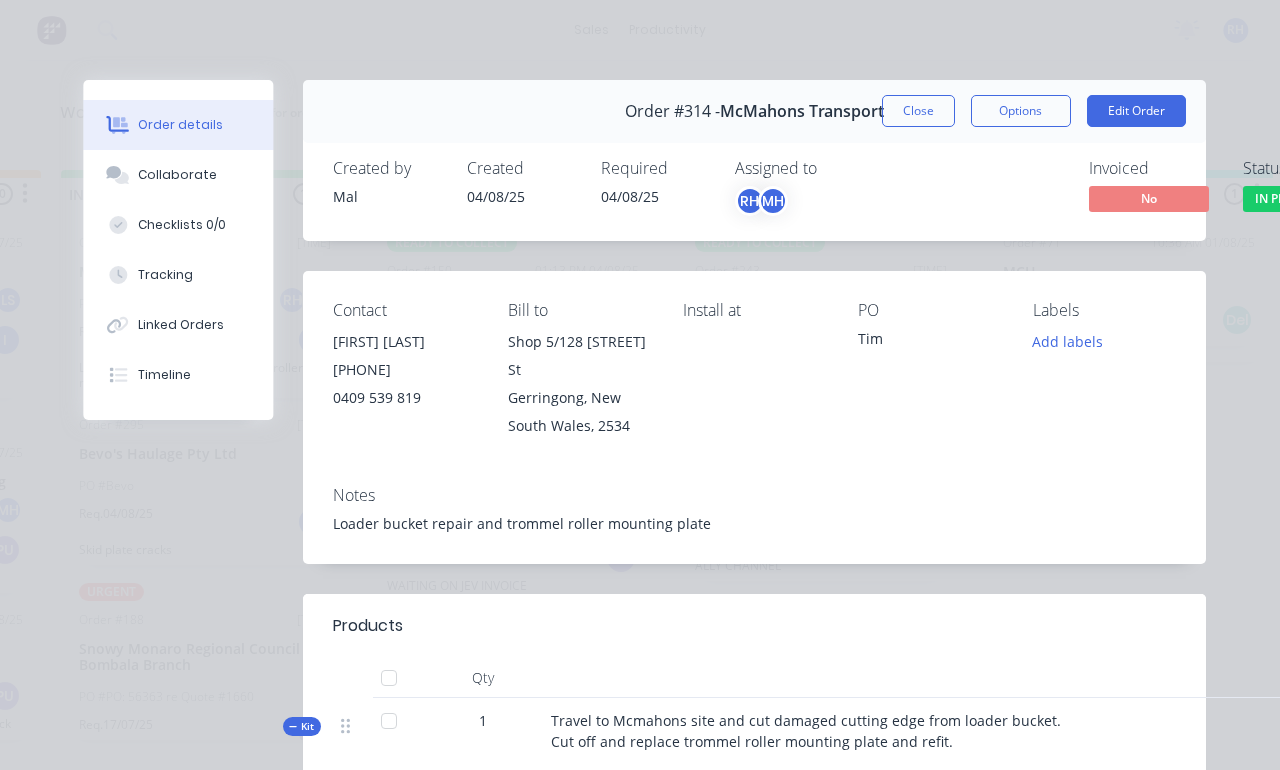 click on "Labels Add labels" at bounding box center [1104, 370] 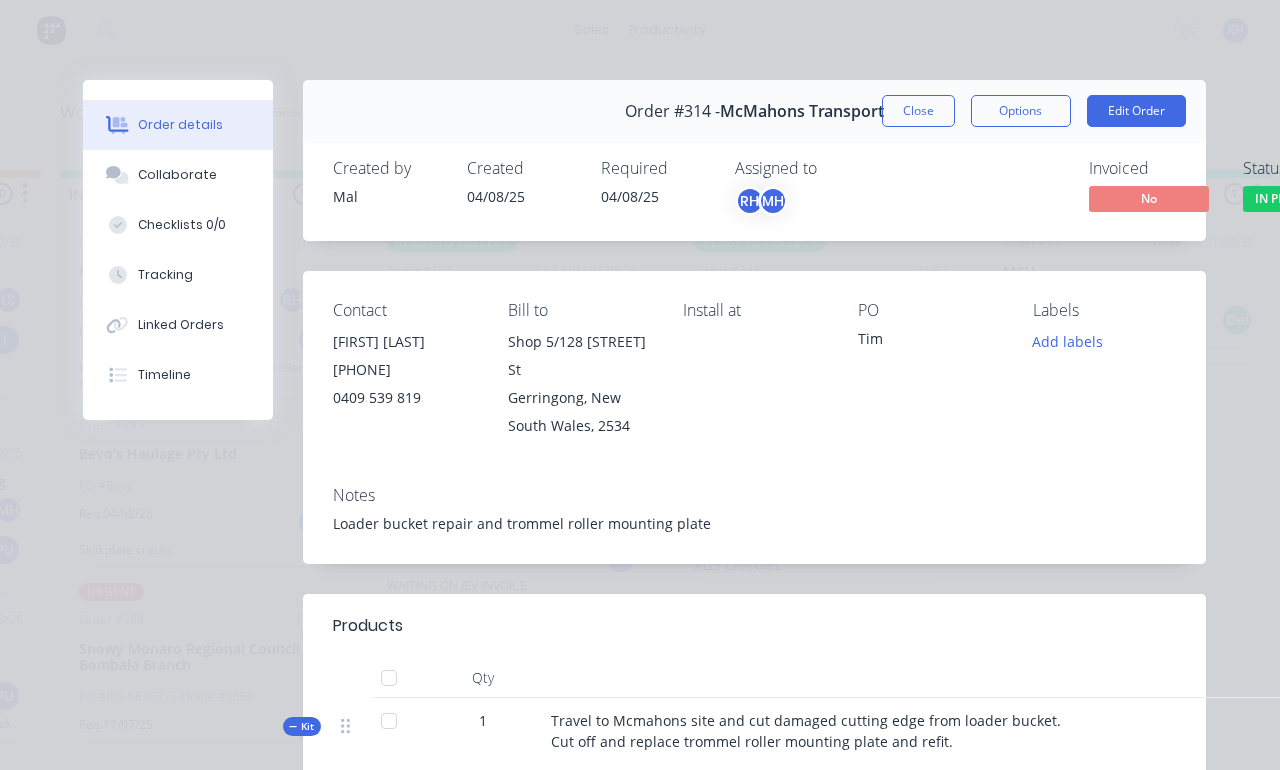 click on "Add labels" at bounding box center (1067, 341) 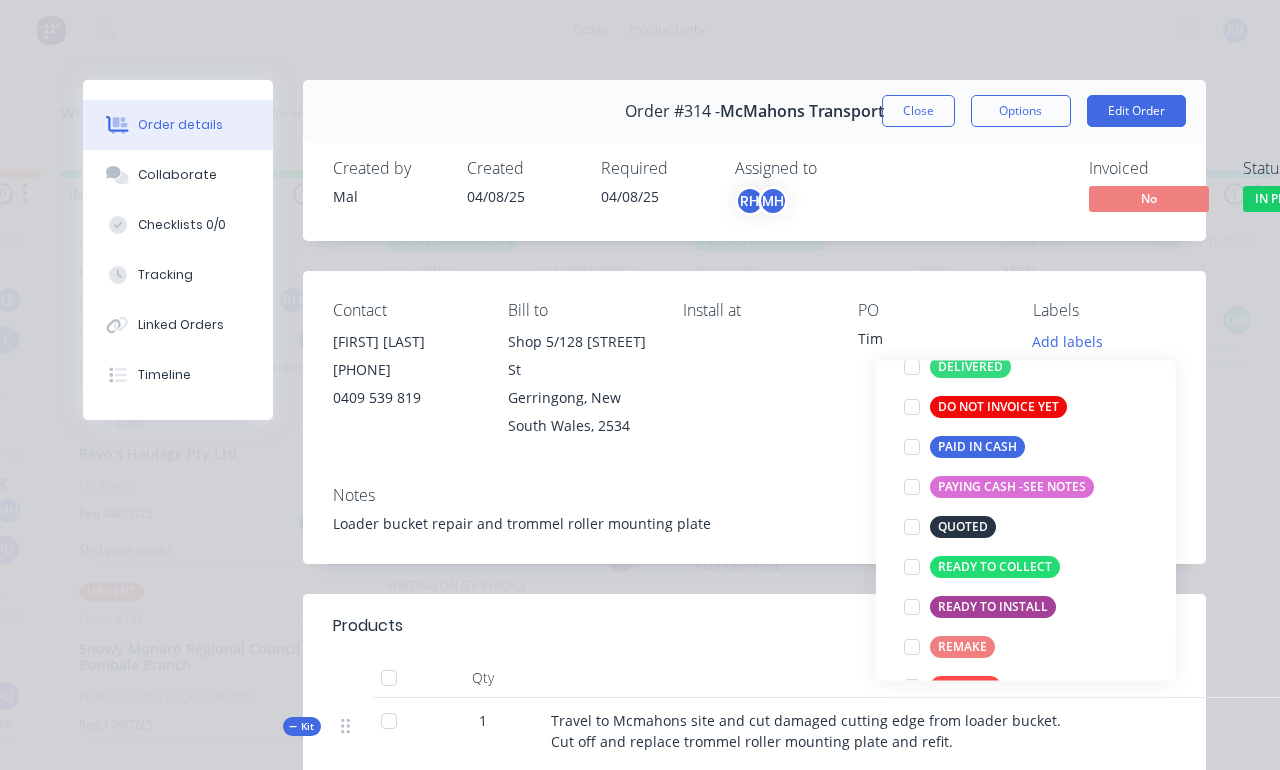 scroll, scrollTop: 246, scrollLeft: 0, axis: vertical 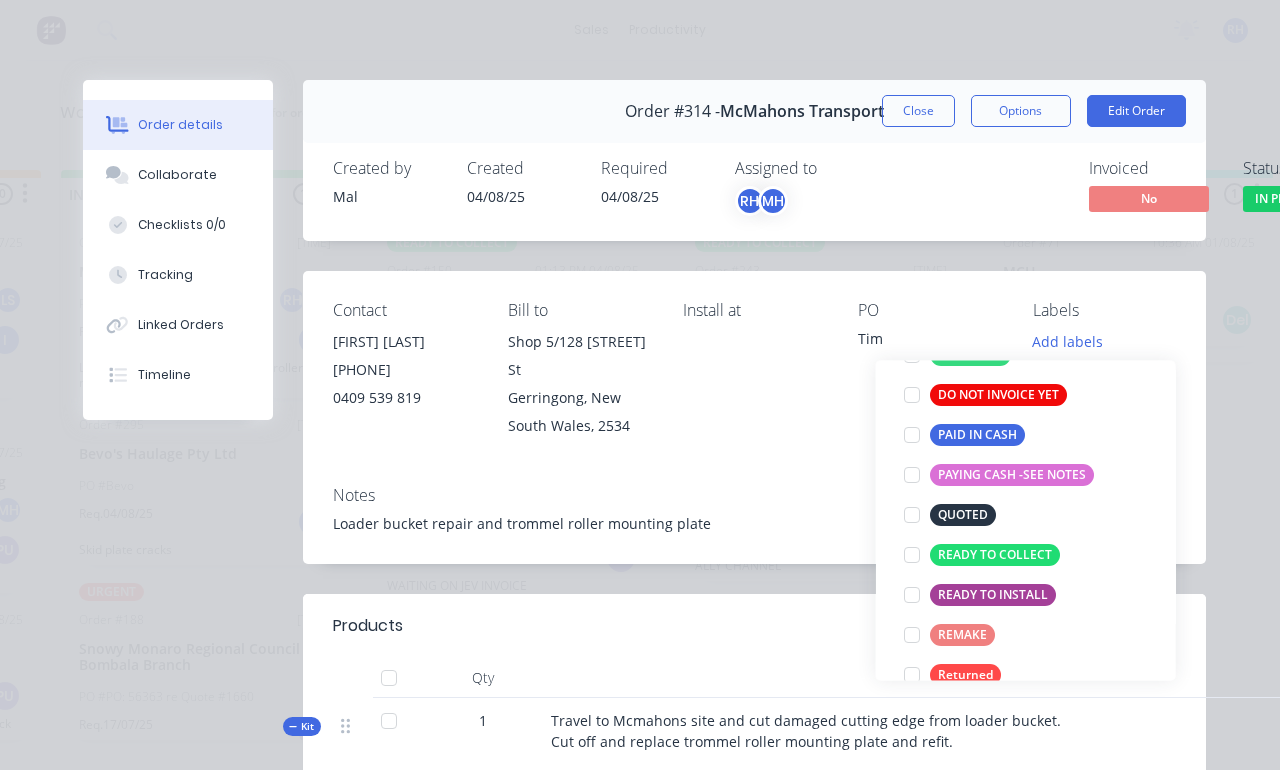 click at bounding box center [912, 555] 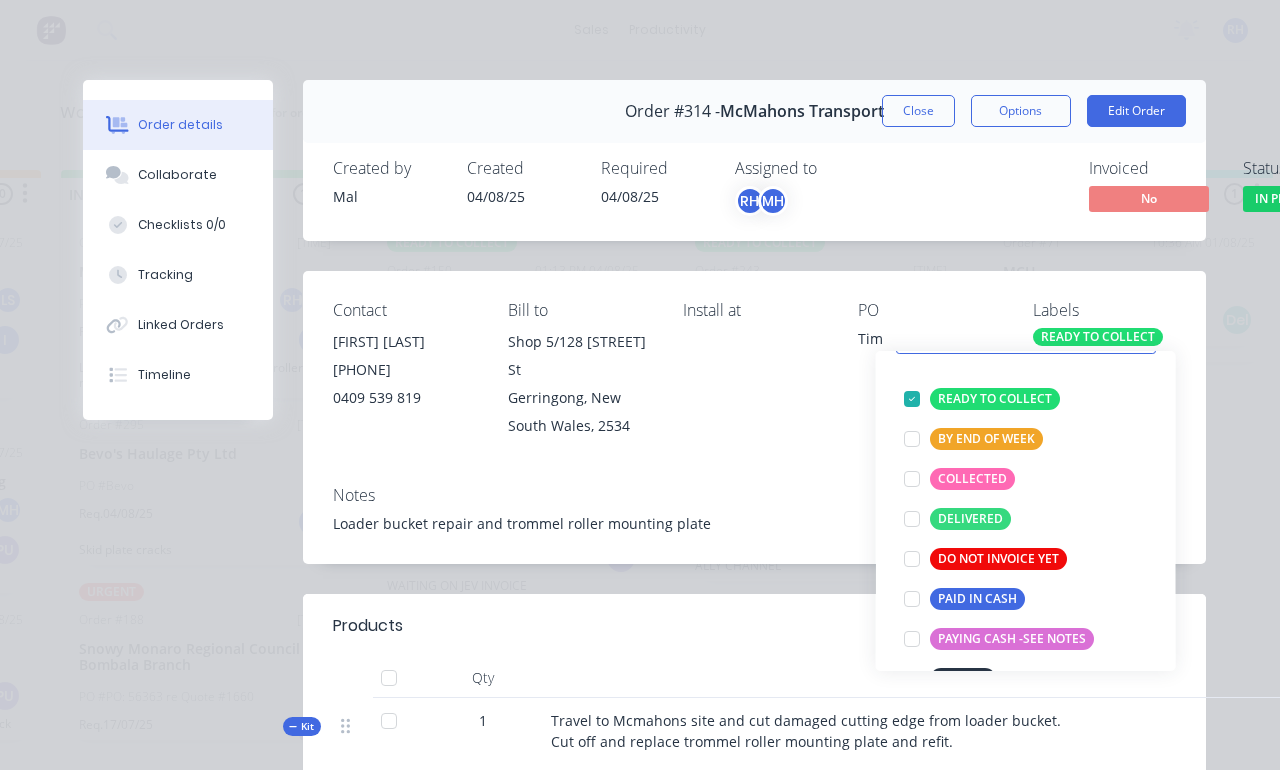 scroll, scrollTop: 110, scrollLeft: 0, axis: vertical 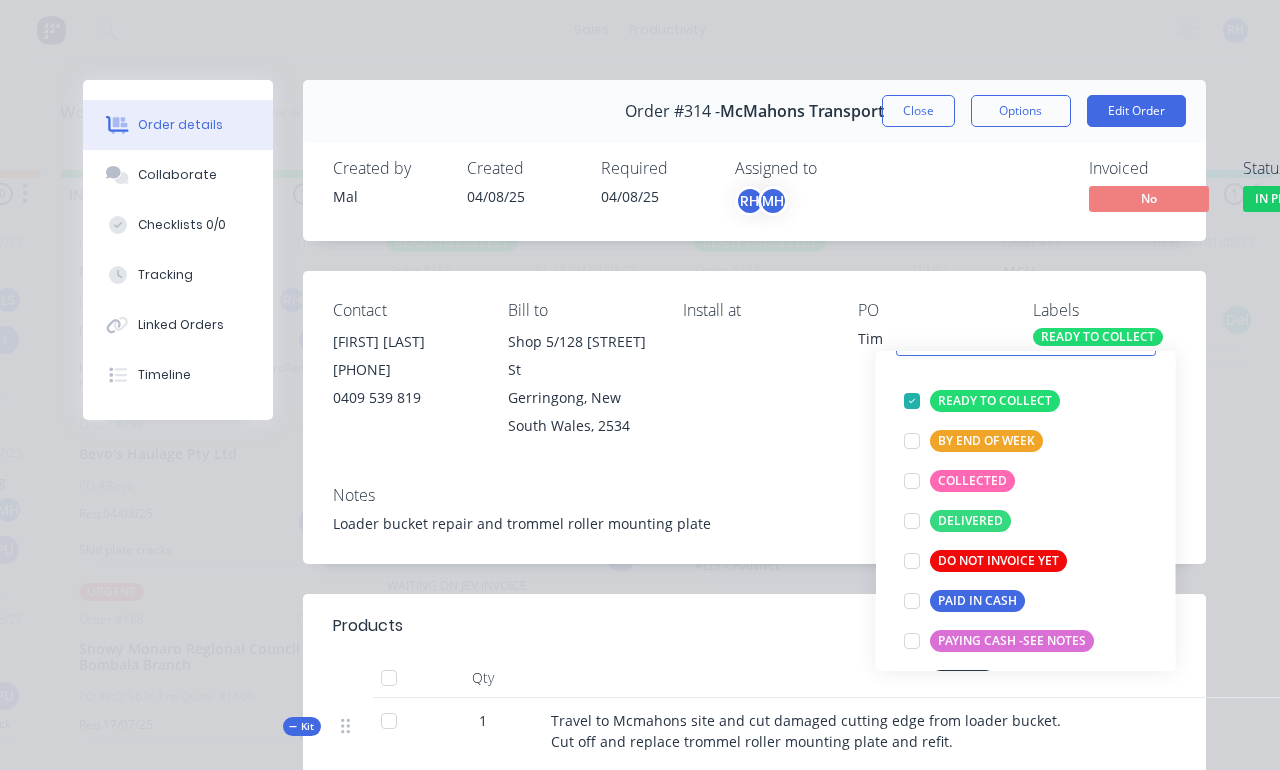 click on "Order details Collaborate Checklists 0/0 Tracking Linked Orders Timeline   Order details   Collaborate   Checklists   Tracking   Linked Orders   Timeline Order #314 -  McMahons Transport Close   Options     Edit Order   Created by Mal Created 04/08/25 Required 04/08/25 Assigned to RH MH Invoiced No Status IN PRODUCTION Contact Tim Giles 0409539819 0409 539 819 Bill to Shop 5/128 Belinda St  Gerringong, New South Wales, 2534 Install at PO Tim Labels READY TO COLLECT Notes Loader bucket repair and trommel roller mounting plate Products Qty  Kit 1 Travel to Mcmahons site and cut damaged cutting edge from loader bucket.
Cut off and replace trommel roller mounting plate and refit. Labour 0 Labour  Labour 0 Labour O/T  Labour $0.00 Sub total $0.00 Margin $0.00  ( 0.00 %) Tax $0.00 Total $0.00" at bounding box center [640, 385] 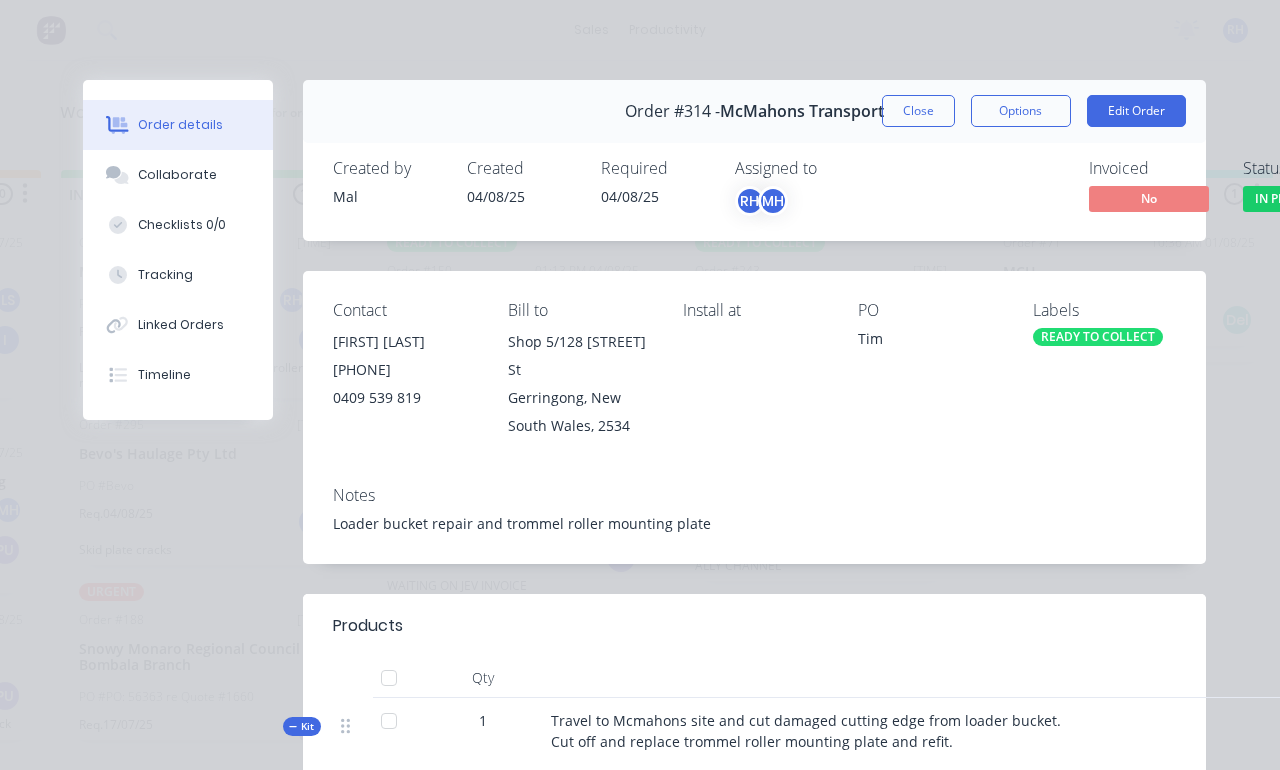 click on "Close" at bounding box center [918, 111] 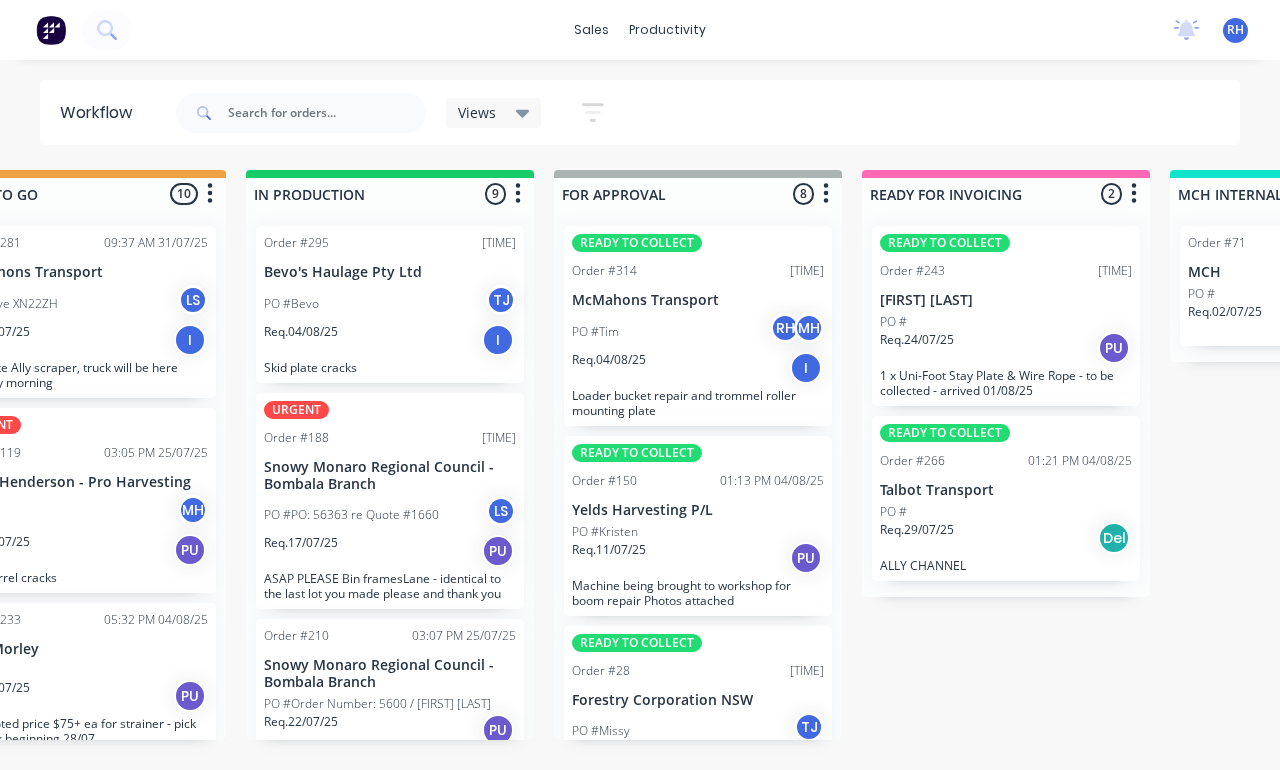 scroll, scrollTop: 41, scrollLeft: 1026, axis: both 